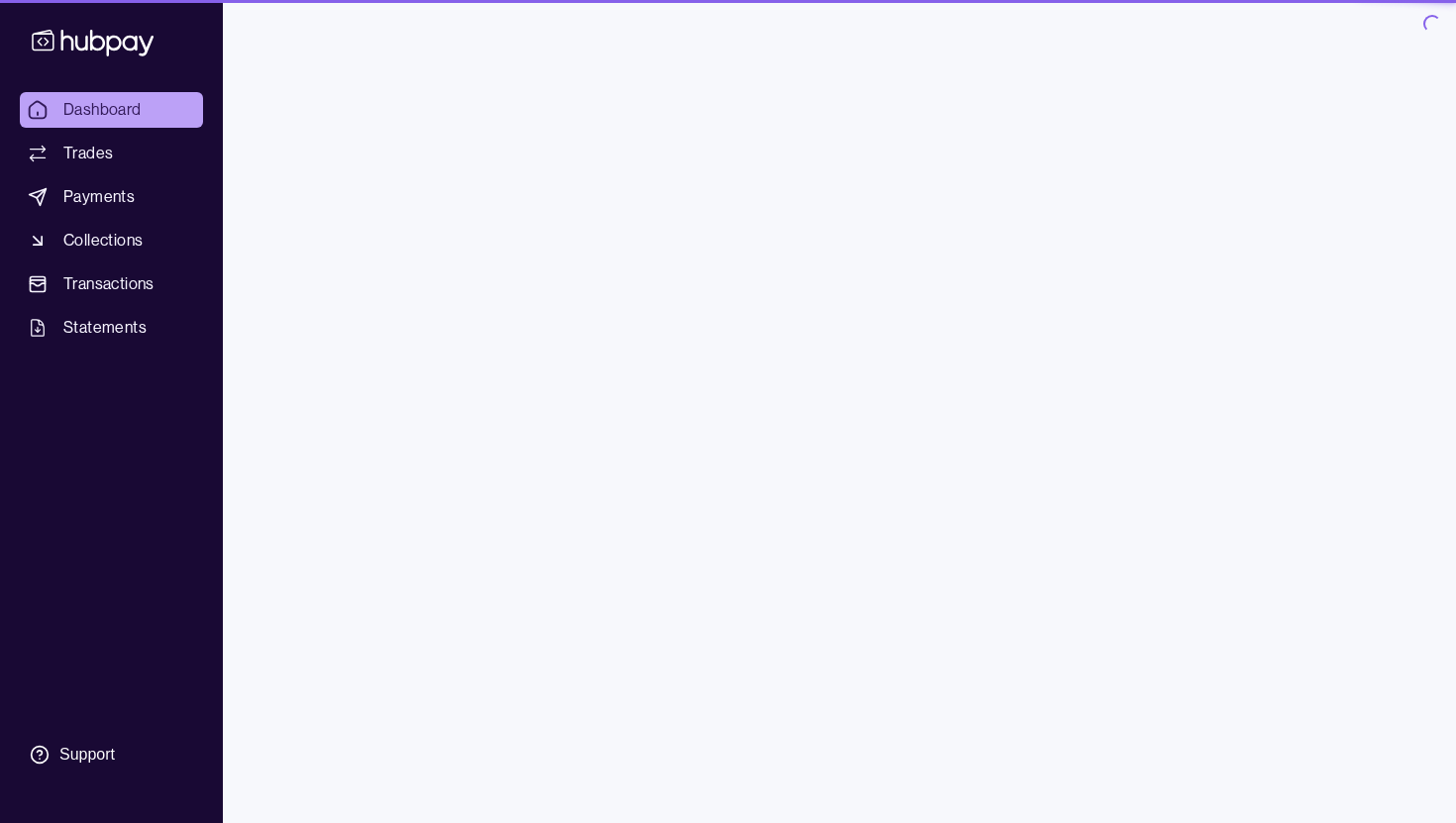 scroll, scrollTop: 0, scrollLeft: 0, axis: both 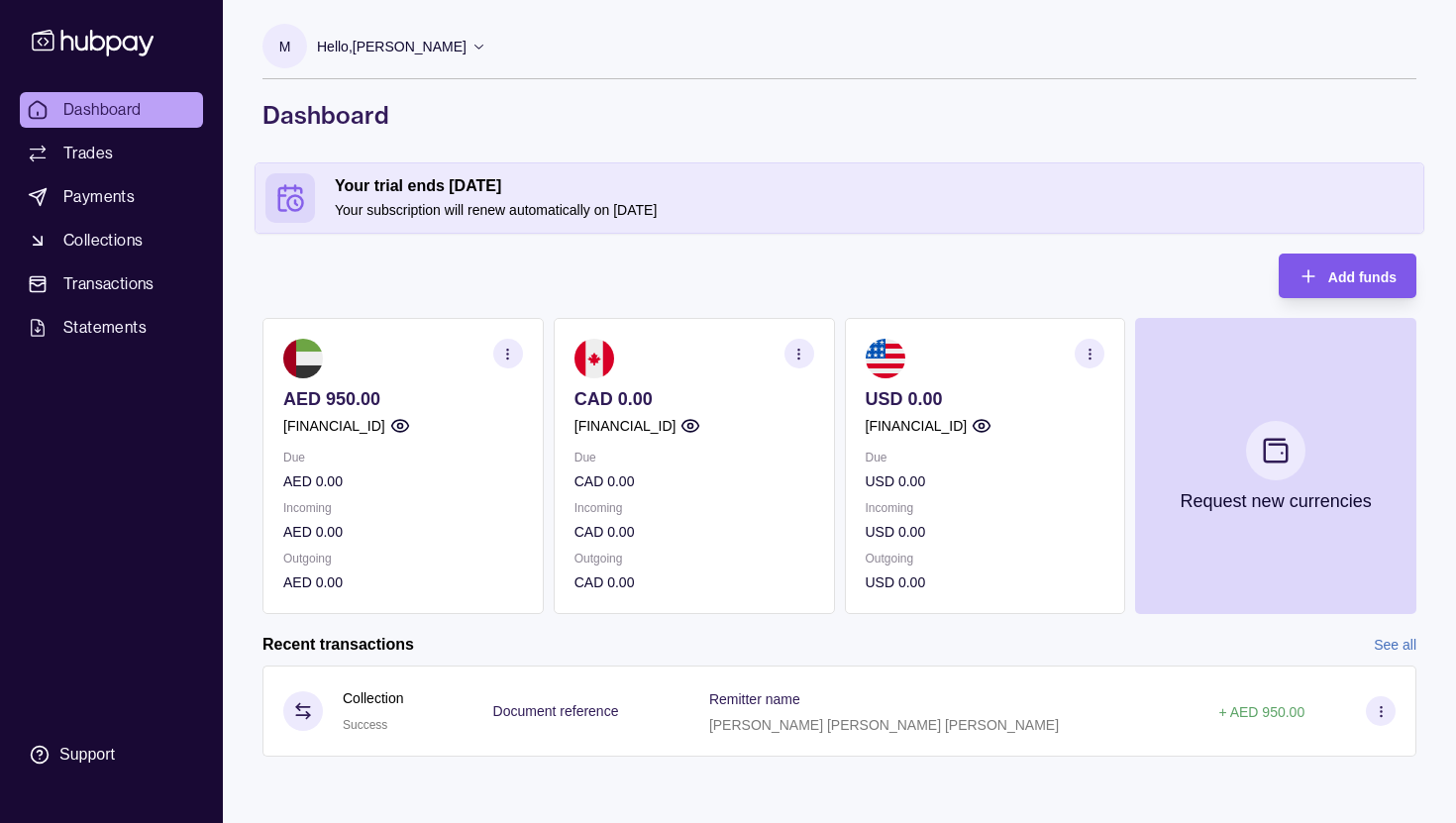 click on "Add funds" at bounding box center [1362, 277] 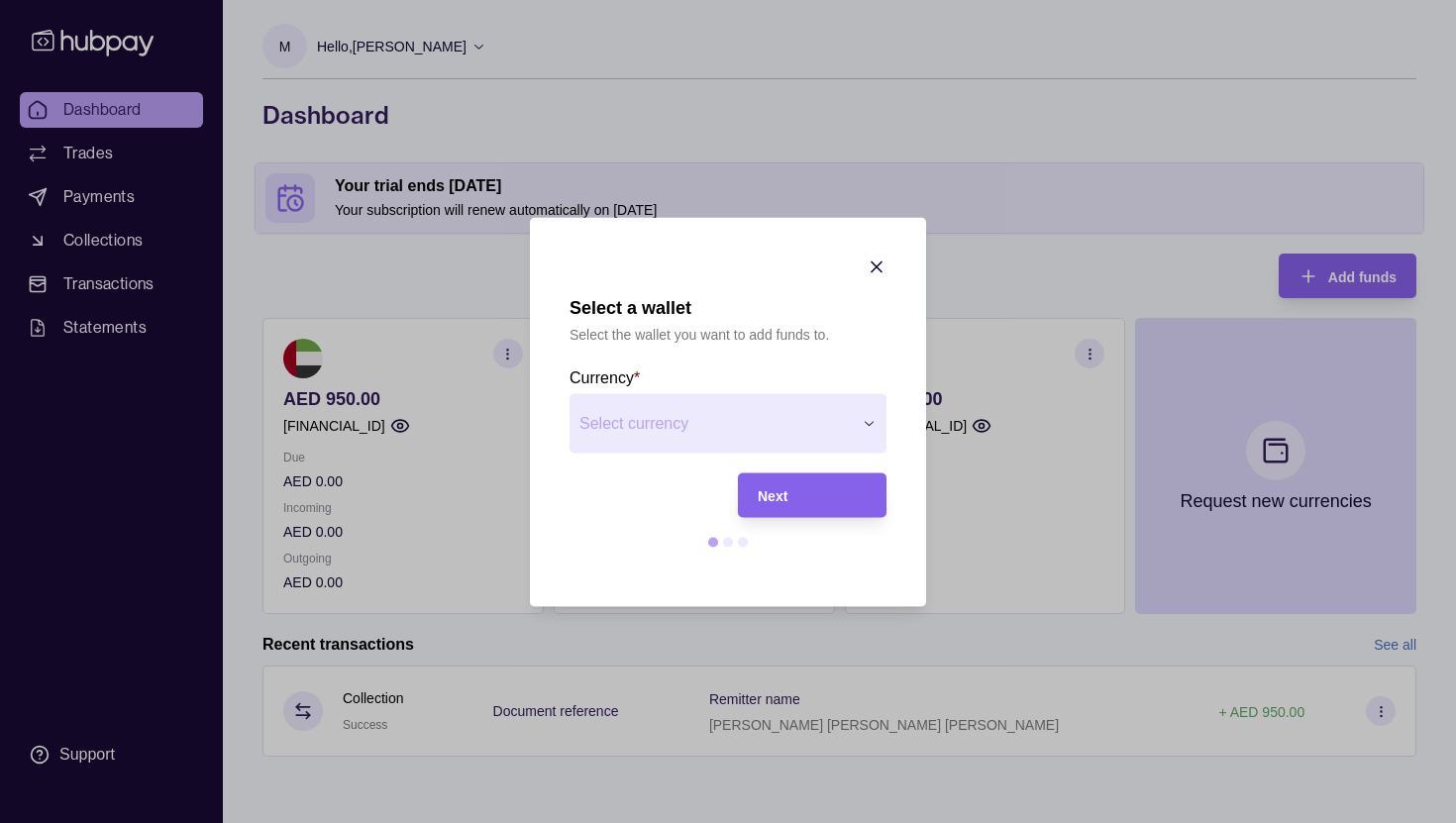 click on "Select a wallet Select the wallet you want to add funds to. Currency  * Select currency *** *** *** Next" at bounding box center (728, 823) 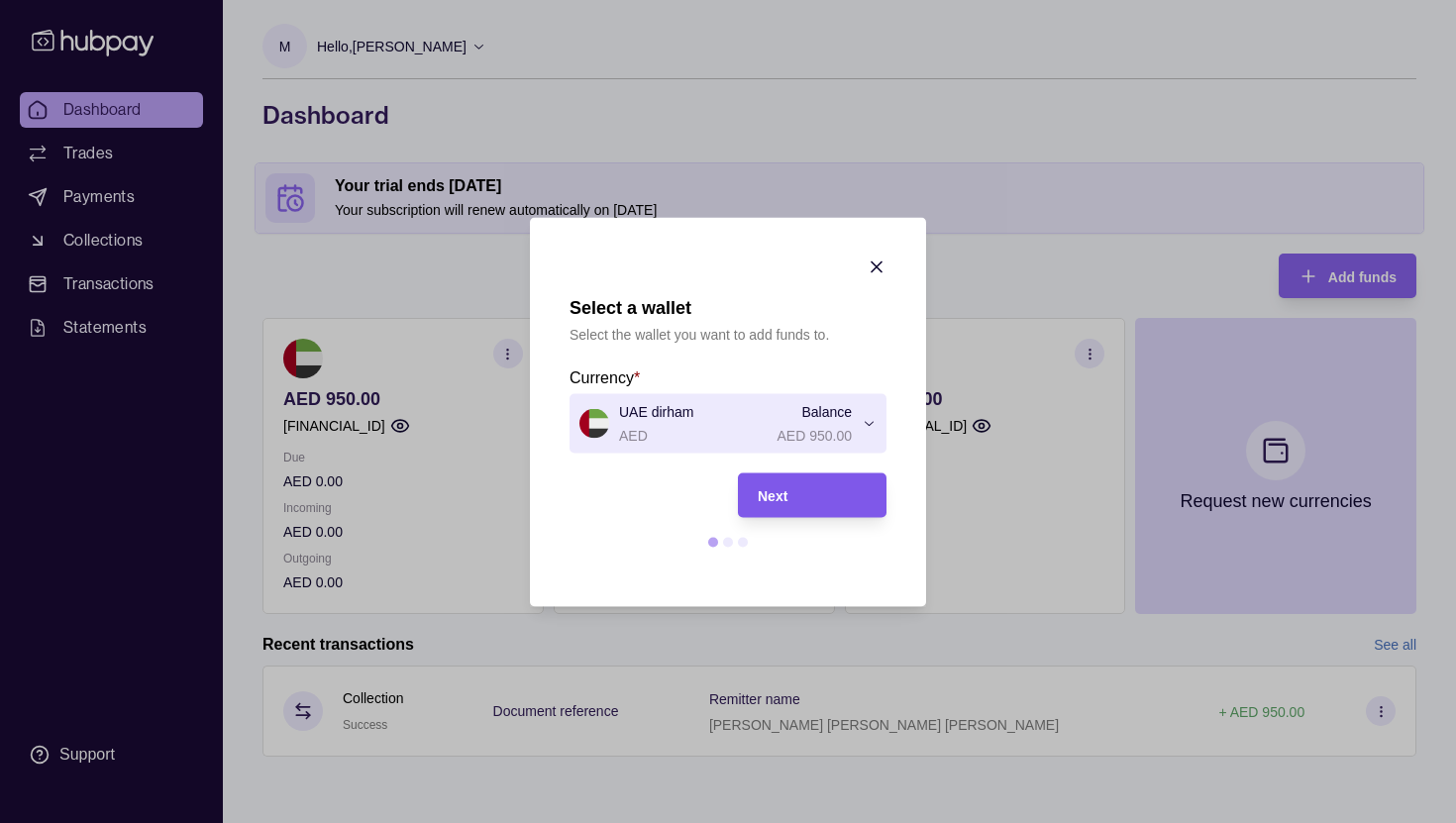 click on "Next" at bounding box center [812, 495] 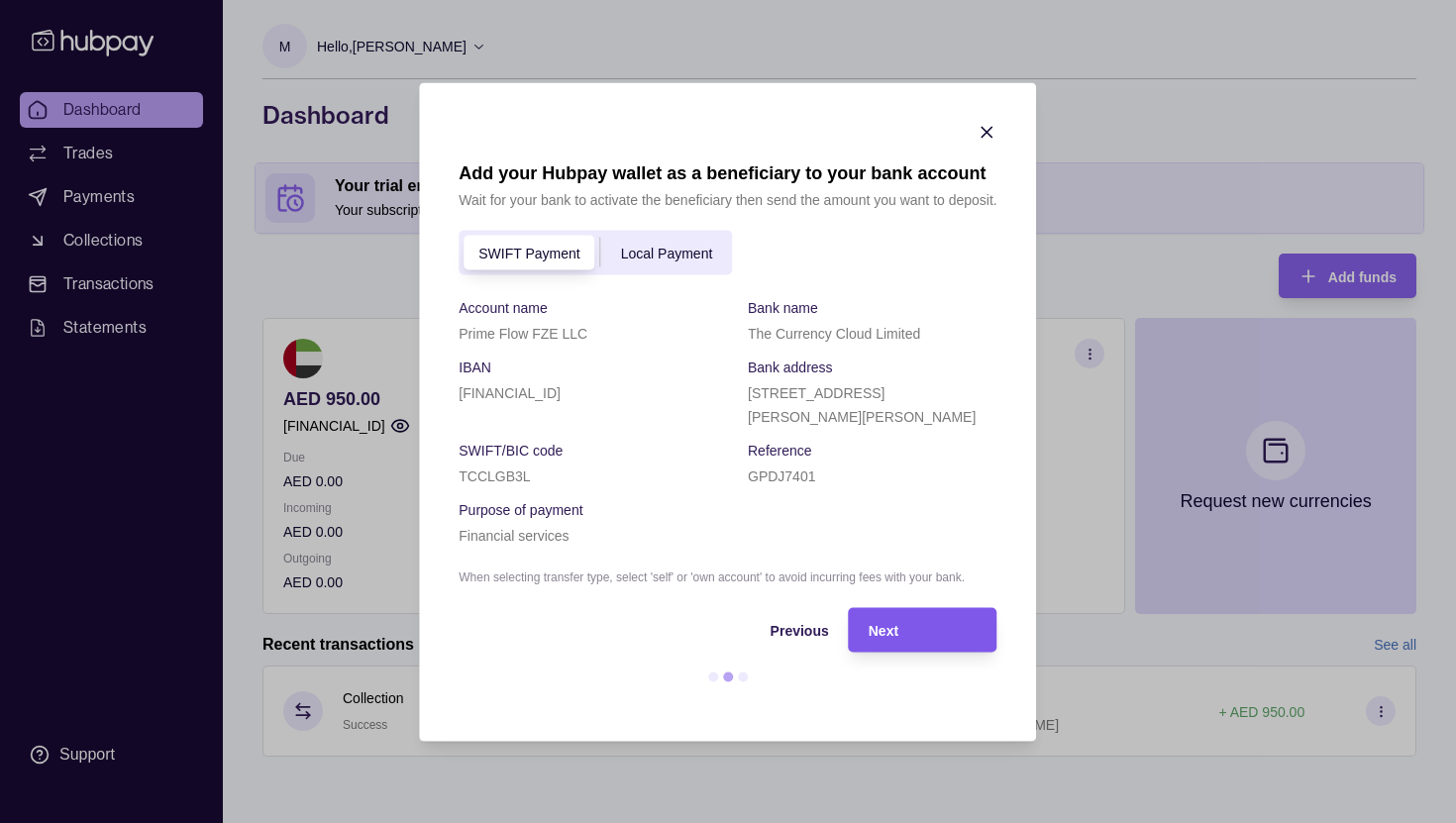 click on "Next" at bounding box center [884, 631] 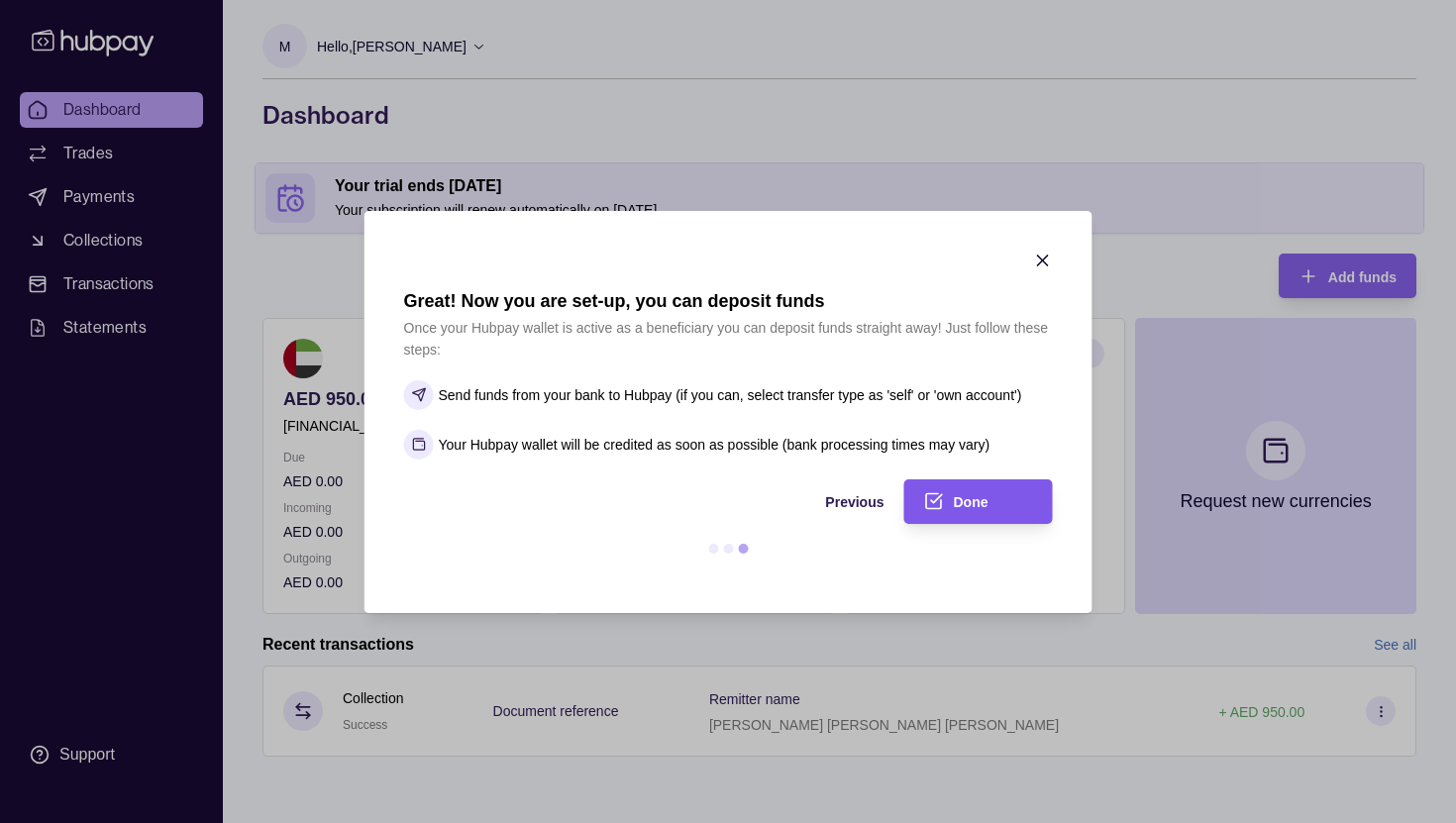 click on "Done" at bounding box center [993, 501] 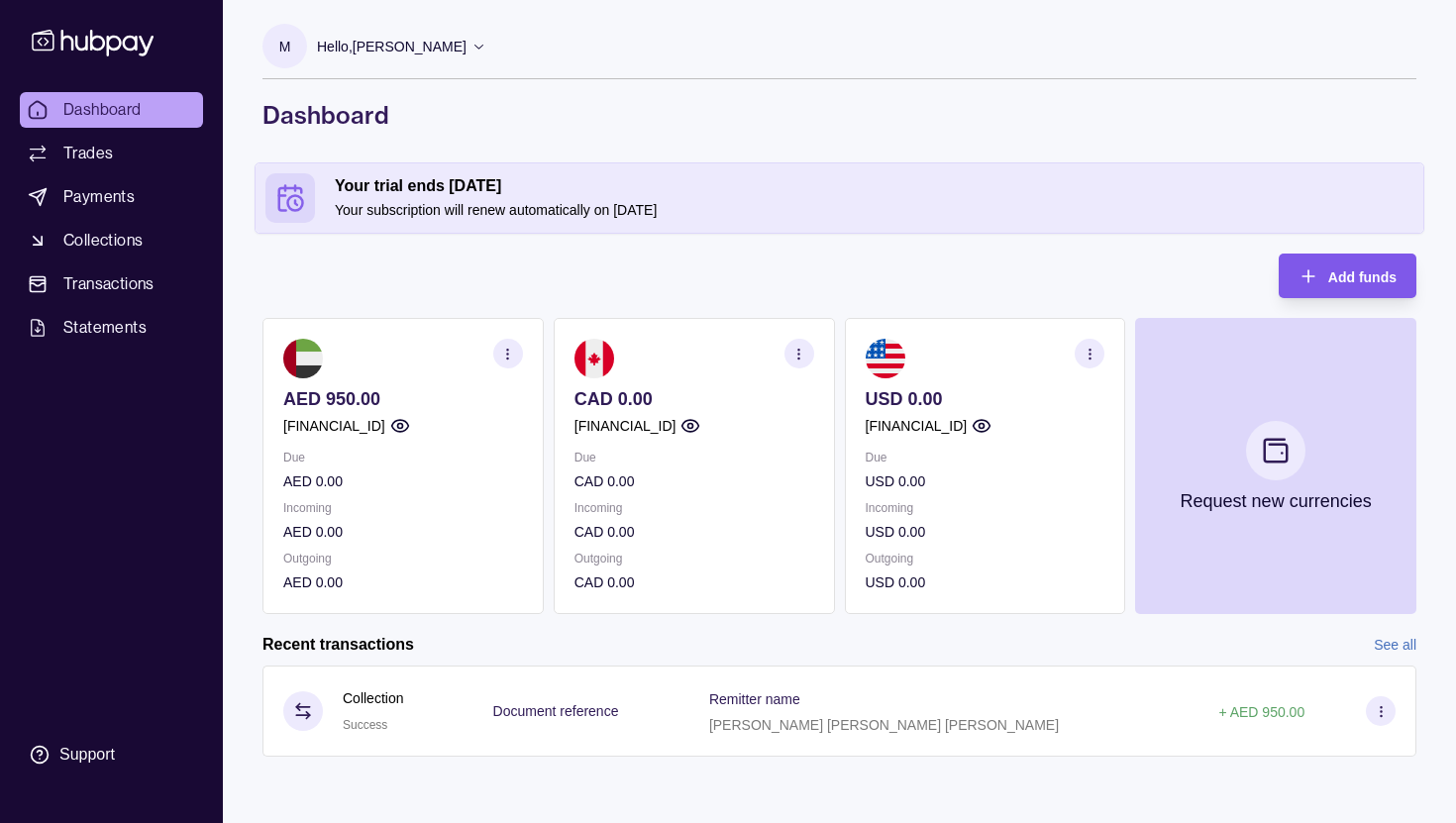 click on "Add funds" at bounding box center (1362, 276) 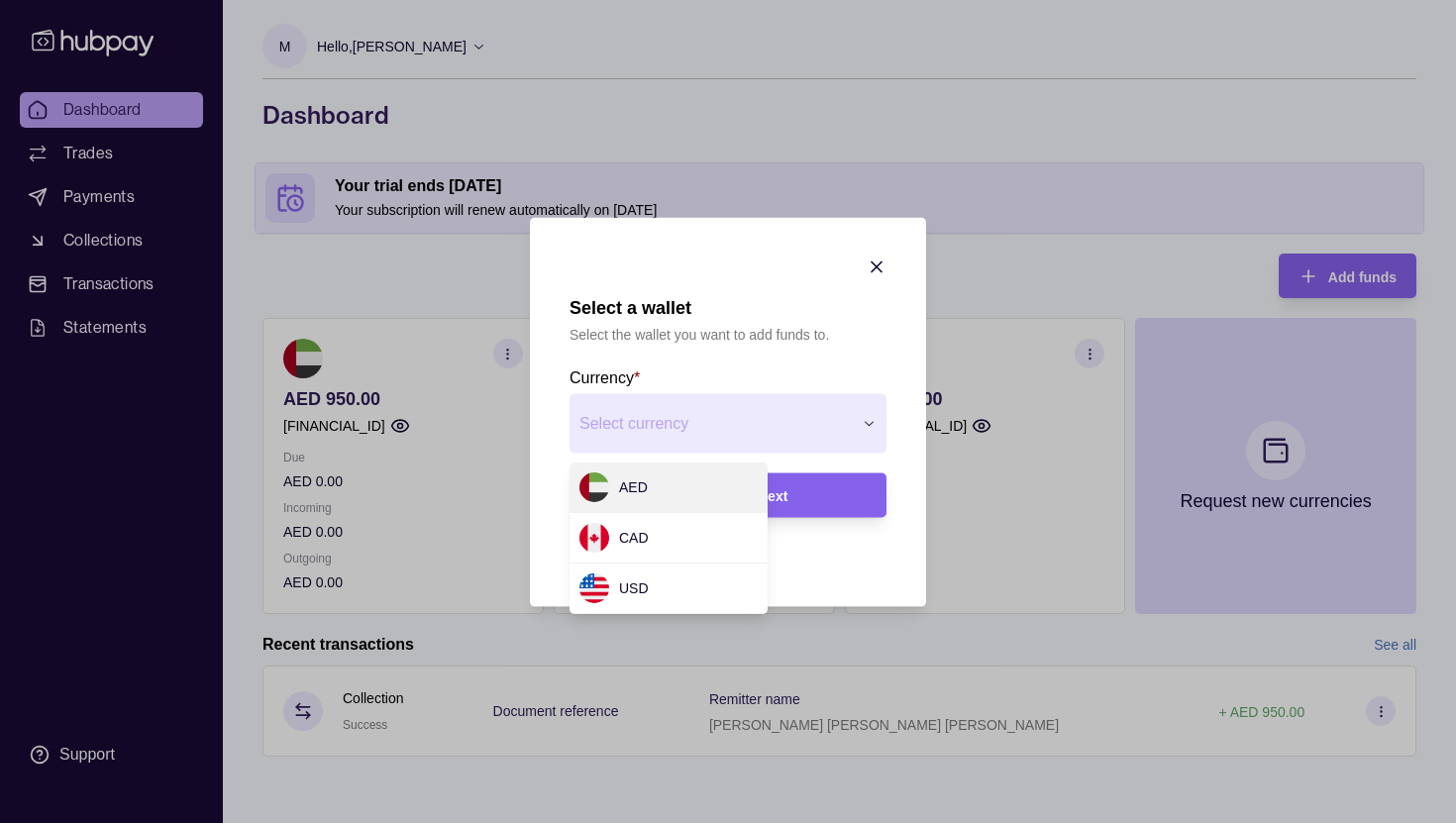click on "Select a wallet Select the wallet you want to add funds to. Currency  * Select currency *** *** *** Next" at bounding box center (728, 823) 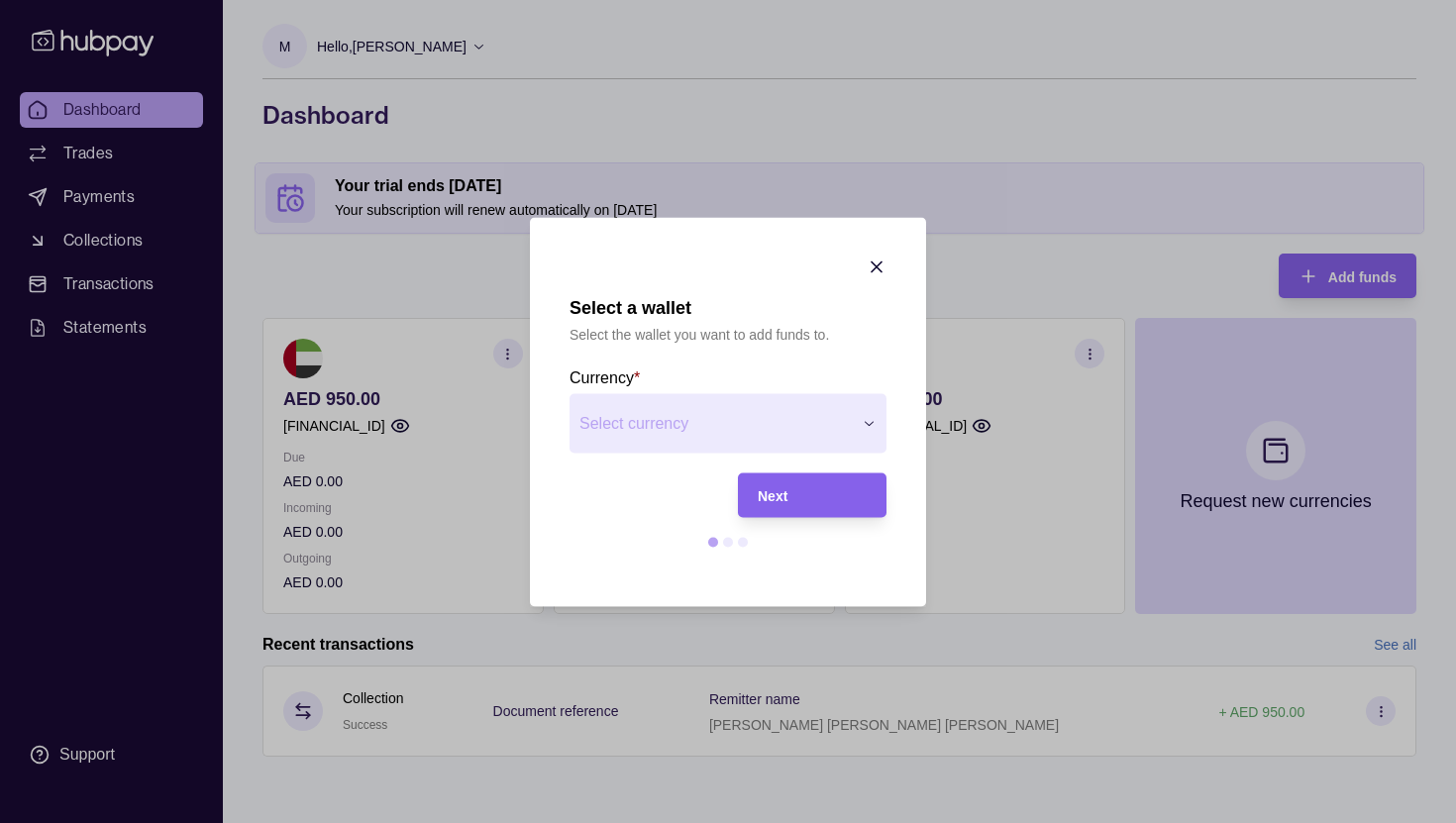 click on "Select a wallet Select the wallet you want to add funds to. Currency  * Select currency *** *** *** Next" at bounding box center [728, 823] 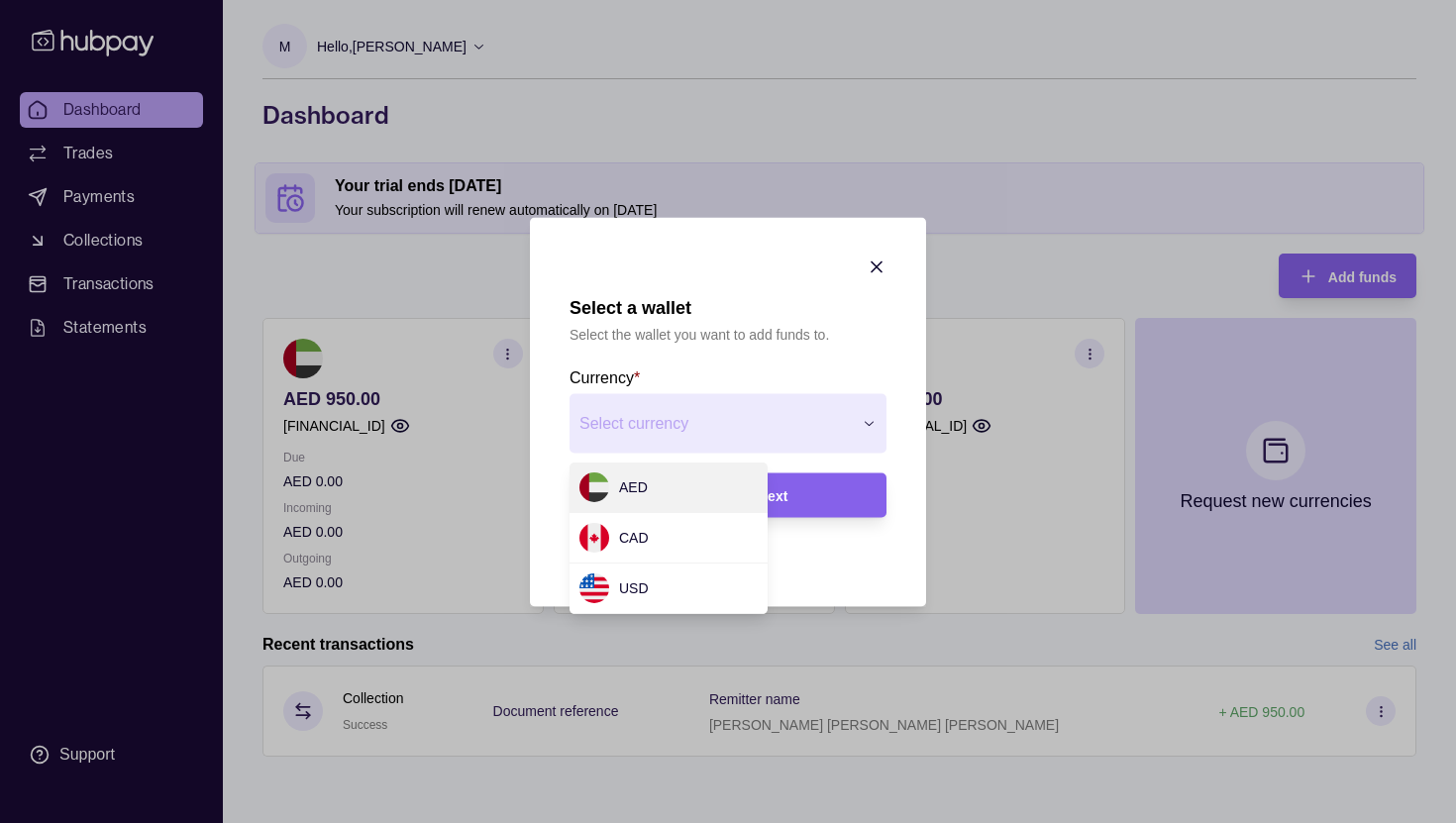 click on "Select a wallet Select the wallet you want to add funds to. Currency  * Select currency *** *** *** Next" at bounding box center (728, 823) 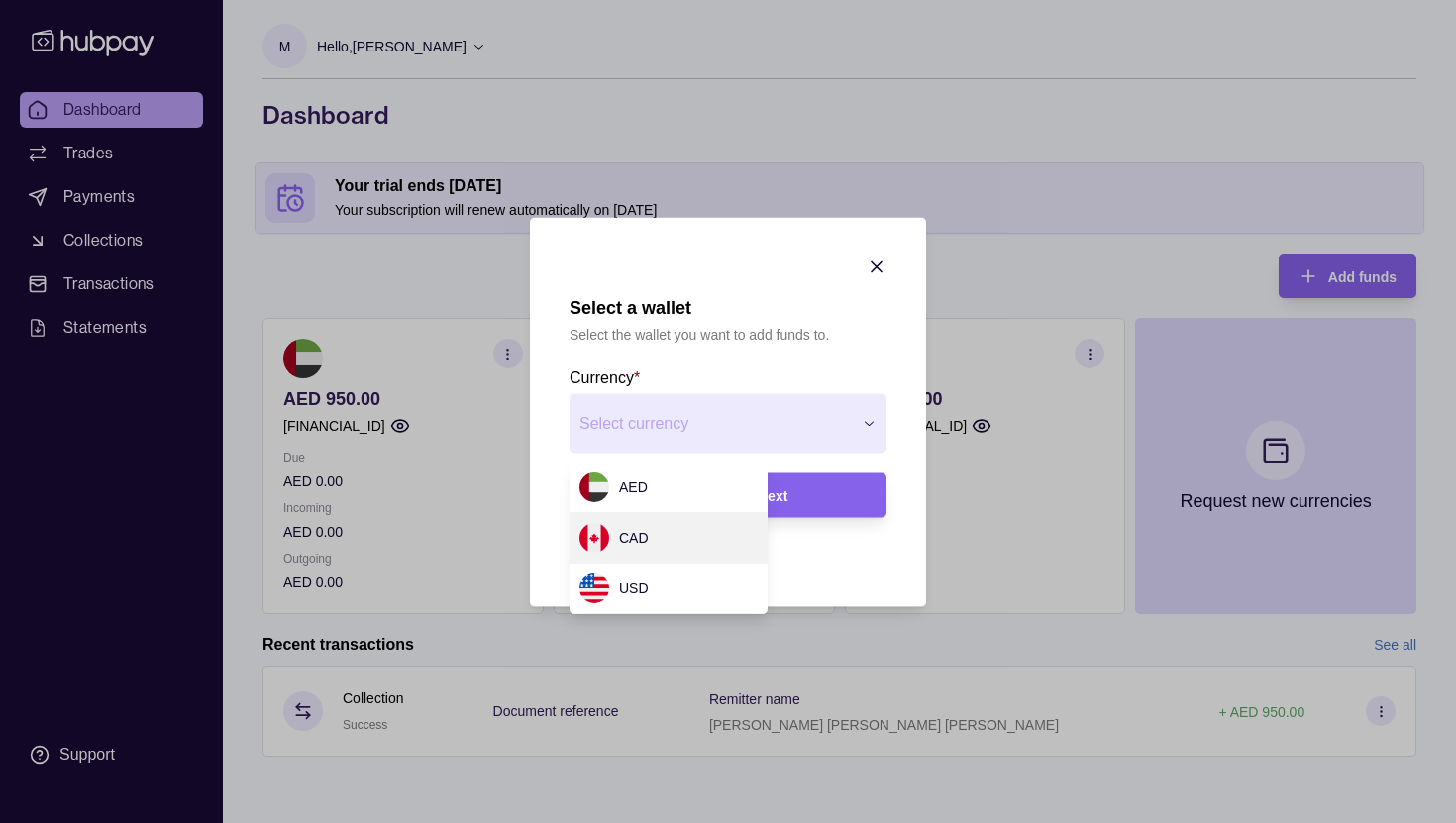 click at bounding box center (728, 411) 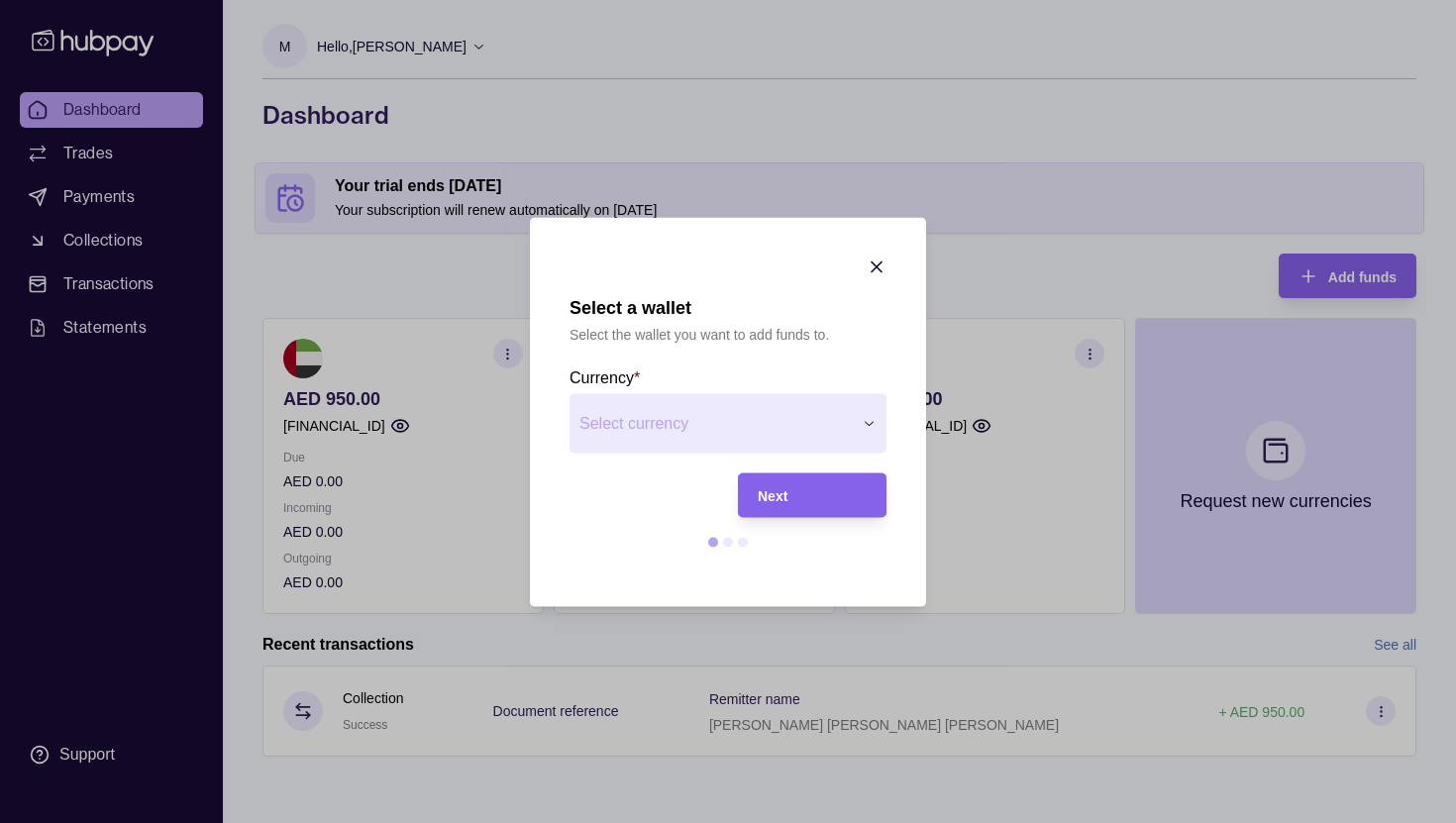 click 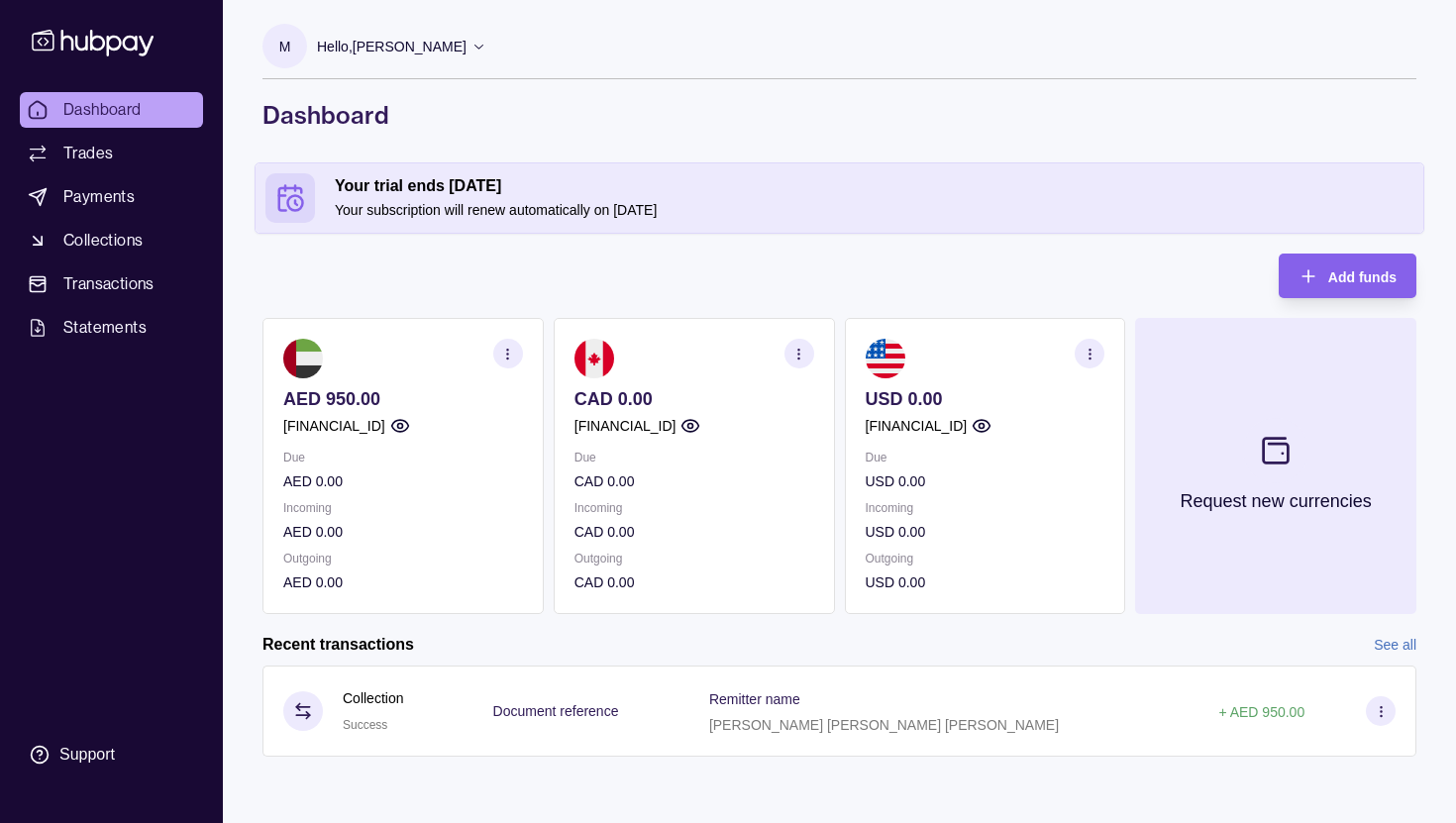 click 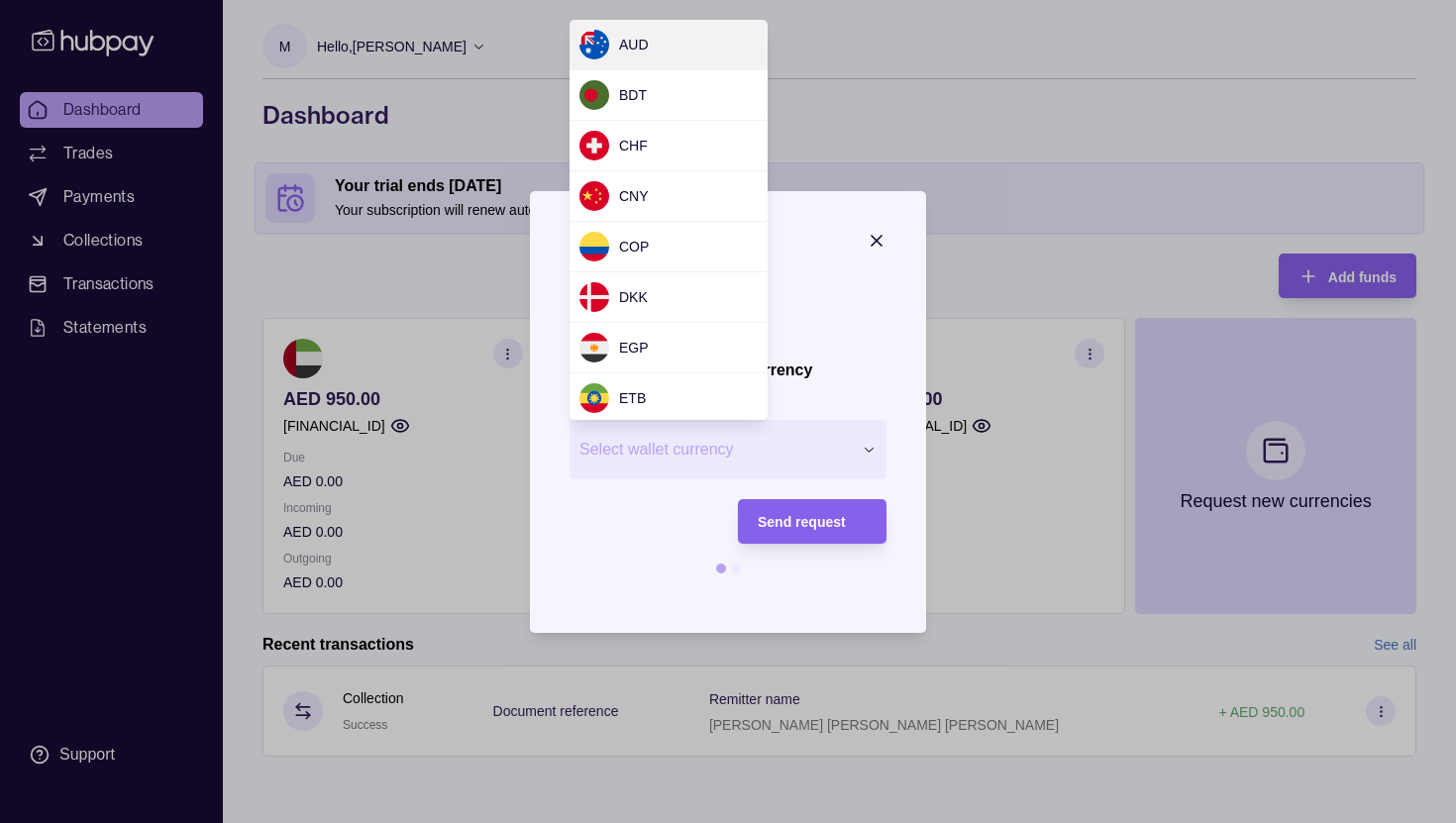 click on "Request new currency Wallet  * Select wallet currency *** *** *** *** *** *** *** *** *** *** *** *** *** *** *** *** *** *** *** *** *** *** *** *** *** *** *** *** *** *** *** *** *** *** *** *** *** *** *** *** *** *** *** Send request" at bounding box center [728, 823] 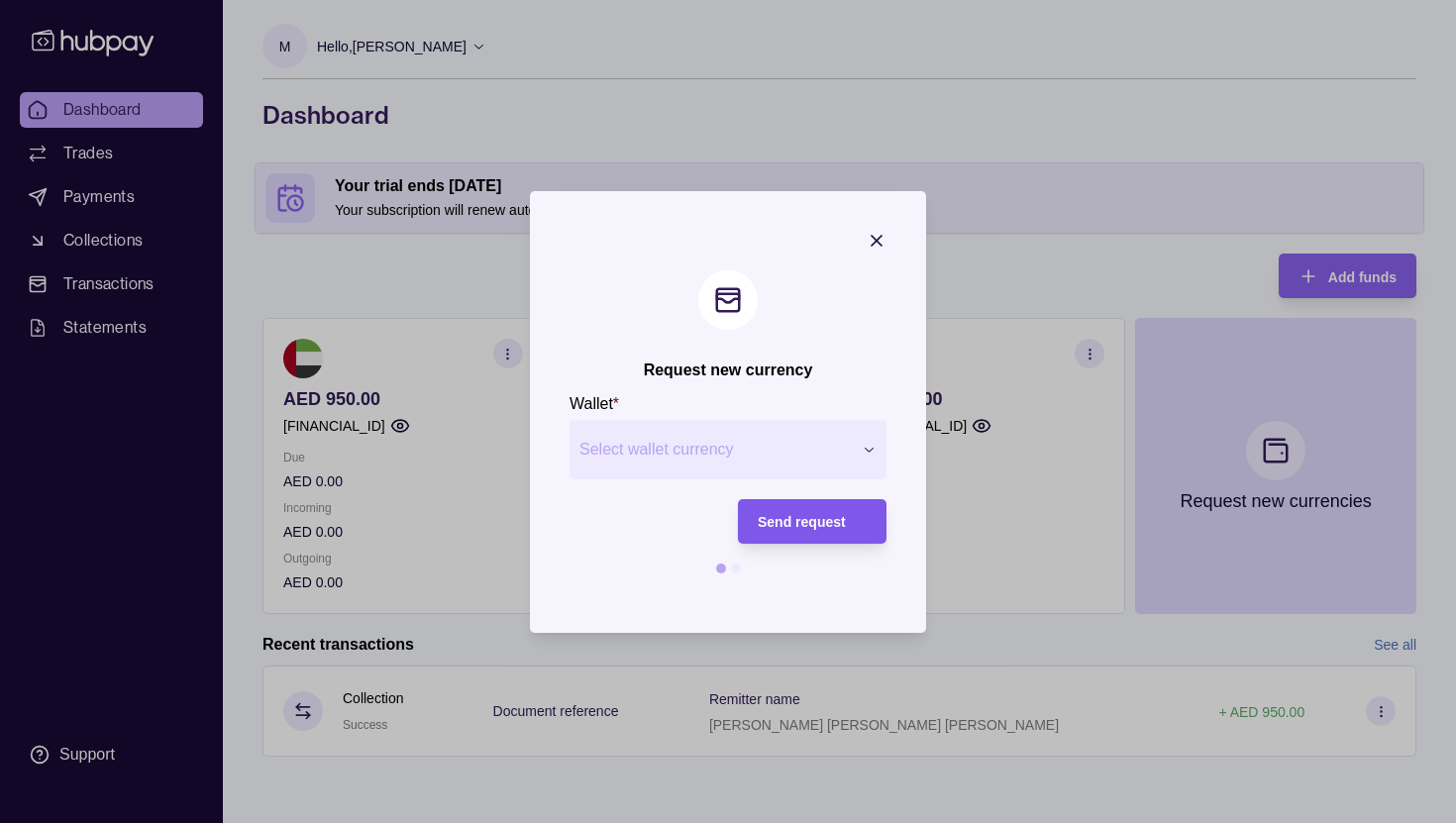 drag, startPoint x: 819, startPoint y: 456, endPoint x: 801, endPoint y: 531, distance: 77.12976 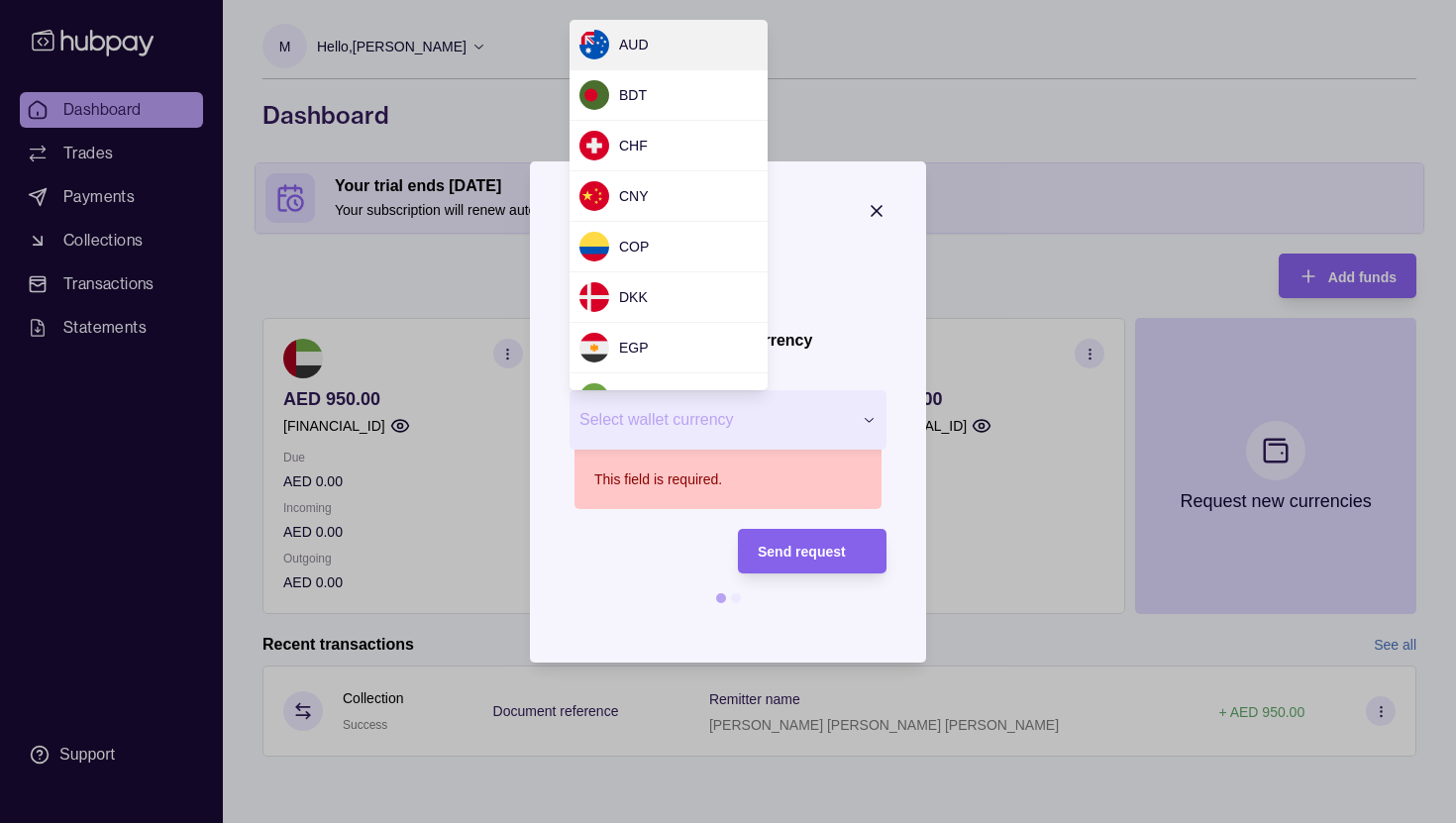 click on "Request new currency Wallet  * Select wallet currency *** *** *** *** *** *** *** *** *** *** *** *** *** *** *** *** *** *** *** *** *** *** *** *** *** *** *** *** *** *** *** *** *** *** *** *** *** *** *** *** *** *** *** This field is required. Send request" at bounding box center (728, 823) 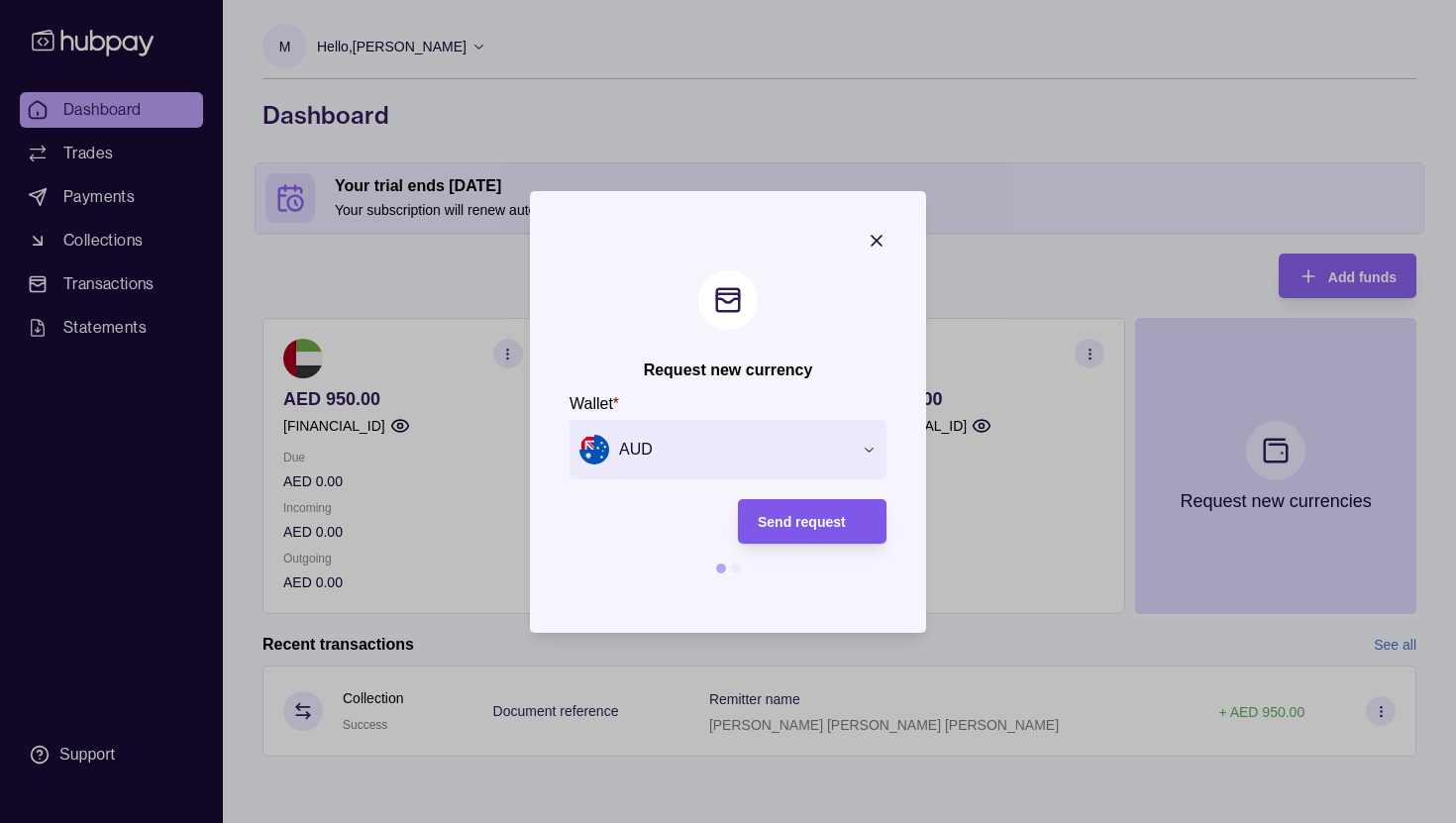 click on "Send request" at bounding box center (801, 522) 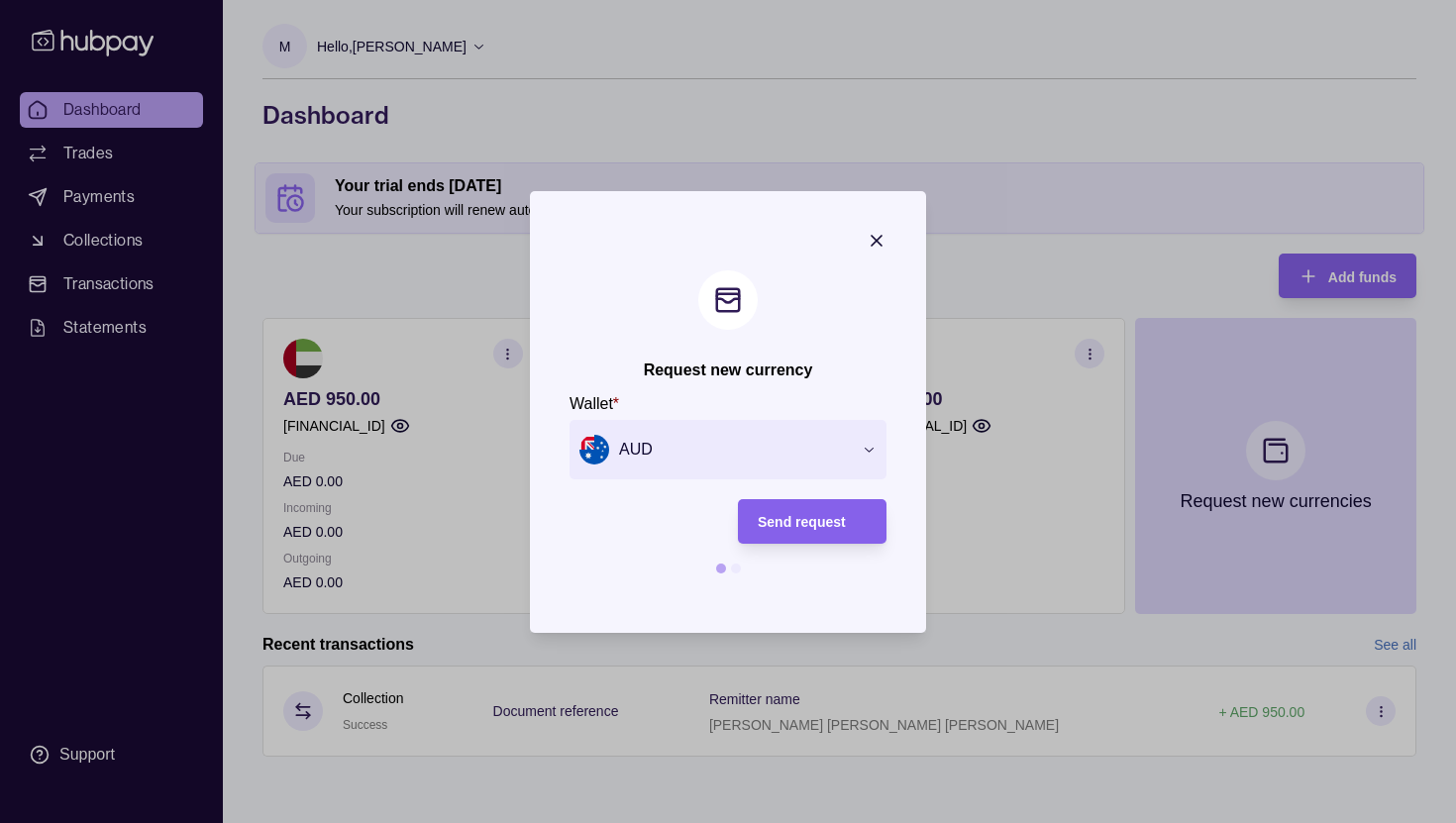click on "Request new currency Wallet  * AUD *** *** *** *** *** *** *** *** *** *** *** *** *** *** *** *** *** *** *** *** *** *** *** *** *** *** *** *** *** *** *** *** *** *** *** *** *** *** *** *** *** *** *** Send request" at bounding box center [728, 823] 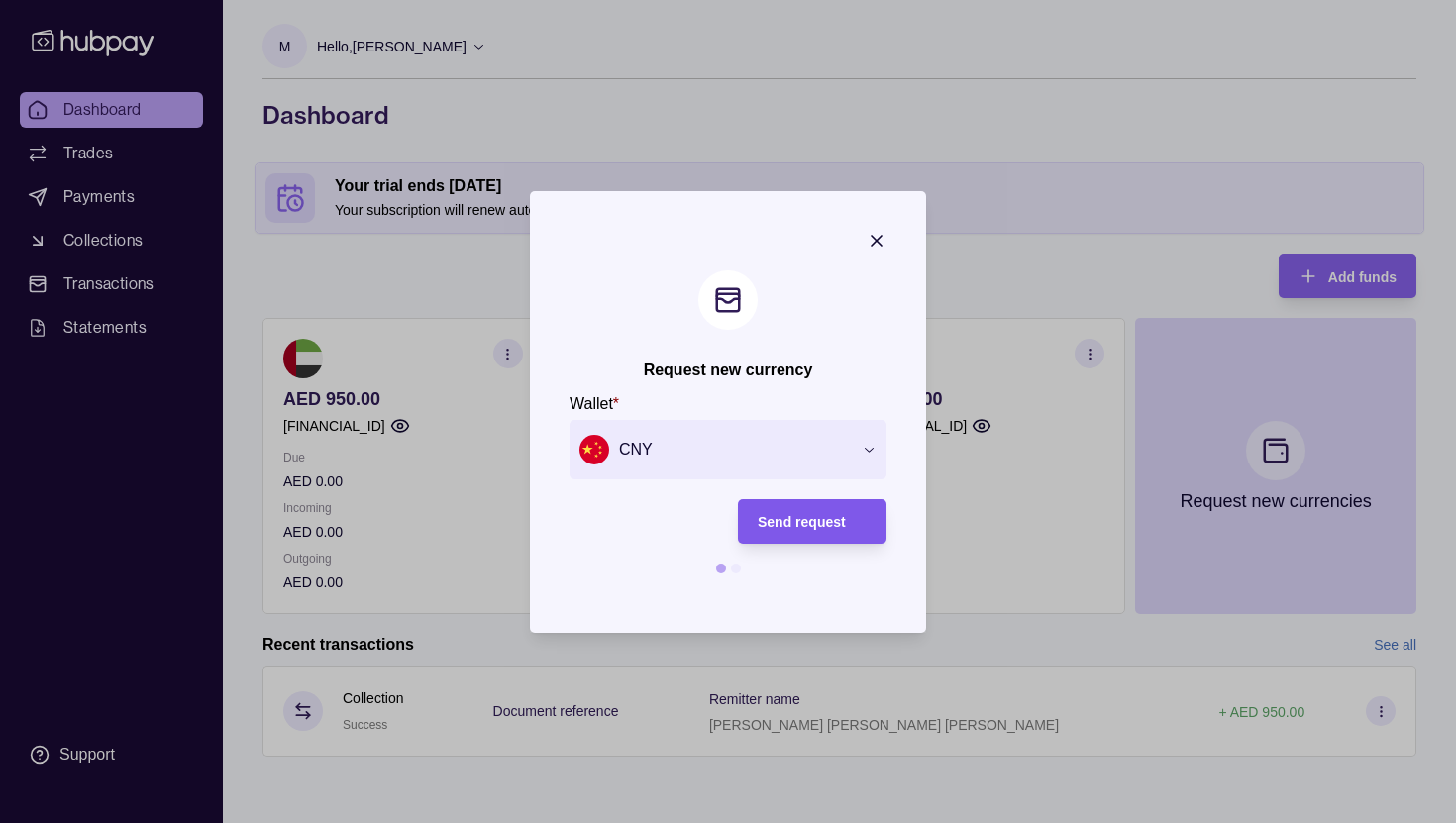 click on "Send request" at bounding box center (801, 522) 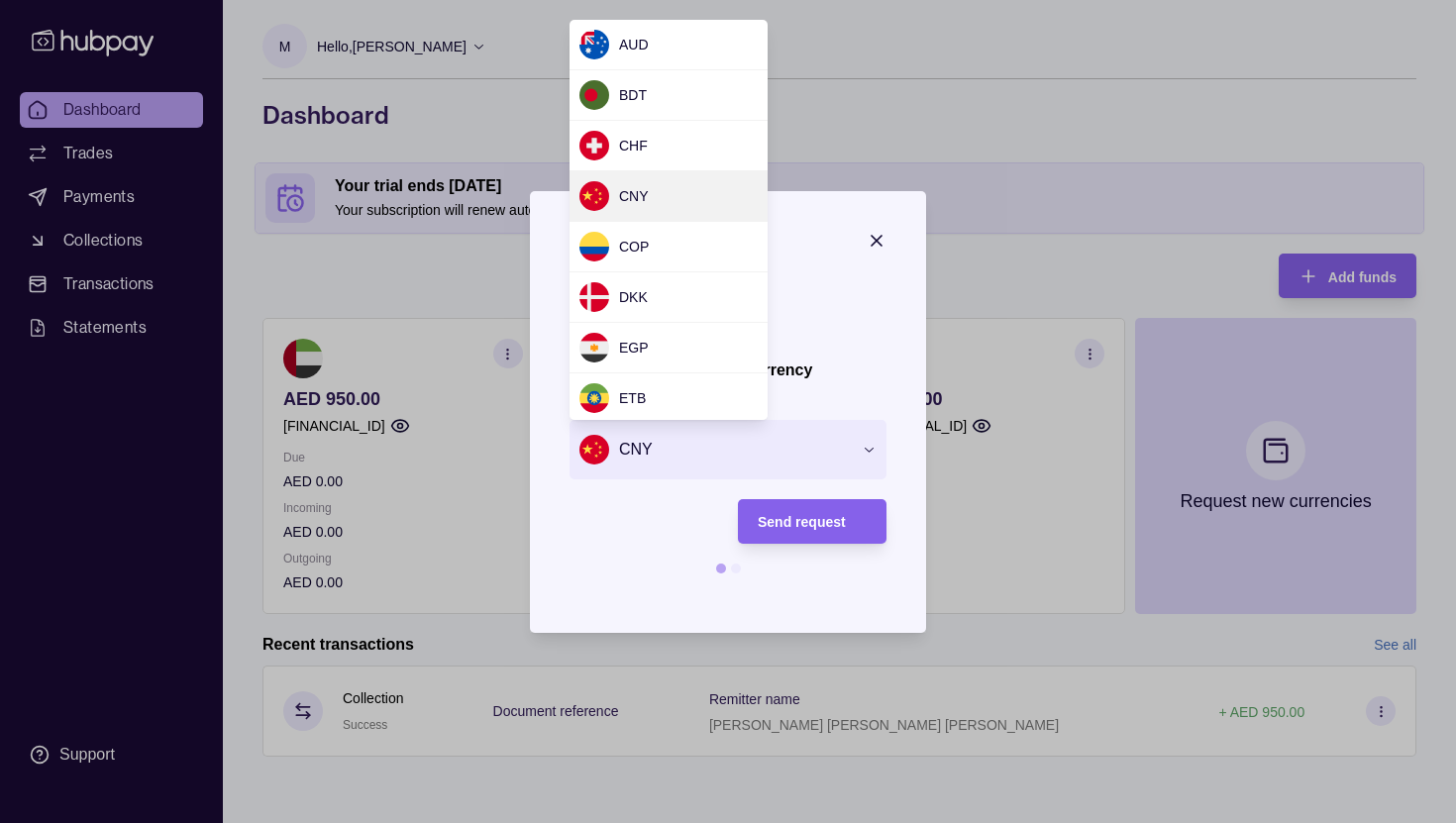 click on "Request new currency Wallet  * CNY *** *** *** *** *** *** *** *** *** *** *** *** *** *** *** *** *** *** *** *** *** *** *** *** *** *** *** *** *** *** *** *** *** *** *** *** *** *** *** *** *** *** *** Send request" at bounding box center [728, 823] 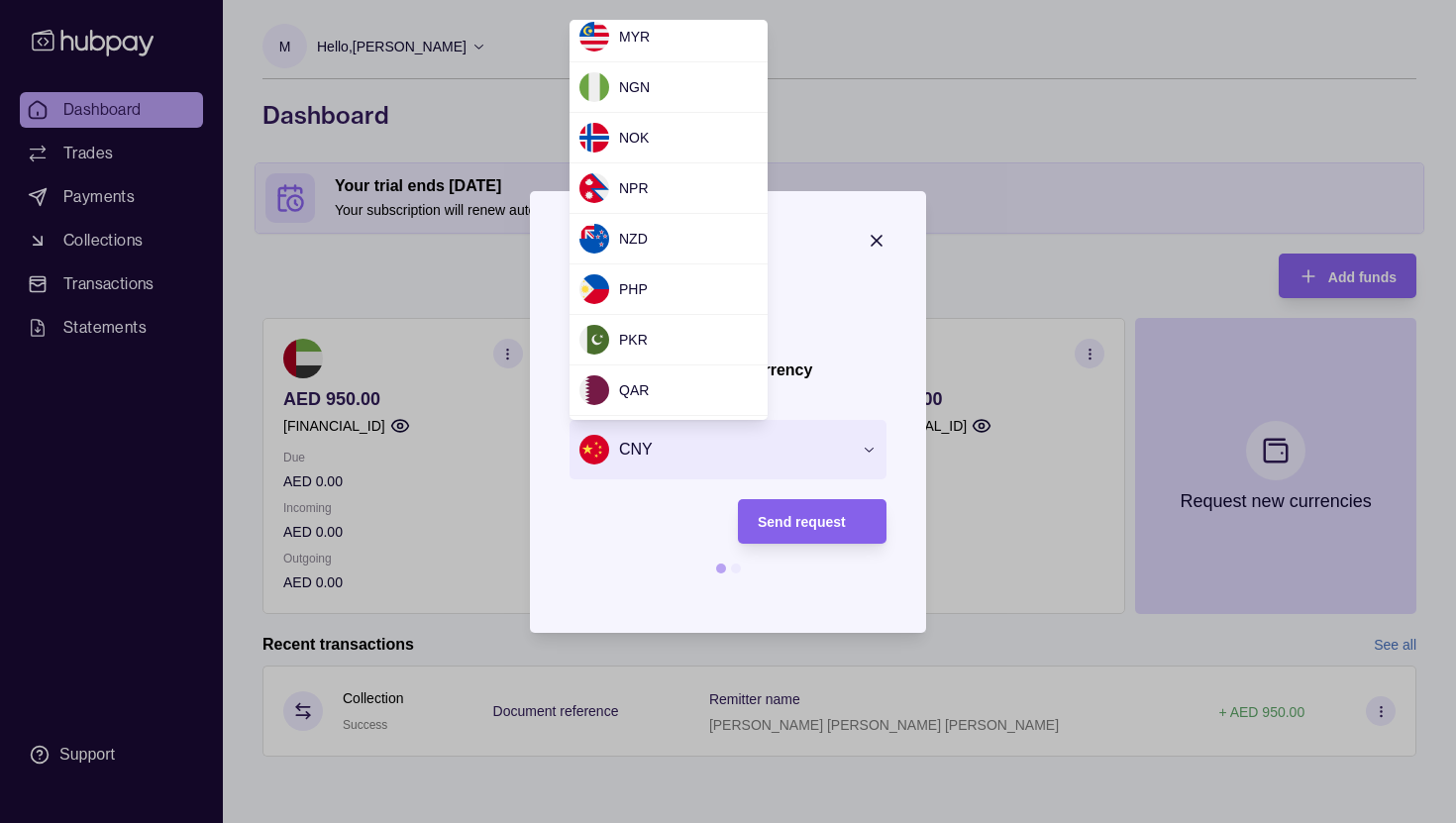 scroll, scrollTop: 1172, scrollLeft: 0, axis: vertical 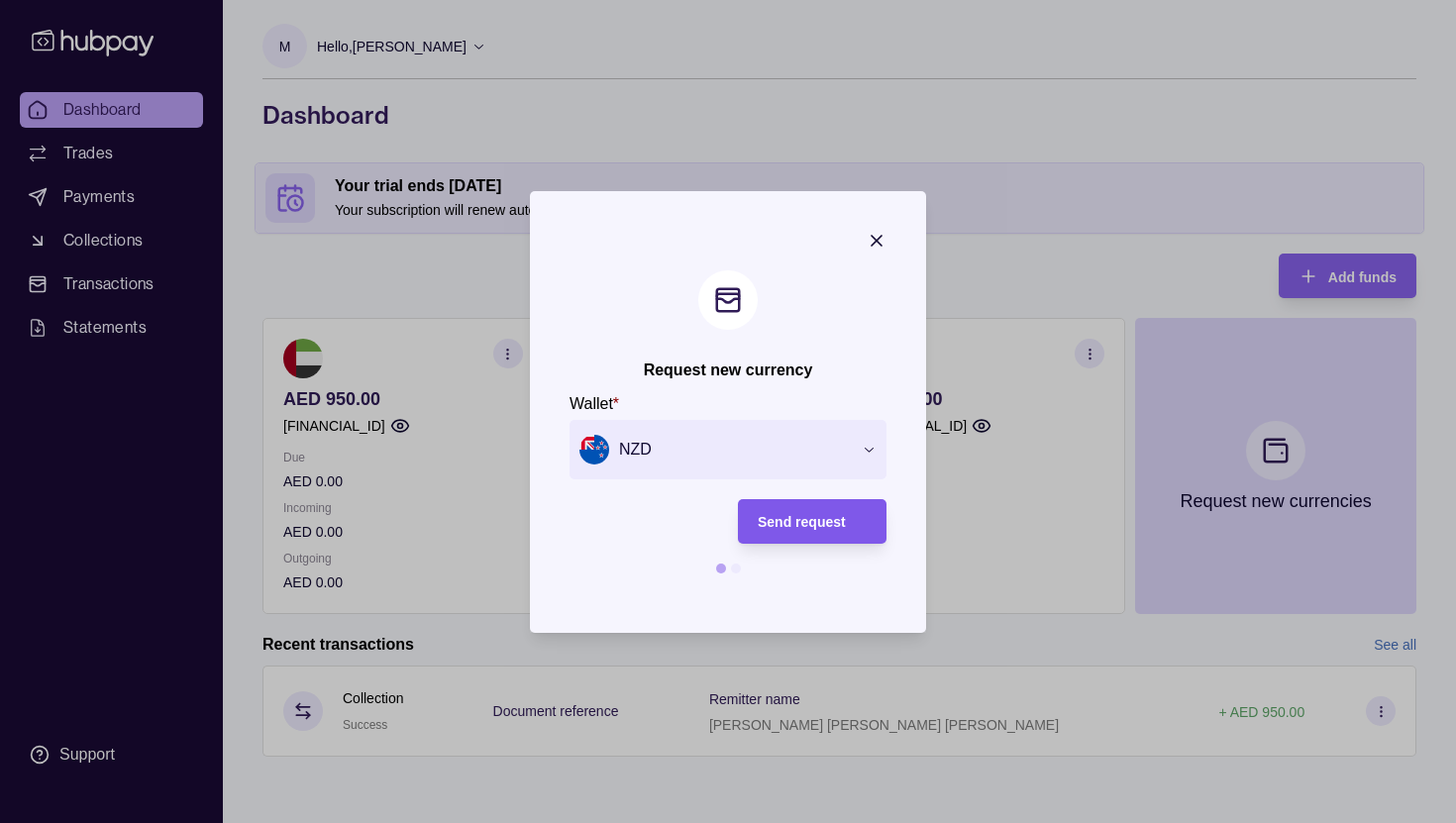 click on "Send request" at bounding box center (797, 521) 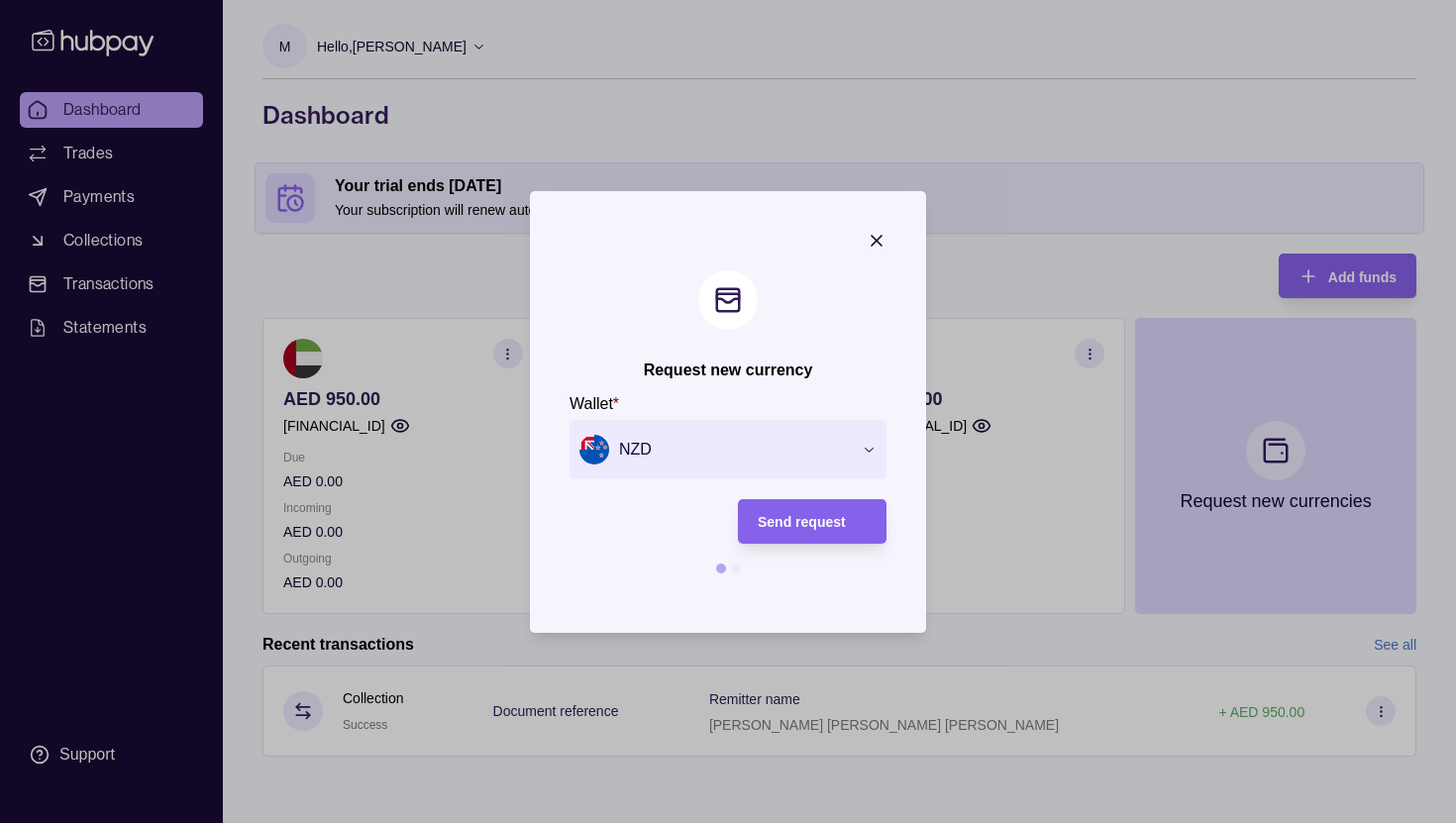 click on "Request new currency Wallet  * NZD *** *** *** *** *** *** *** *** *** *** *** *** *** *** *** *** *** *** *** *** *** *** *** *** *** *** *** *** *** *** *** *** *** *** *** *** *** *** *** *** *** *** *** Send request" at bounding box center (728, 823) 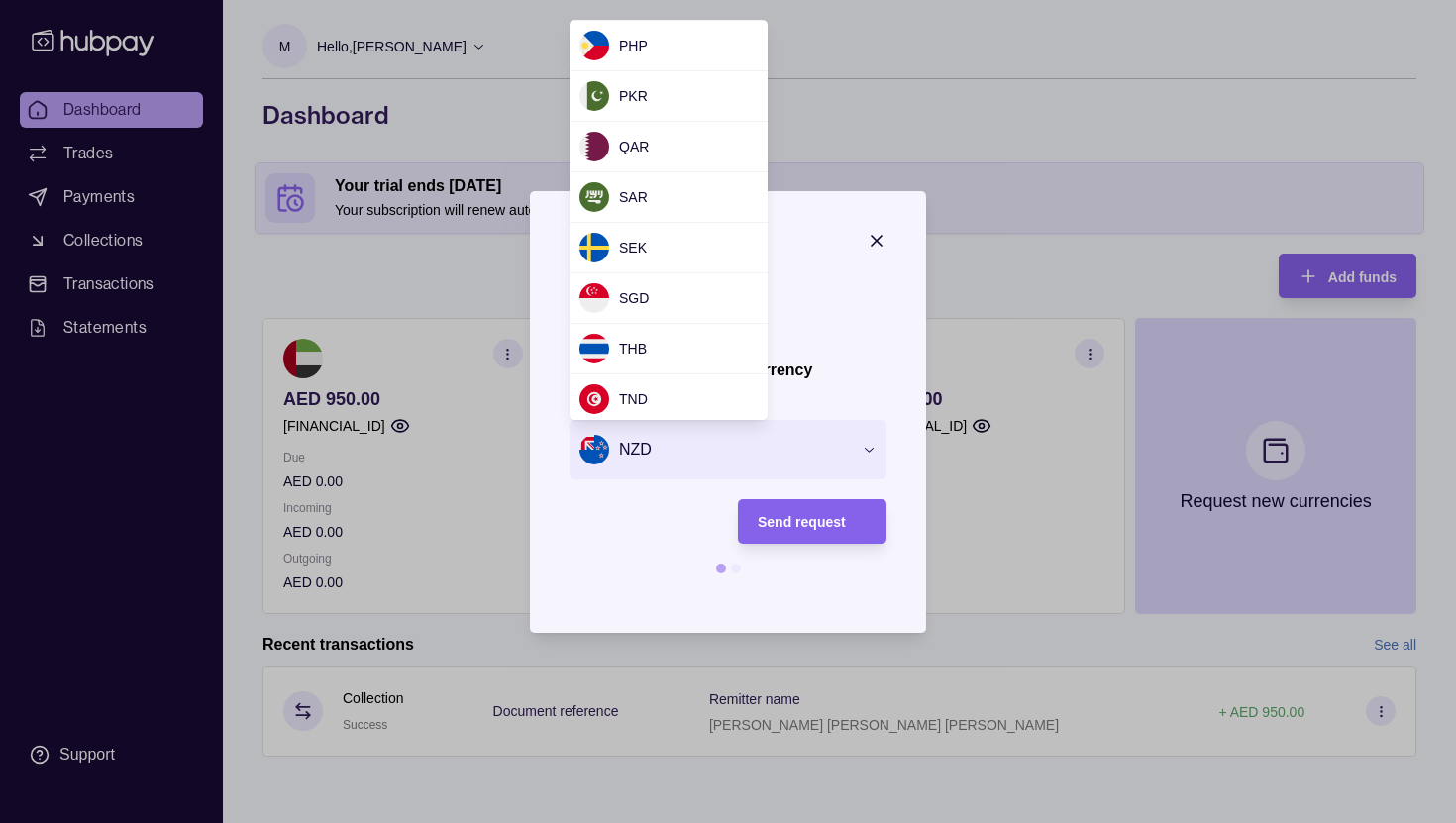 scroll, scrollTop: 1417, scrollLeft: 0, axis: vertical 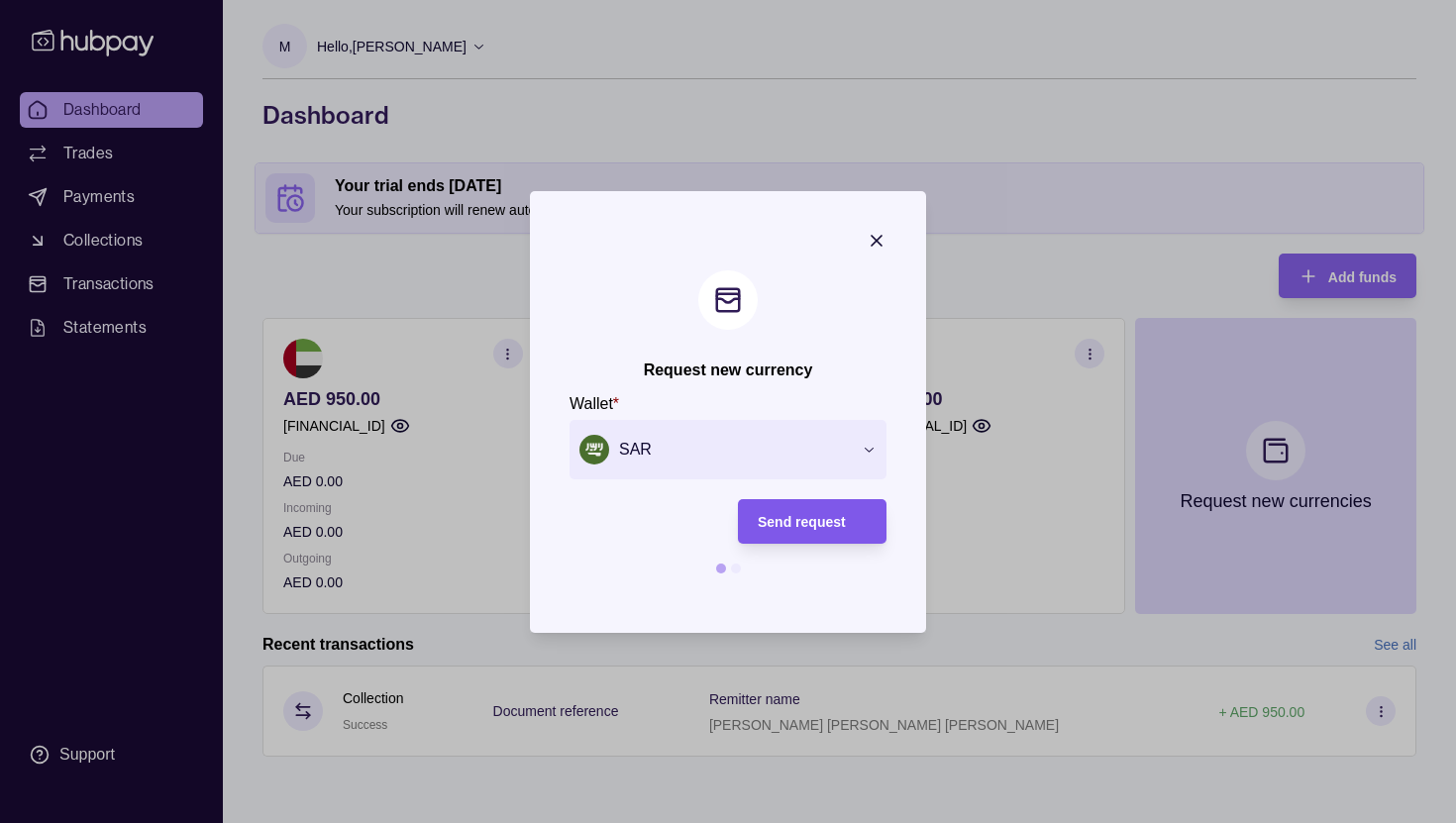 click on "Send request" at bounding box center [801, 522] 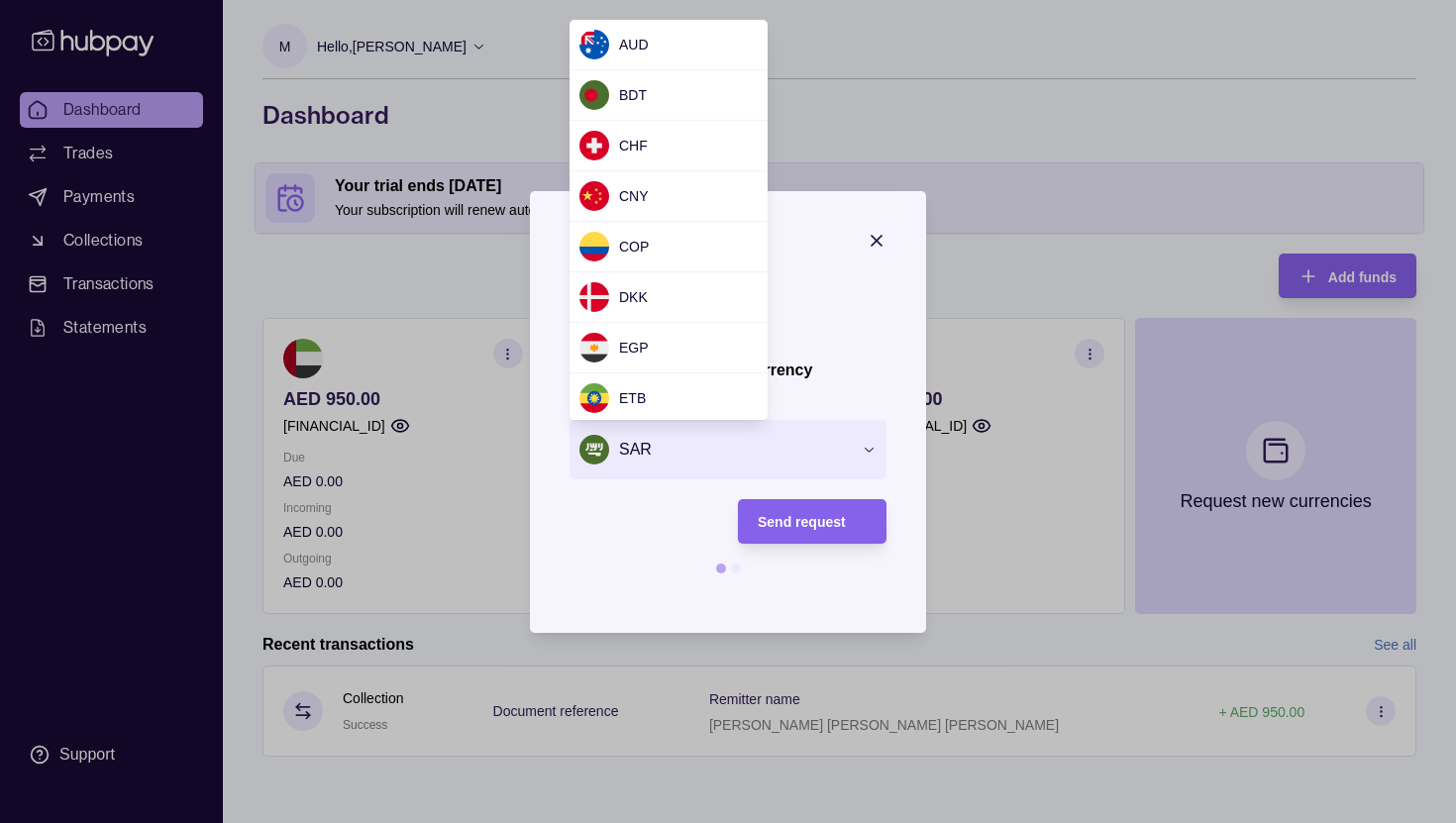click on "Request new currency Wallet  * SAR *** *** *** *** *** *** *** *** *** *** *** *** *** *** *** *** *** *** *** *** *** *** *** *** *** *** *** *** *** *** *** *** *** *** *** *** *** *** *** *** *** *** *** Send request" at bounding box center (728, 823) 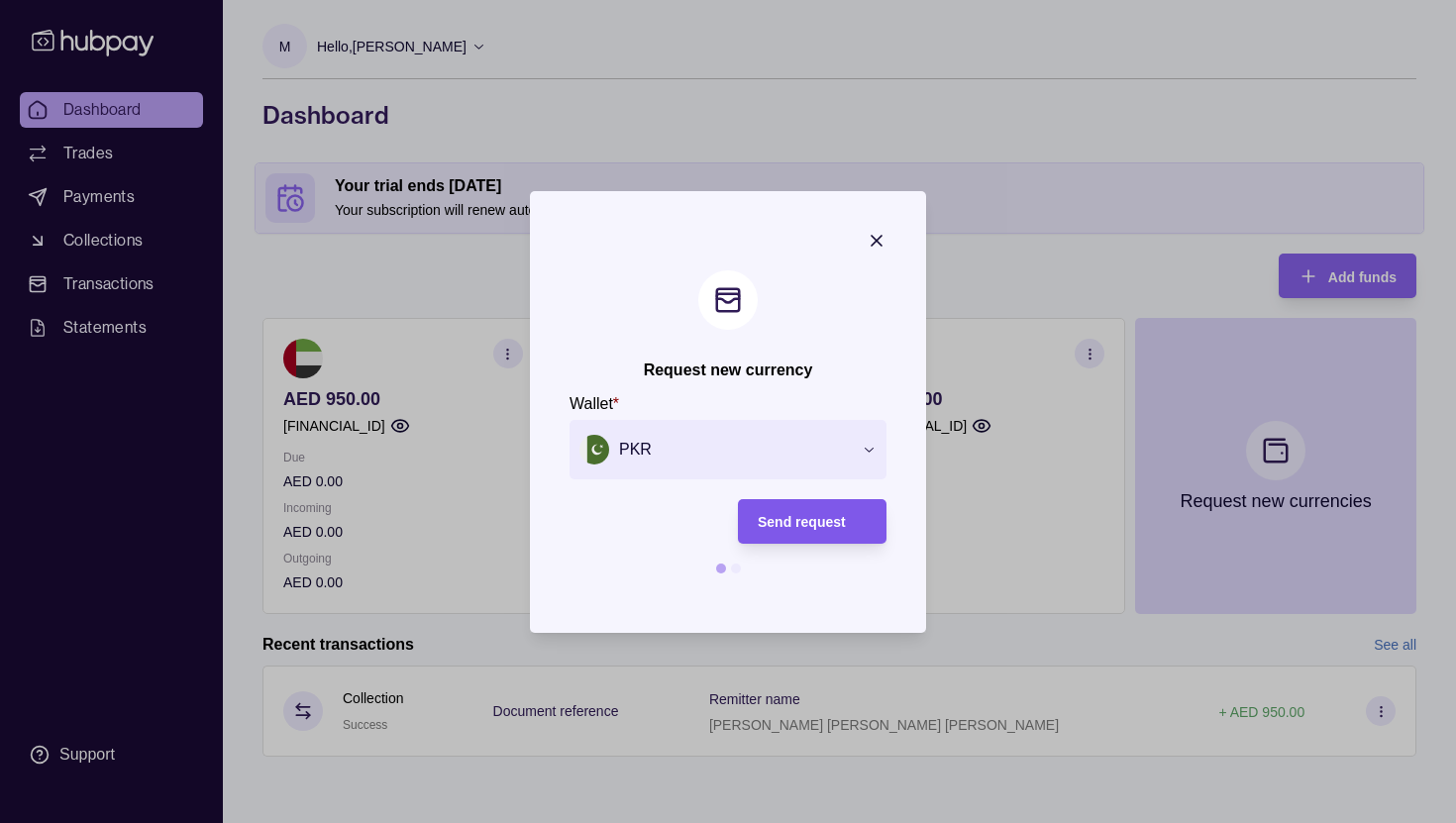 click on "Send request" at bounding box center (801, 522) 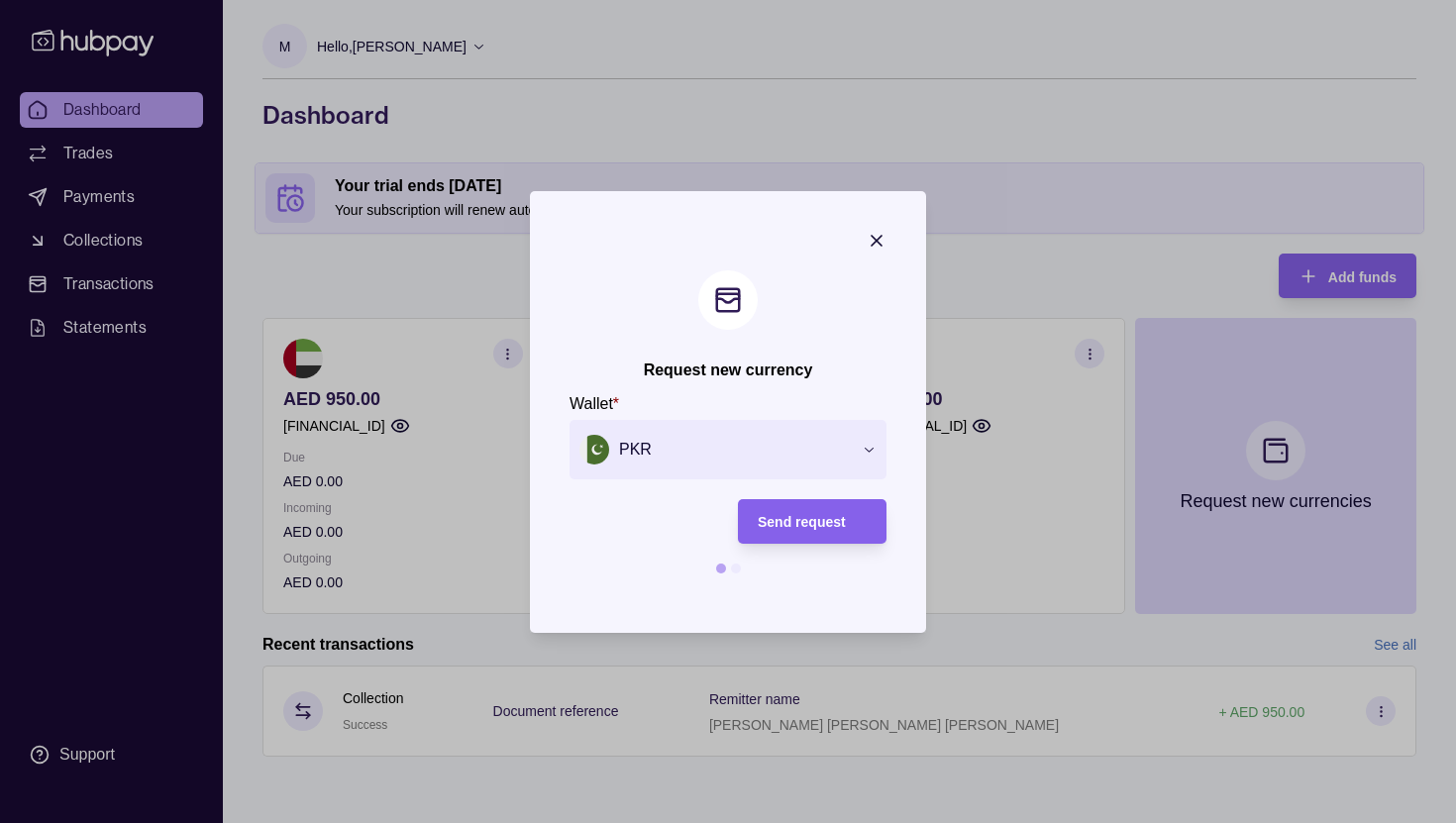 click 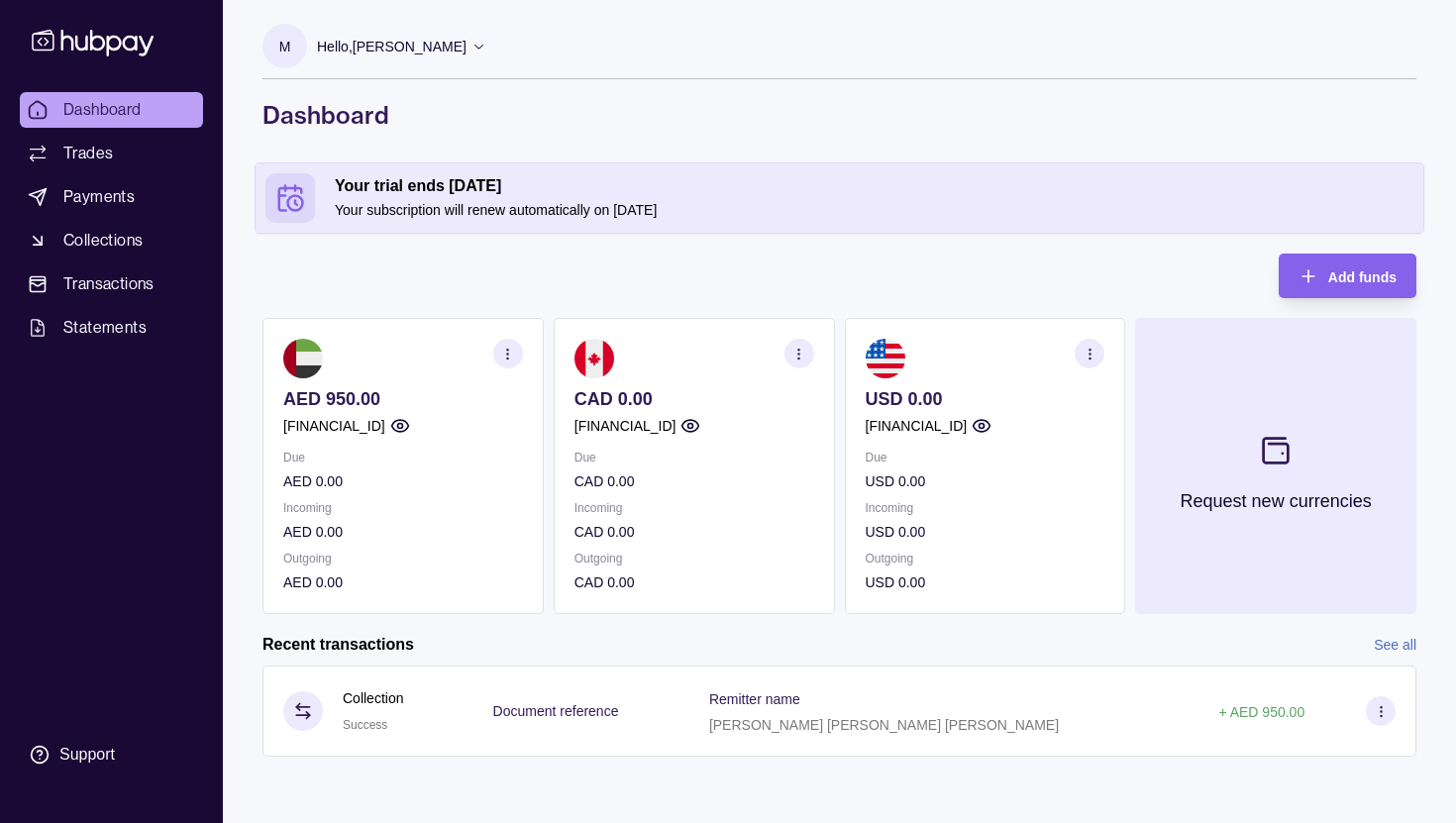 click on "Request new currencies" at bounding box center (1276, 465) 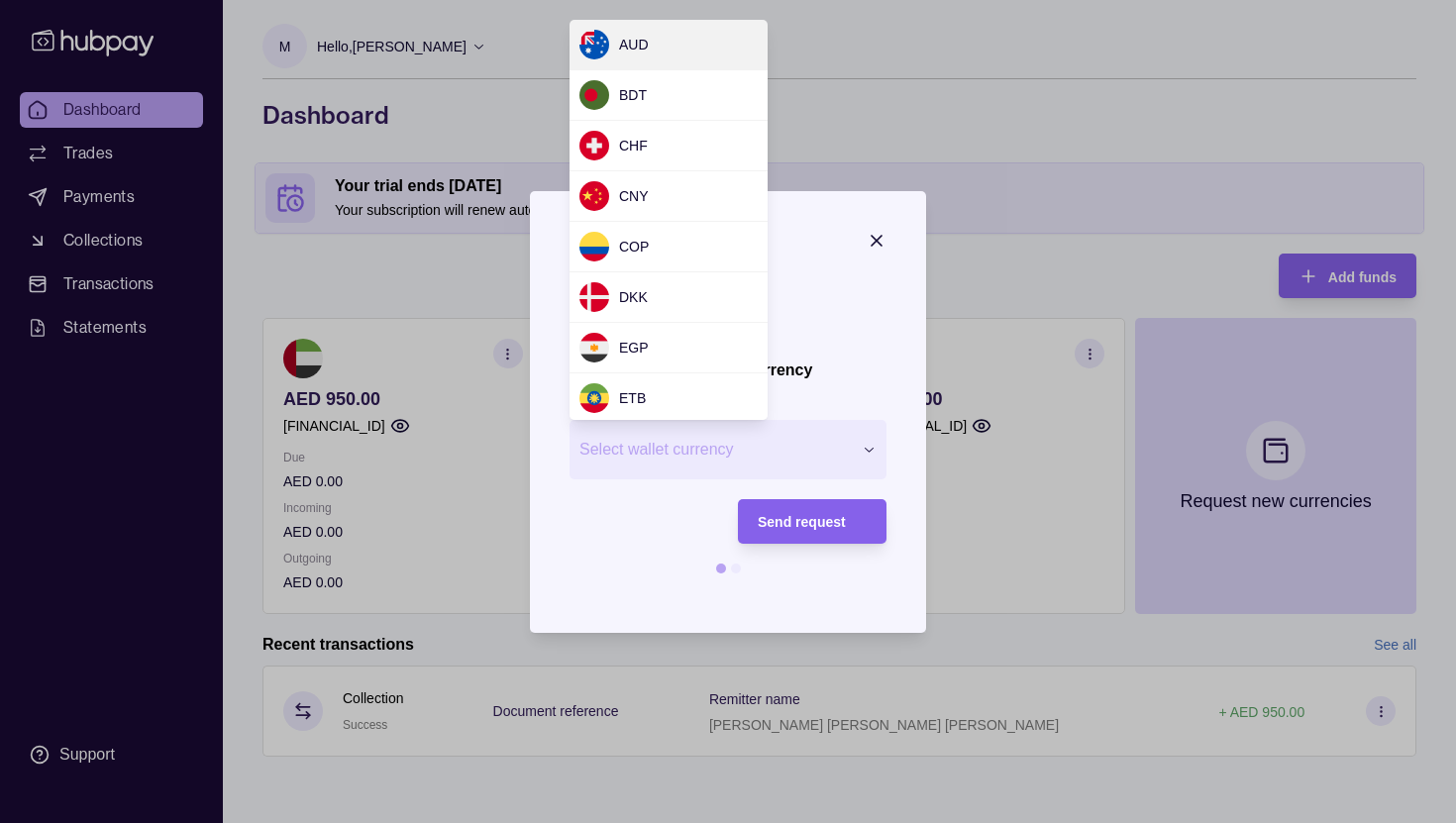 click on "Request new currency Wallet  * Select wallet currency *** *** *** *** *** *** *** *** *** *** *** *** *** *** *** *** *** *** *** *** *** *** *** *** *** *** *** *** *** *** *** *** *** *** *** *** *** *** *** *** *** *** *** Send request" at bounding box center [728, 823] 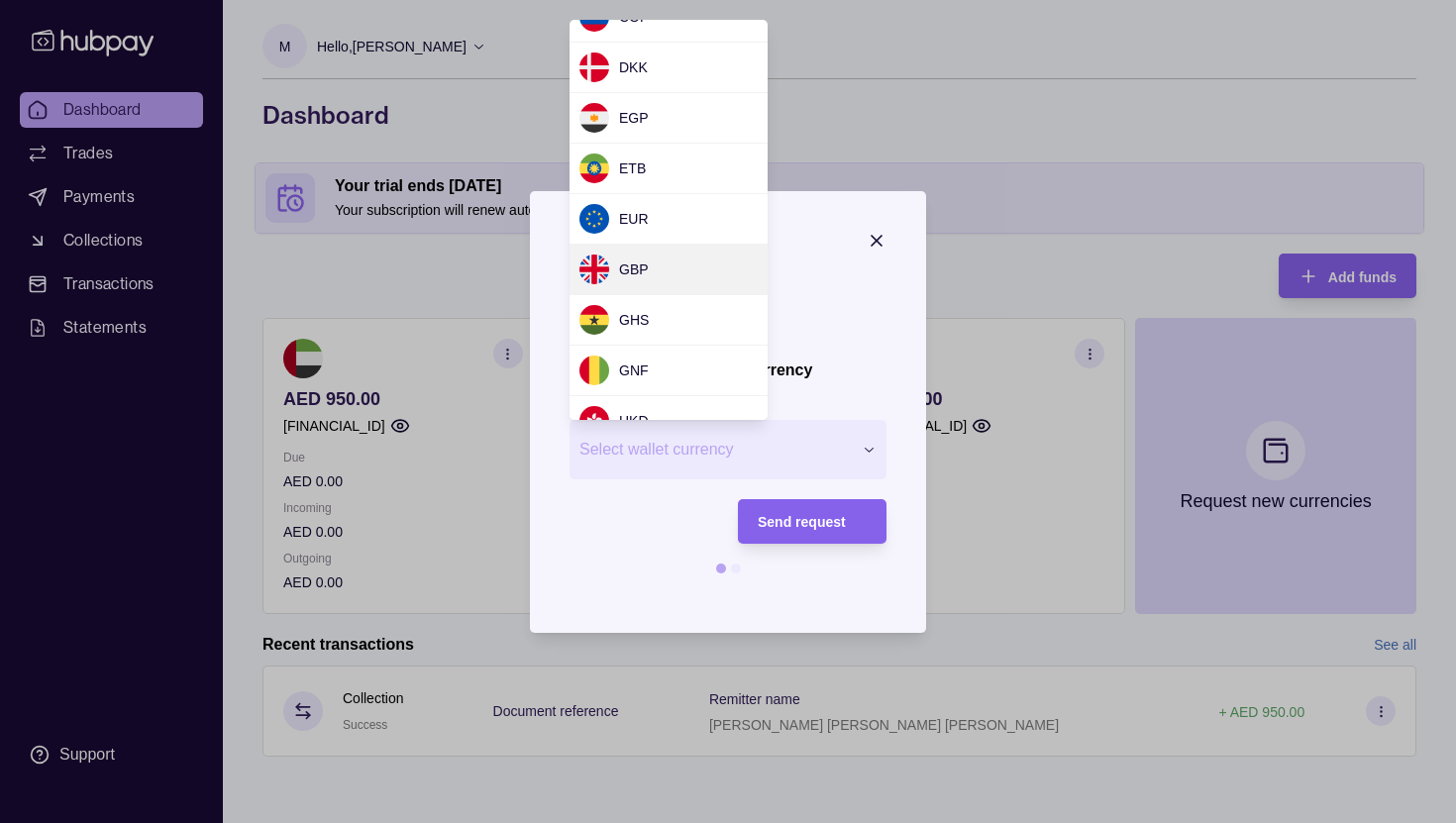 scroll, scrollTop: 222, scrollLeft: 0, axis: vertical 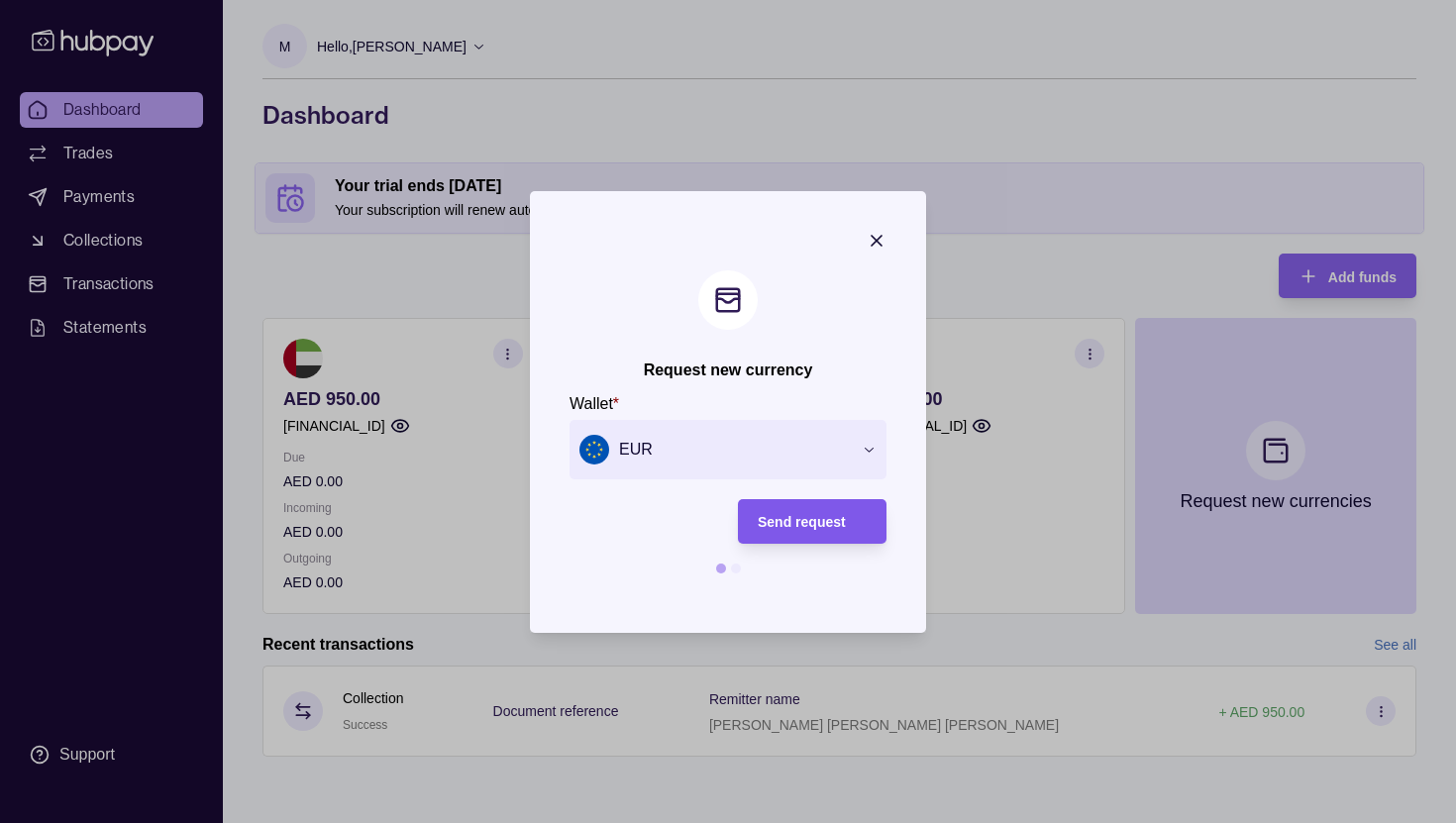 click on "Send request" at bounding box center (812, 521) 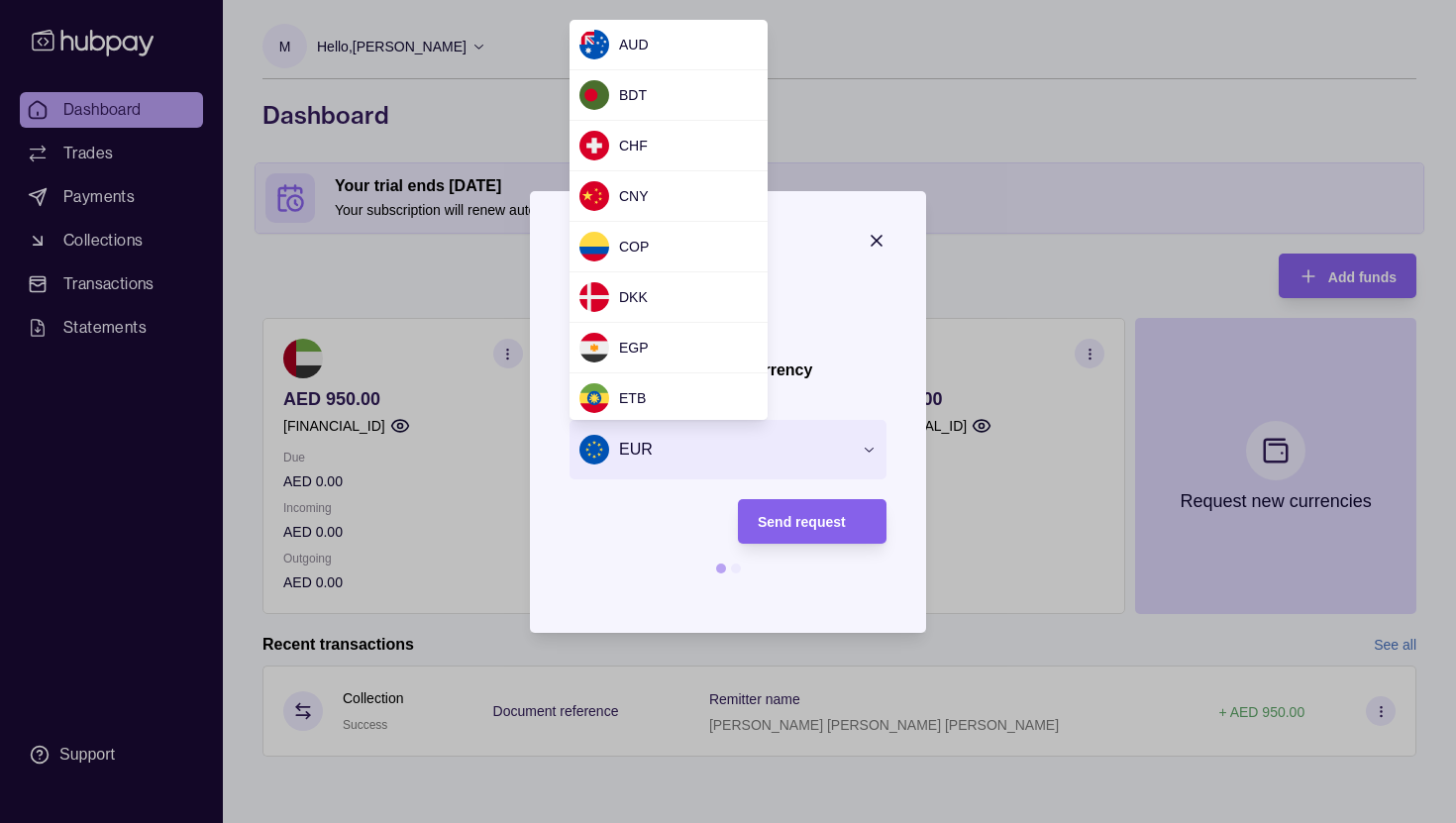 click on "Request new currency Wallet  * EUR *** *** *** *** *** *** *** *** *** *** *** *** *** *** *** *** *** *** *** *** *** *** *** *** *** *** *** *** *** *** *** *** *** *** *** *** *** *** *** *** *** *** *** Send request" at bounding box center [728, 823] 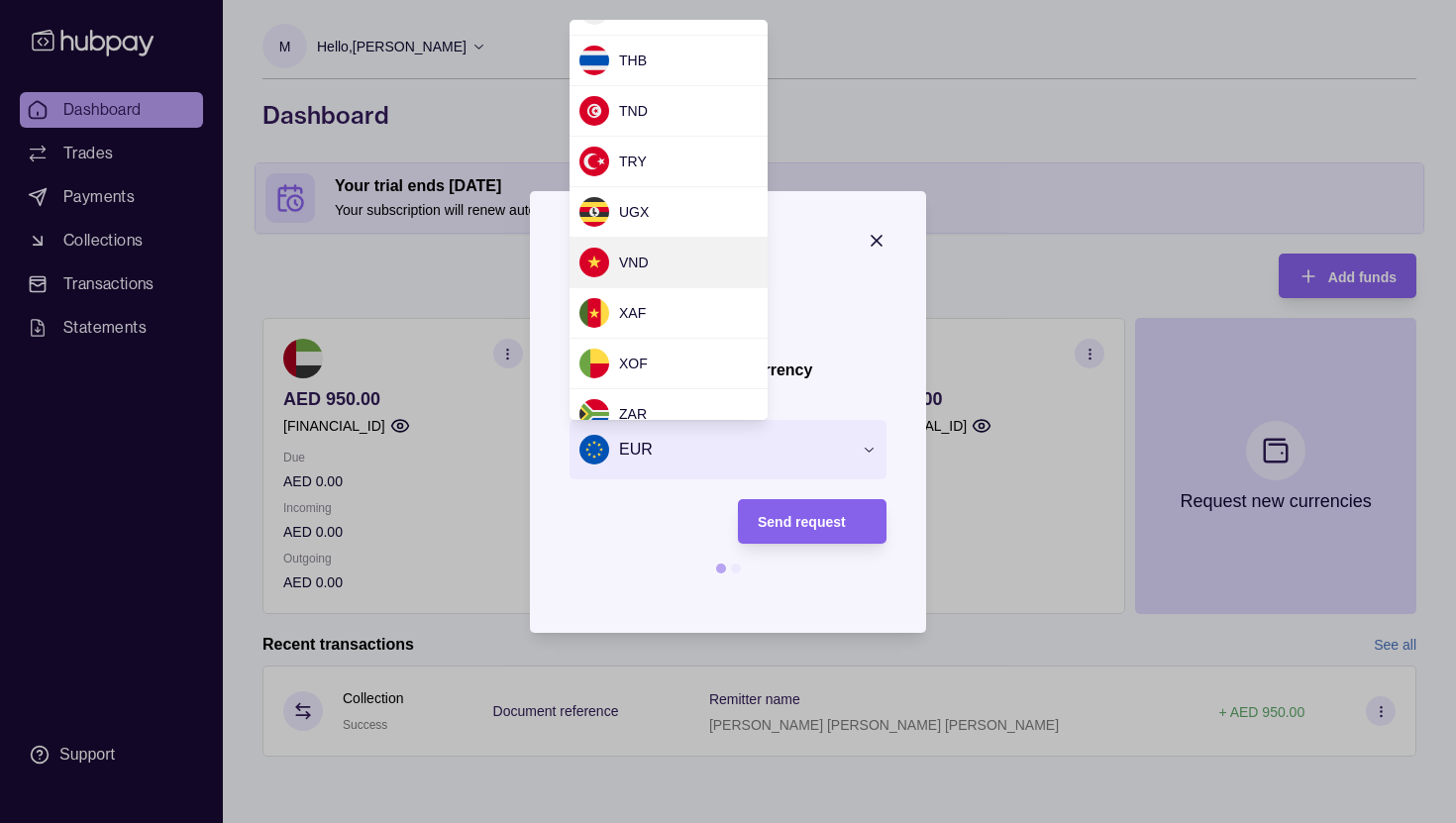 scroll, scrollTop: 1700, scrollLeft: 0, axis: vertical 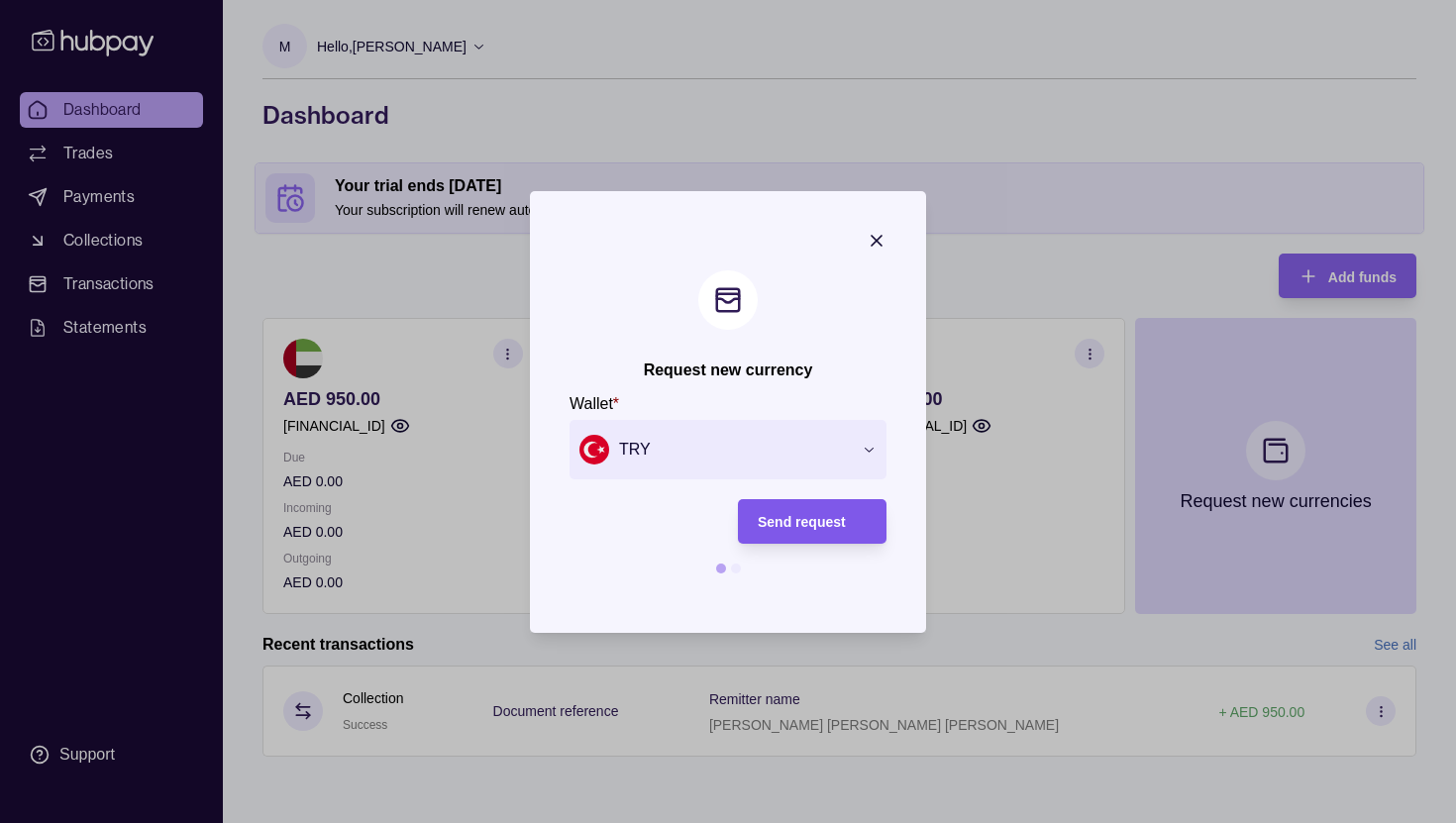 click on "Send request" at bounding box center [812, 521] 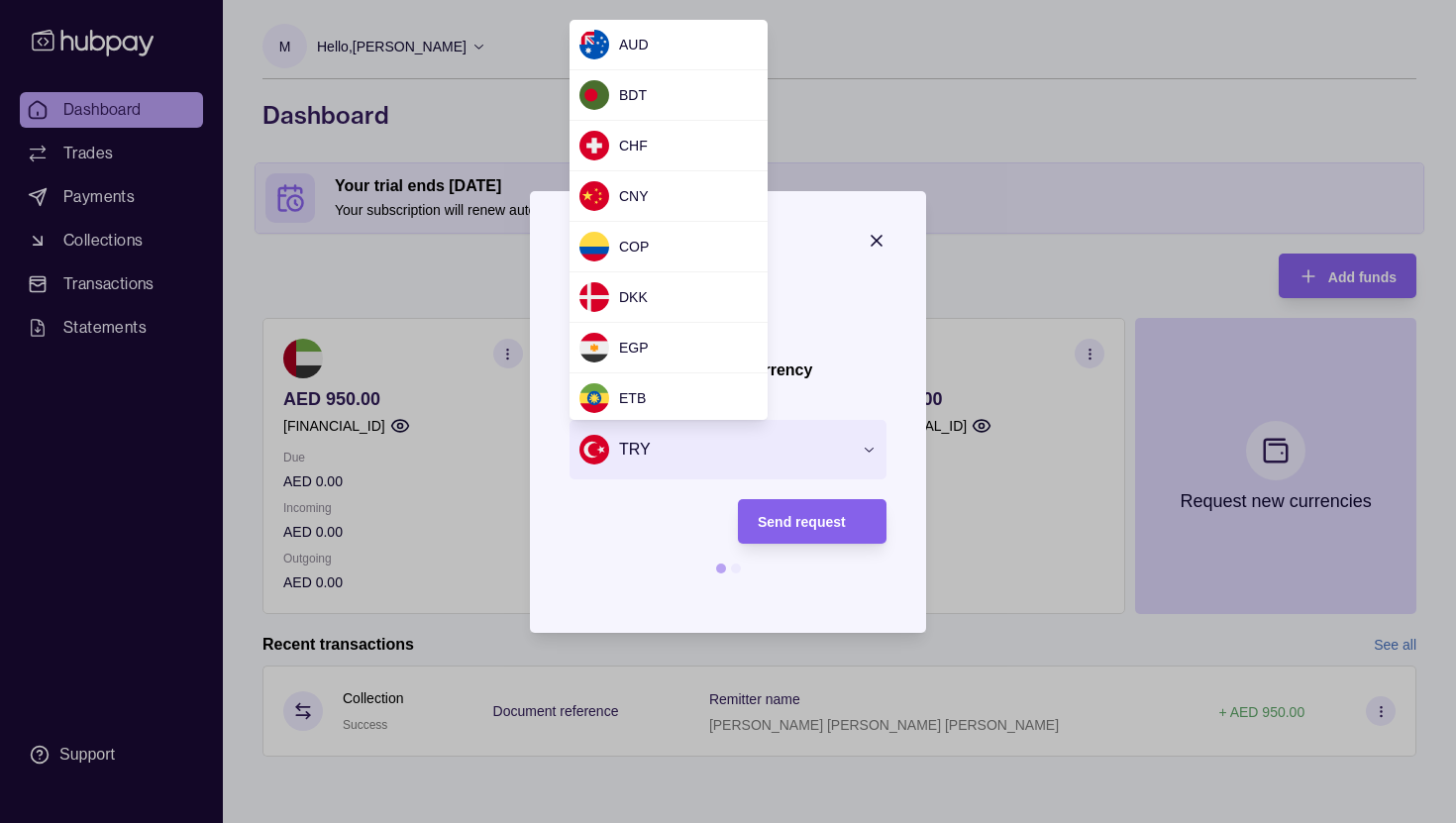 click on "Request new currency Wallet  * TRY *** *** *** *** *** *** *** *** *** *** *** *** *** *** *** *** *** *** *** *** *** *** *** *** *** *** *** *** *** *** *** *** *** *** *** *** *** *** *** *** *** *** *** Send request" at bounding box center [728, 823] 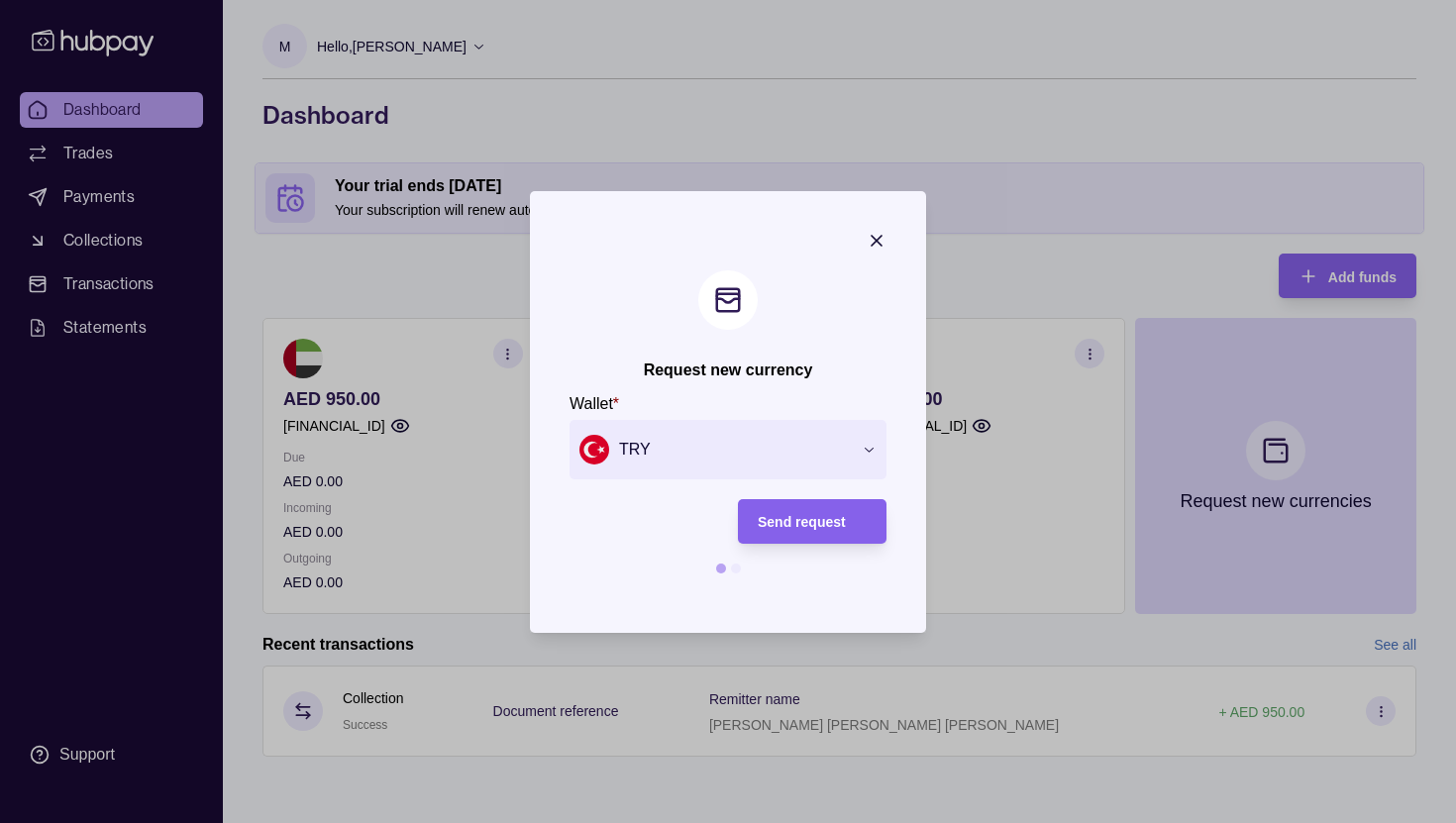 drag, startPoint x: 755, startPoint y: 461, endPoint x: 737, endPoint y: 395, distance: 68.41053 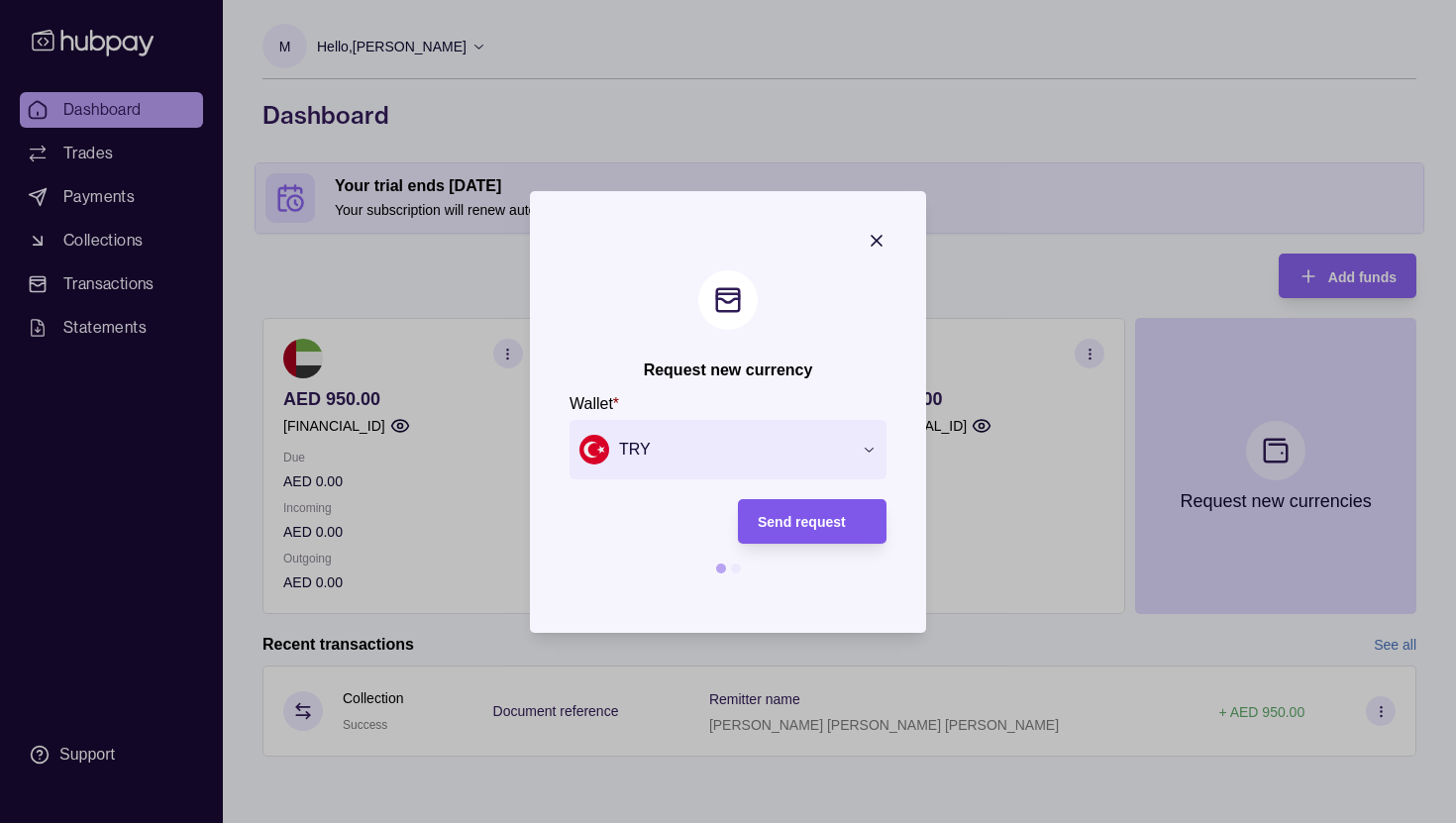 click on "Send request" at bounding box center (812, 521) 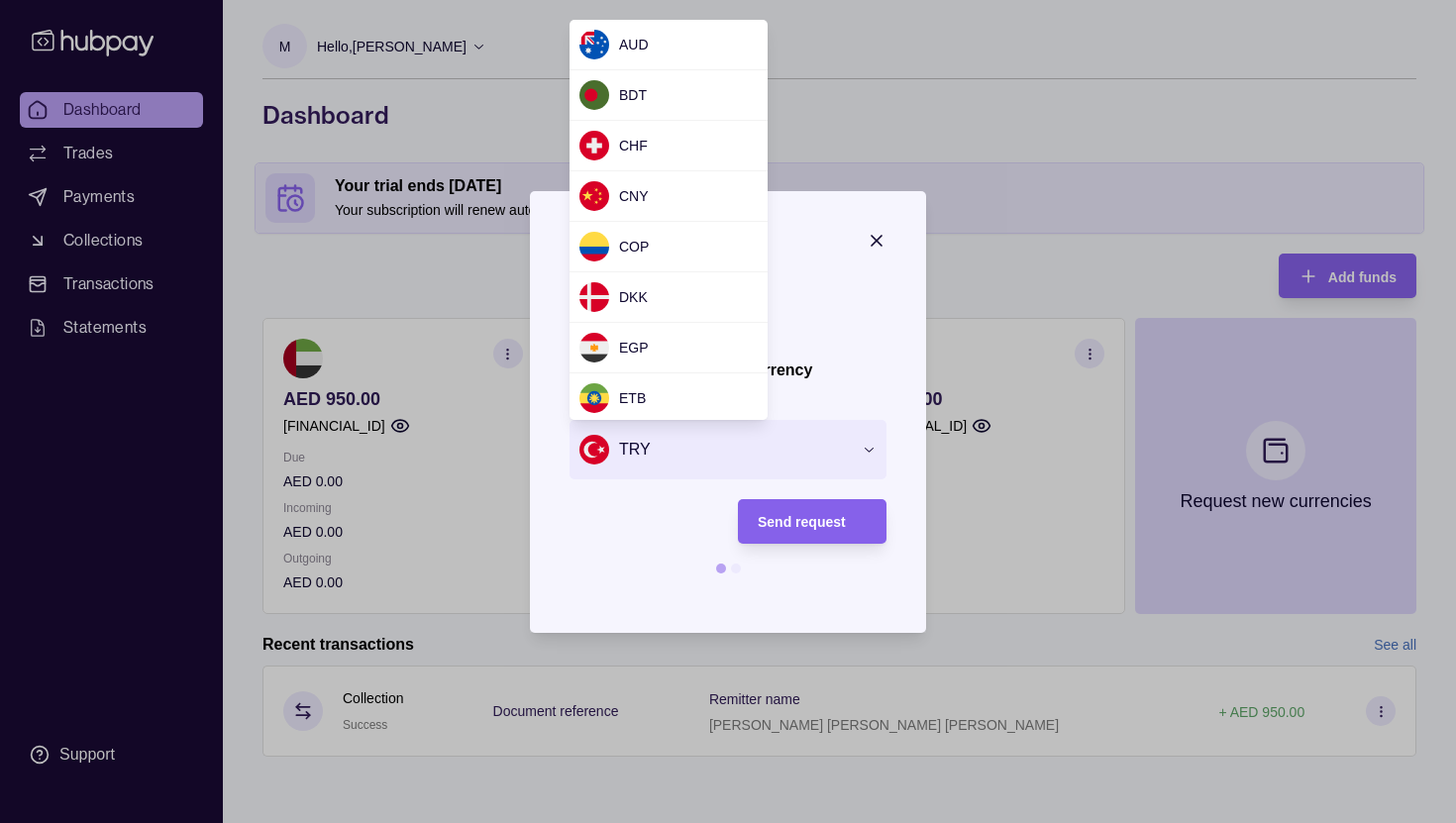 click on "Request new currency Wallet  * TRY *** *** *** *** *** *** *** *** *** *** *** *** *** *** *** *** *** *** *** *** *** *** *** *** *** *** *** *** *** *** *** *** *** *** *** *** *** *** *** *** *** *** *** Send request" at bounding box center (728, 823) 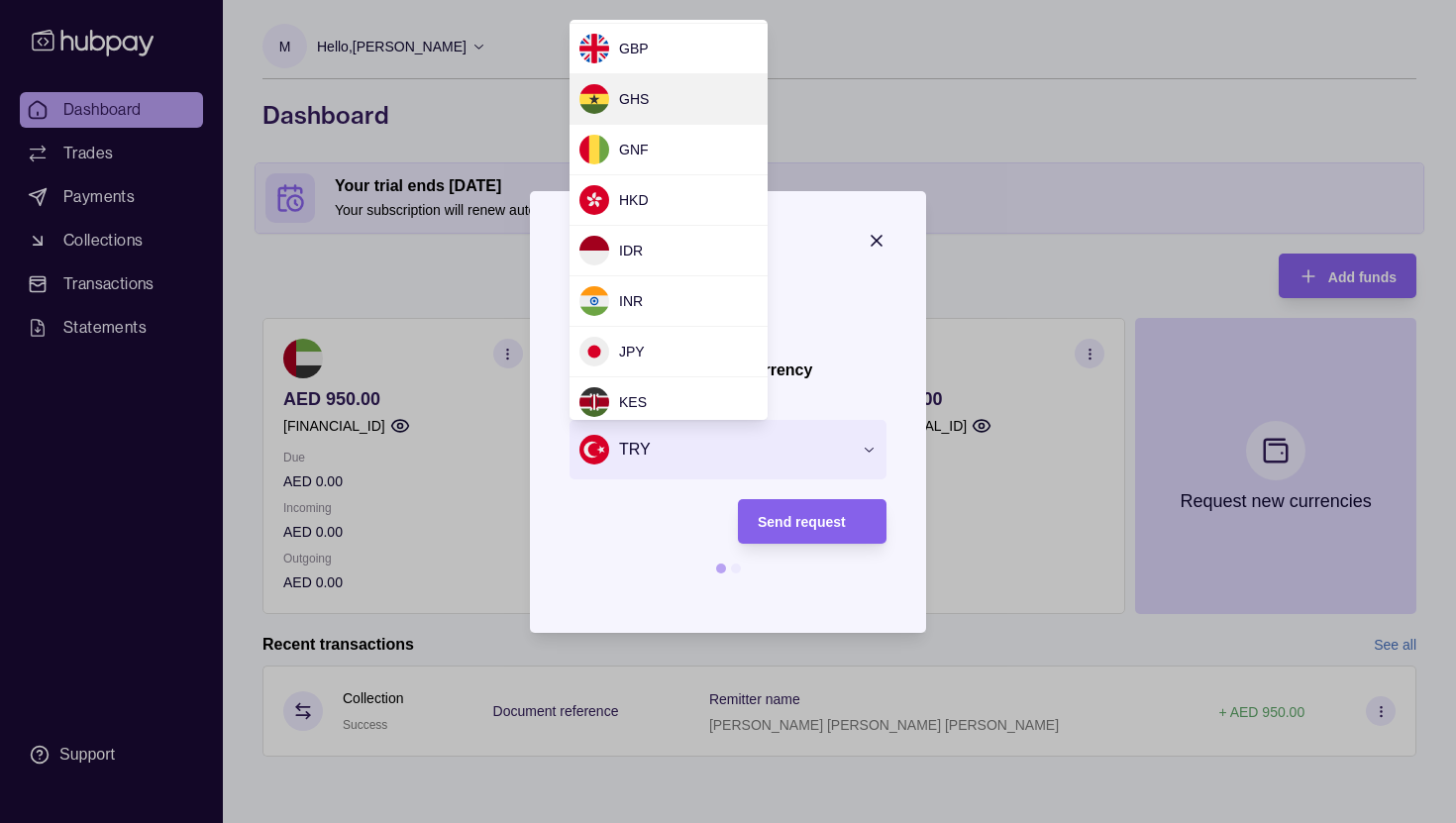 scroll, scrollTop: 559, scrollLeft: 0, axis: vertical 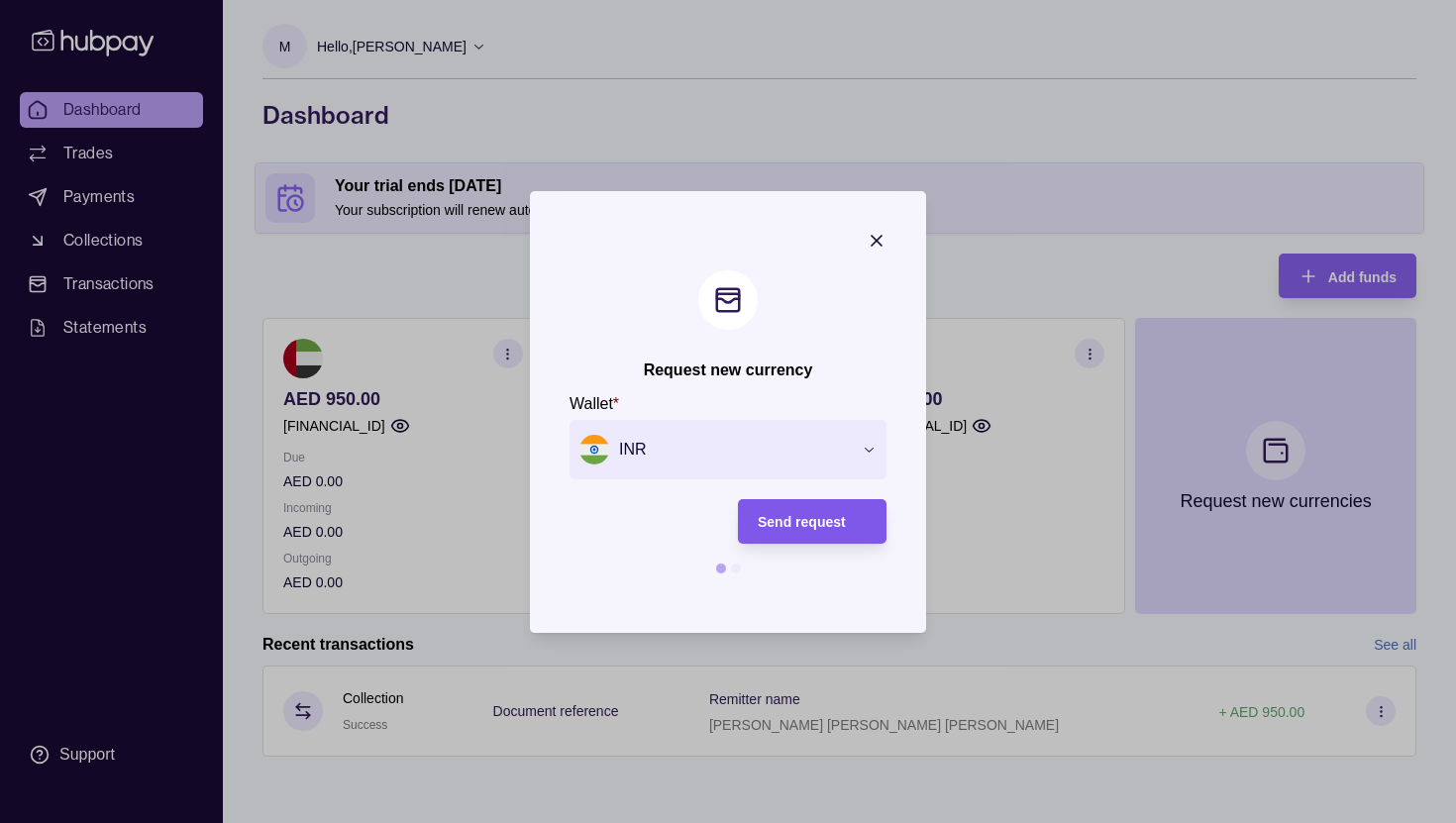 click on "Send request" at bounding box center (801, 522) 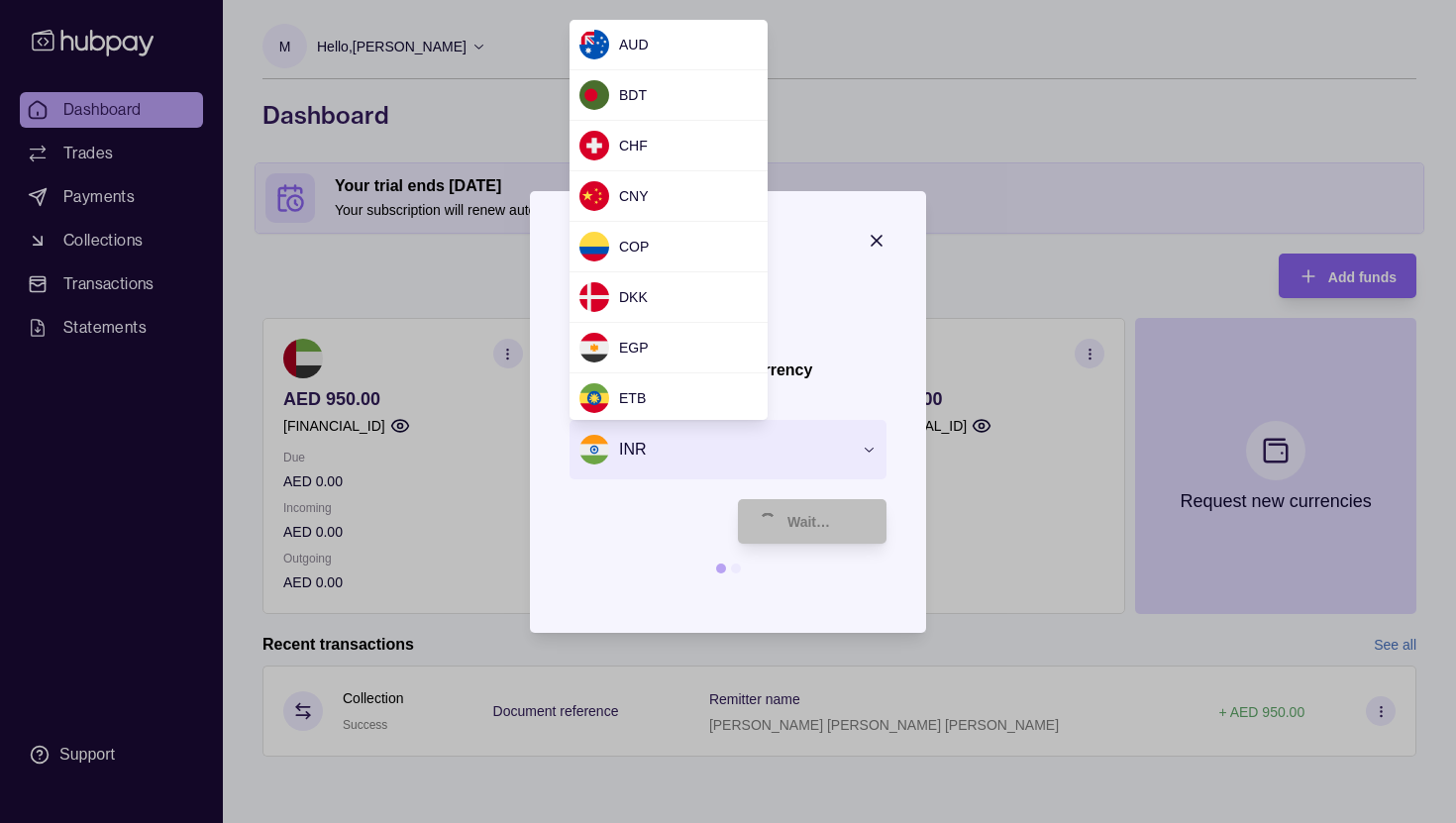 click on "Request new currency Wallet  * INR *** *** *** *** *** *** *** *** *** *** *** *** *** *** *** *** *** *** *** *** *** *** *** *** *** *** *** *** *** *** *** *** *** *** *** *** *** *** *** *** *** *** *** Wait…" at bounding box center [728, 823] 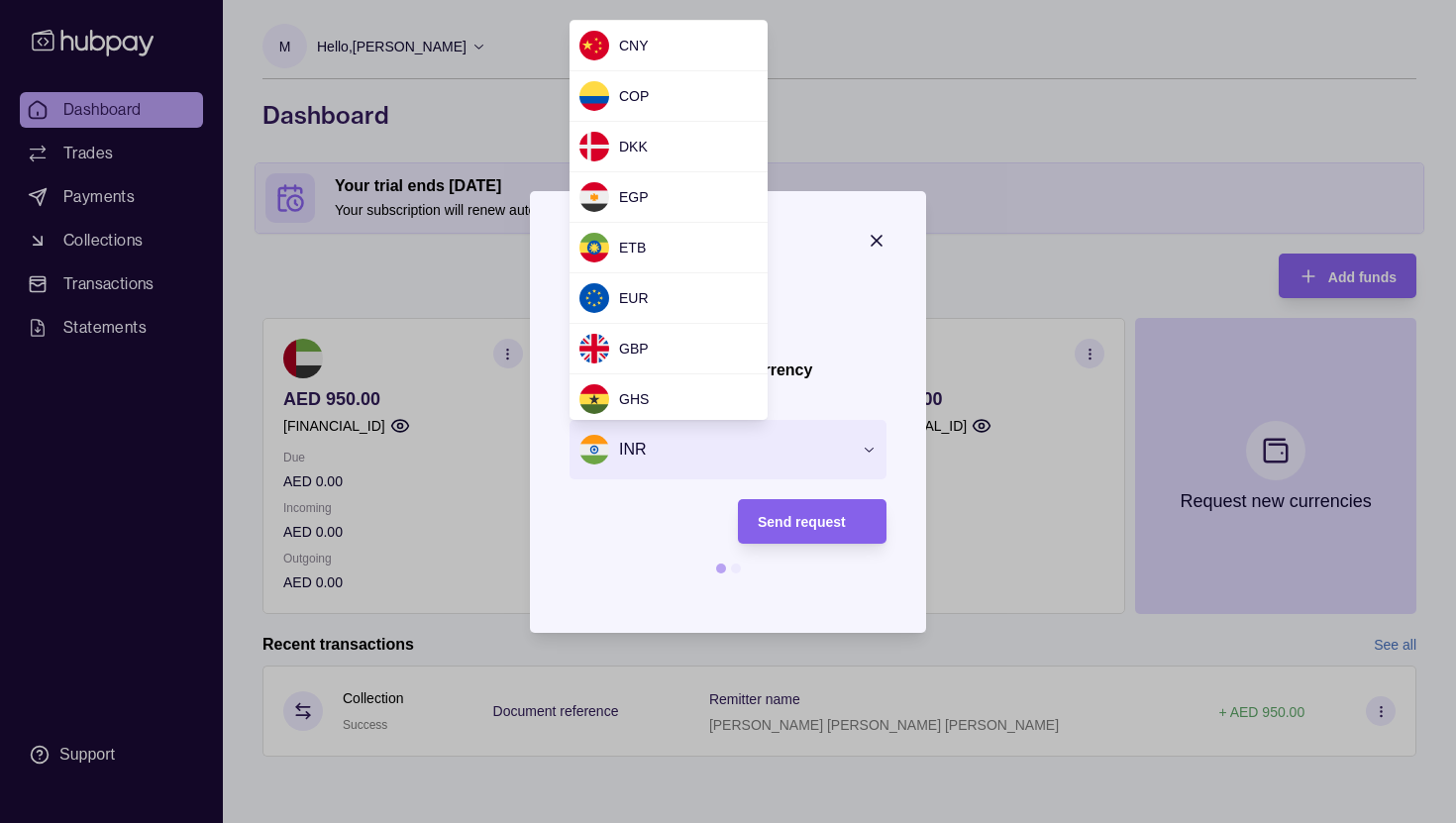 scroll, scrollTop: 154, scrollLeft: 0, axis: vertical 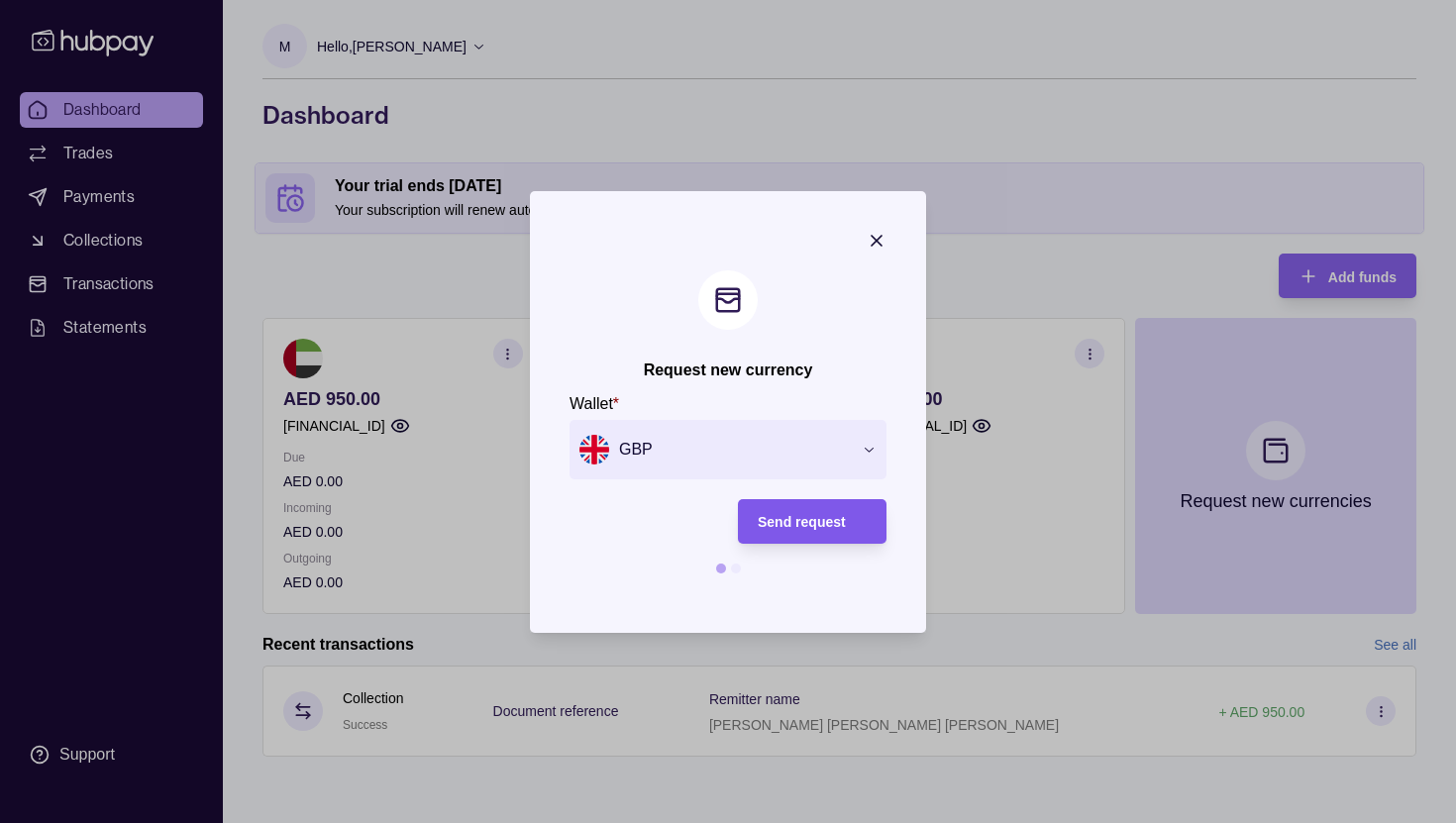 click on "Send request" at bounding box center [801, 522] 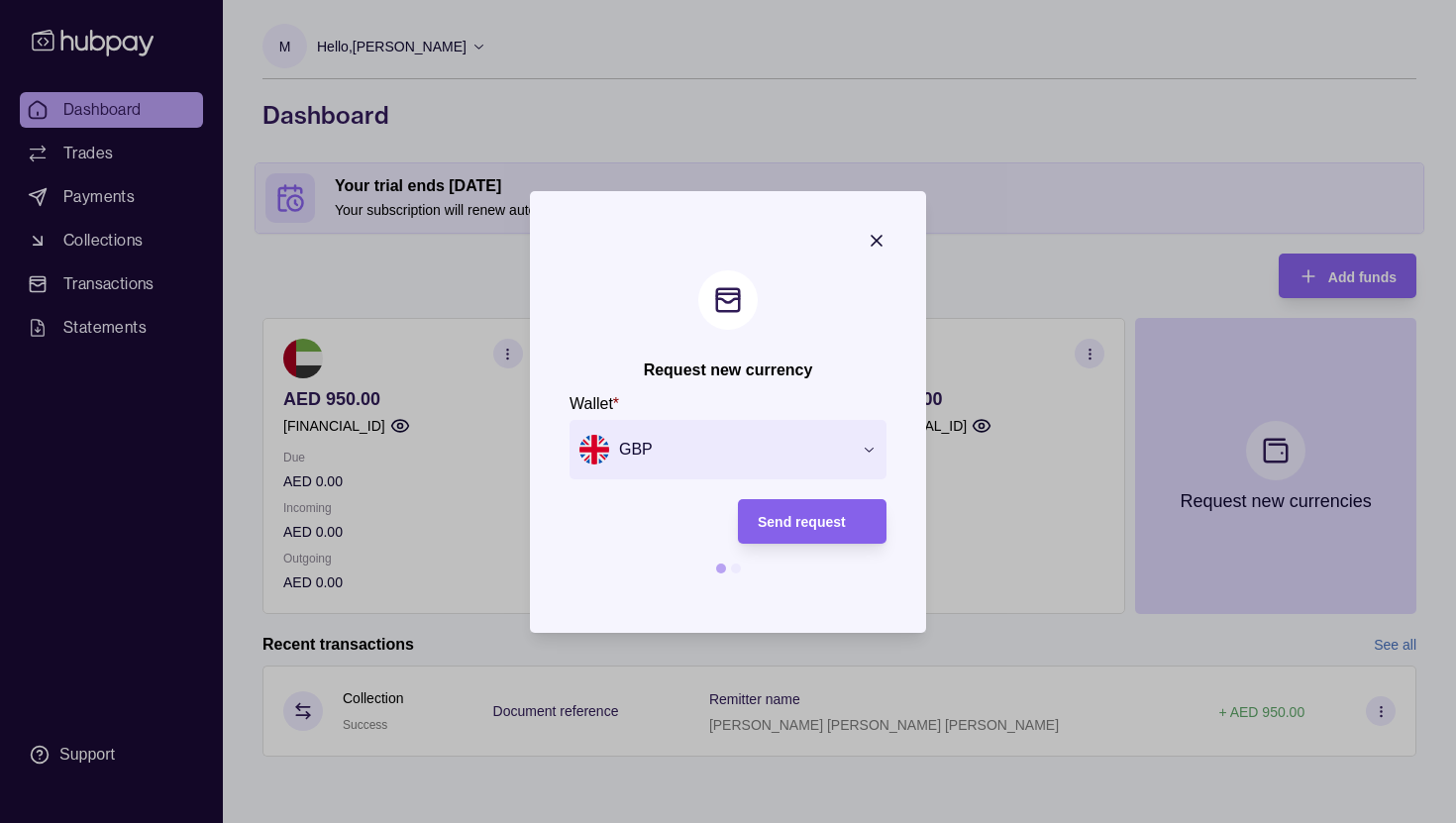 click 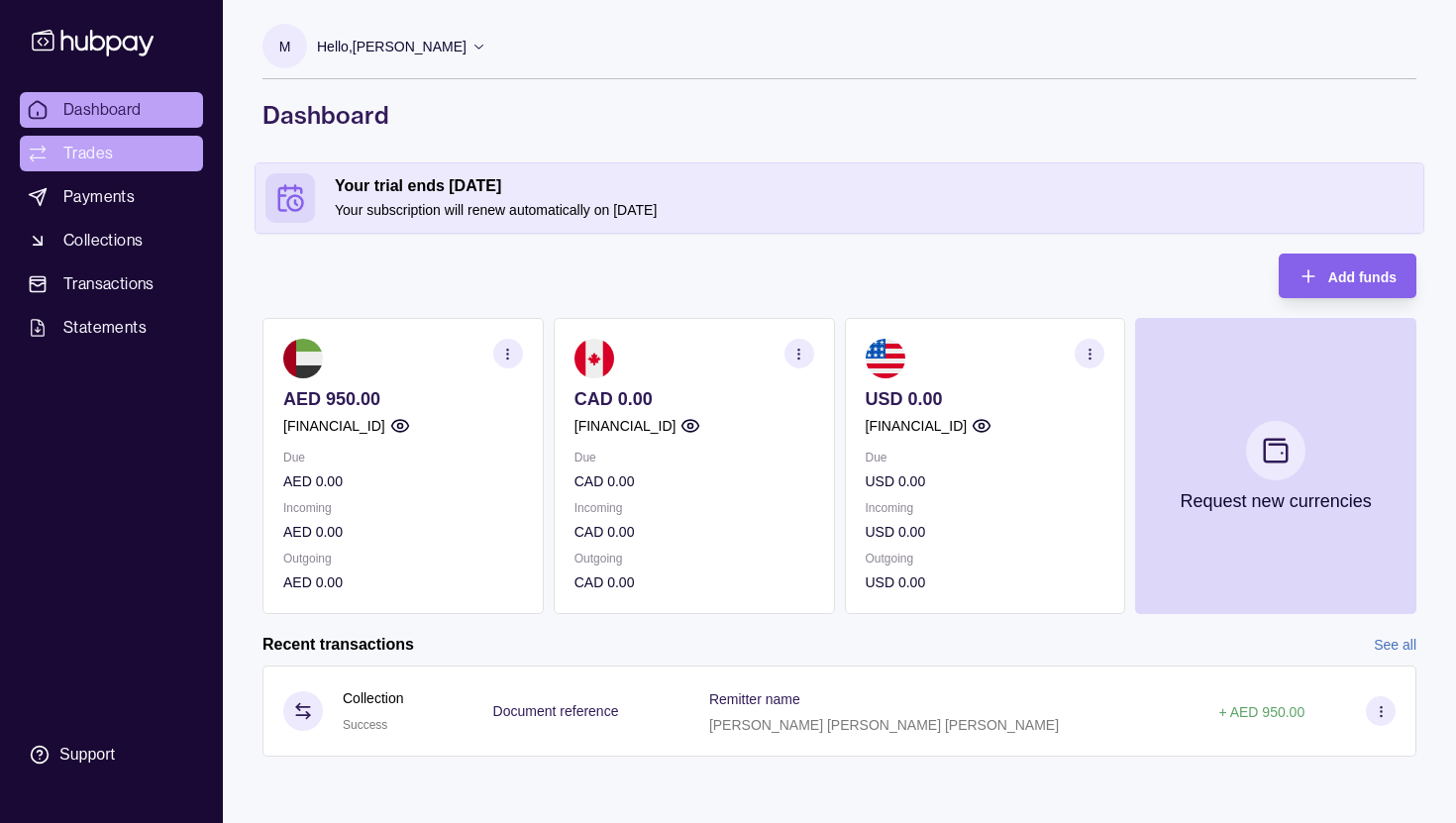 click on "Trades" at bounding box center (111, 154) 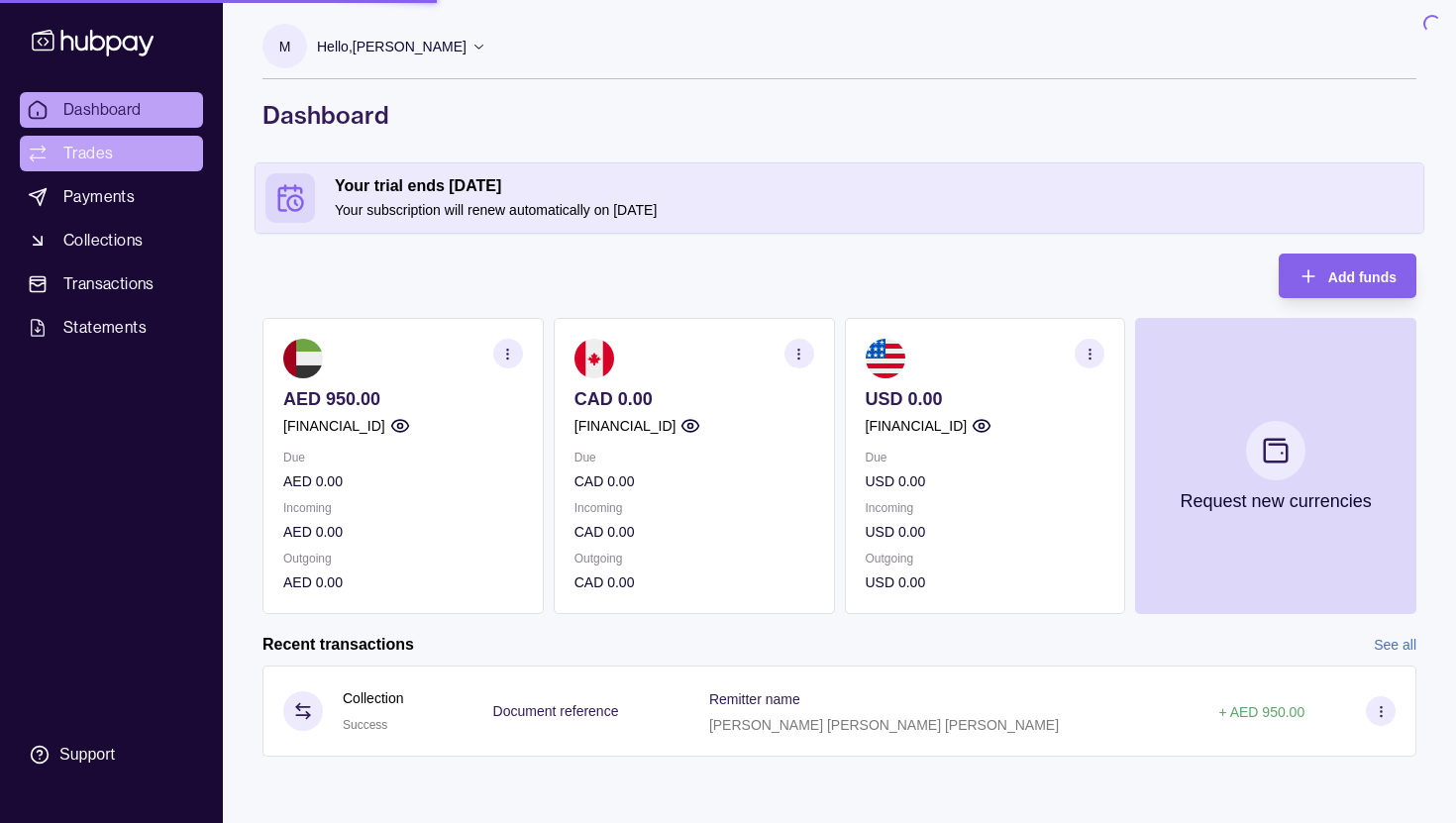 click on "Trades" at bounding box center (88, 154) 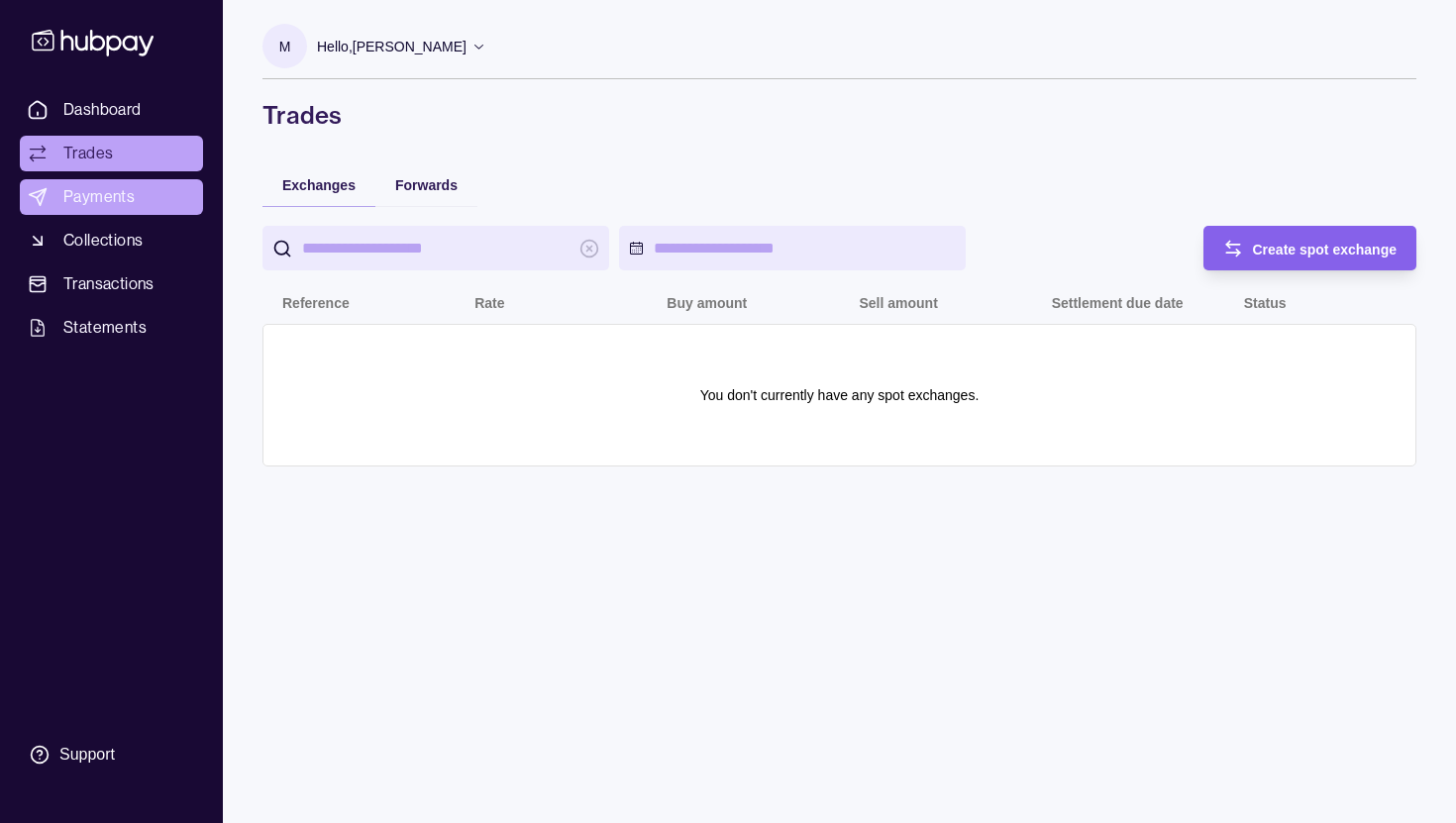 click on "Payments" at bounding box center [99, 197] 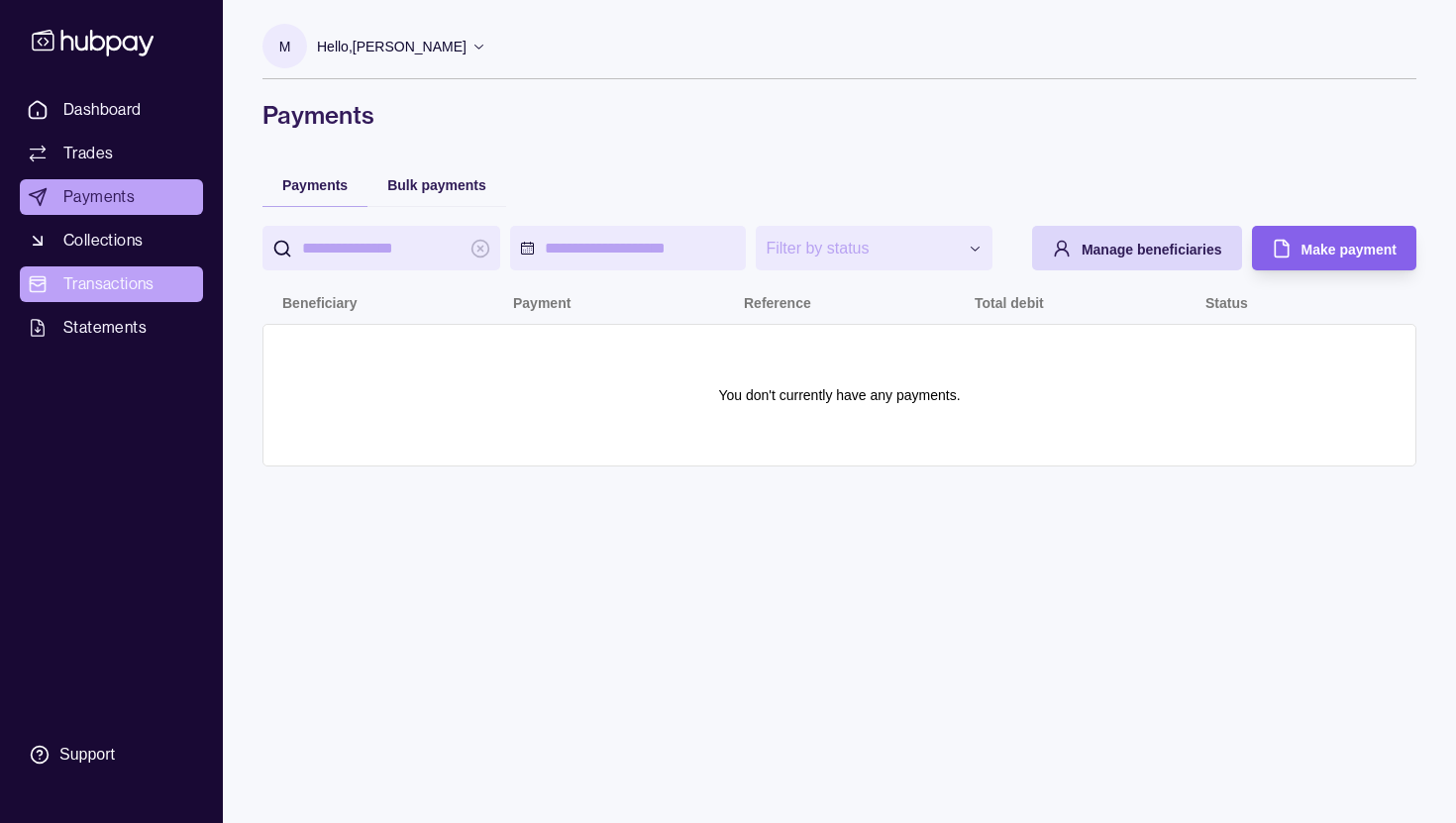 click on "Transactions" at bounding box center (111, 284) 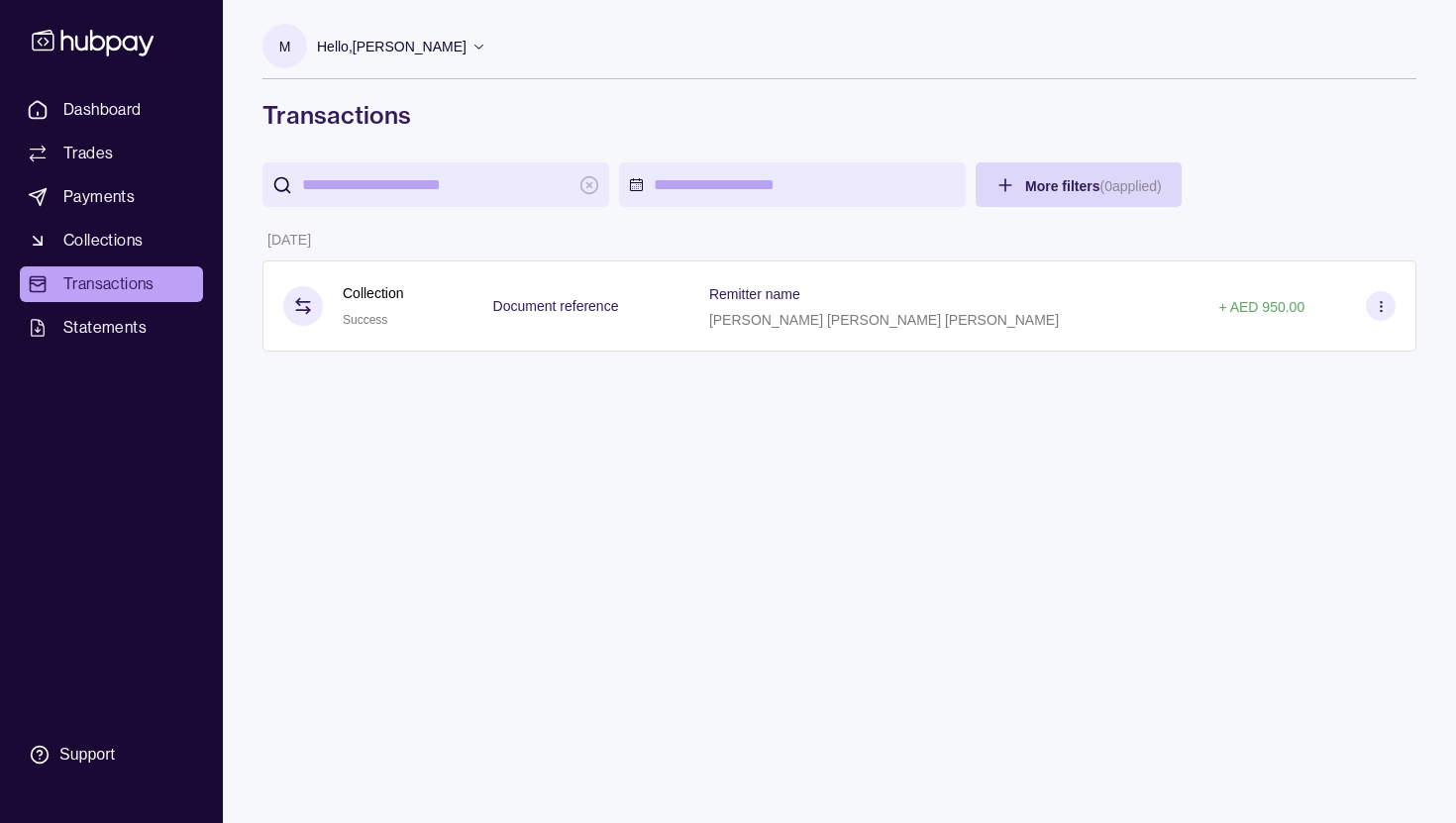 click on "Transactions" at bounding box center [109, 284] 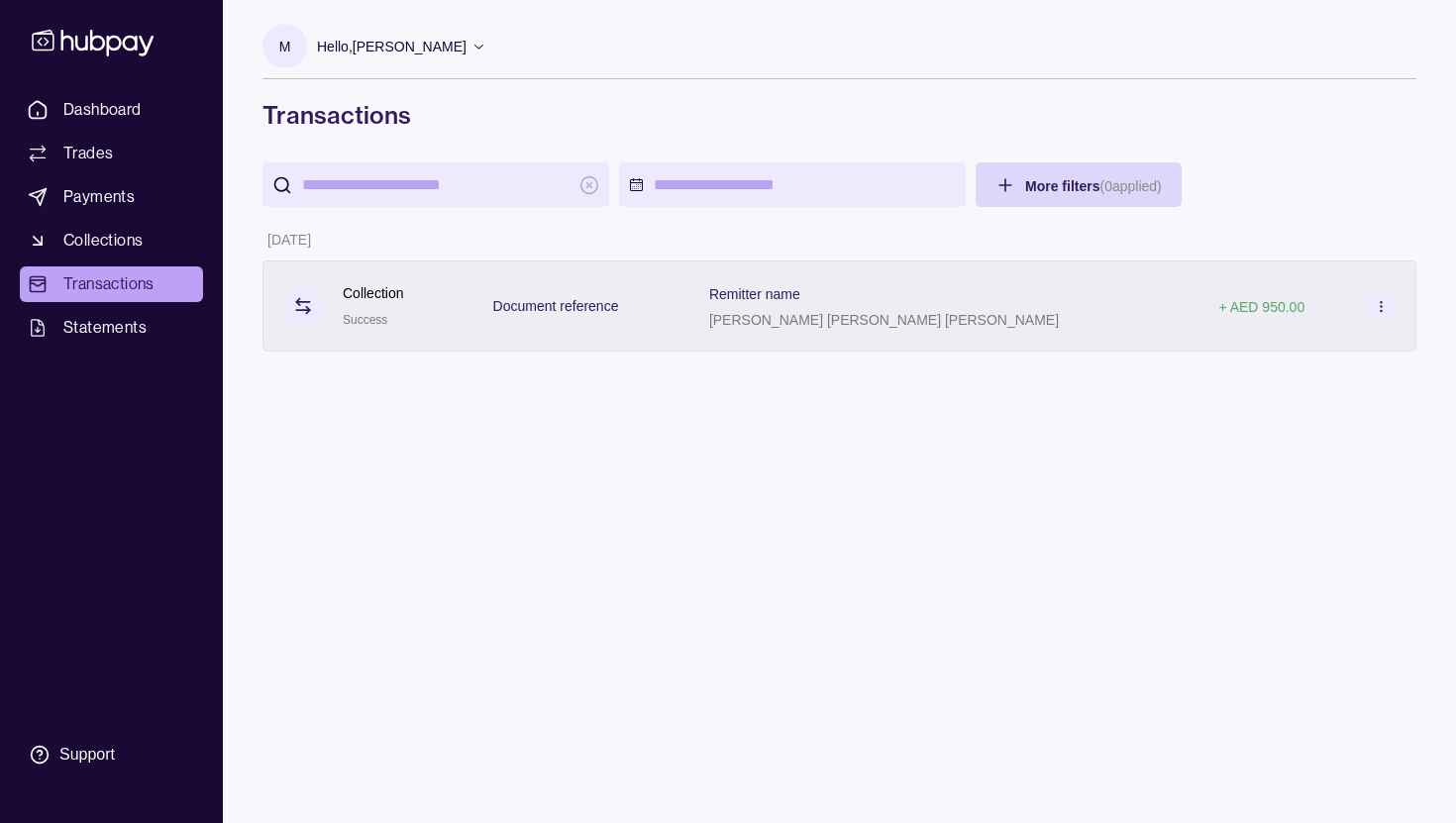 click on "Document reference" at bounding box center [581, 306] 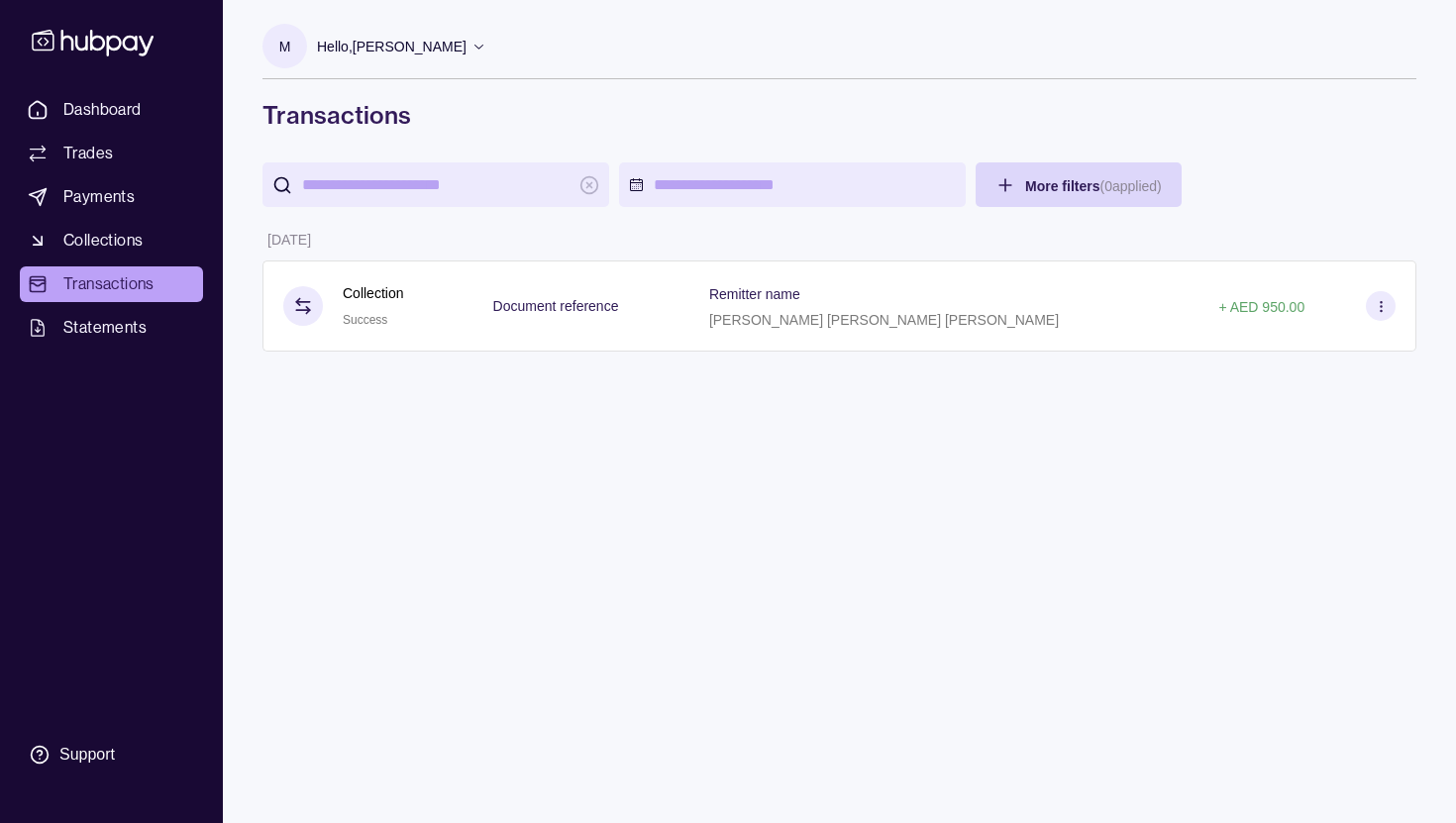 click on "Dashboard Trades Payments Collections Transactions Statements Support M Hello,  Mohammad Bakhsh Khan  Prime Flow FZE LLC Account Terms and conditions Privacy policy Sign out Transactions More filters  ( 0  applied) Details Amount 01 Jul 2025 Collection Success Document reference Remitter name MOHAMMAD BAKHSH KHAN JHANDO KHAN SA SABB +   AED 950.00 Transactions | Hubpay" at bounding box center (728, 411) 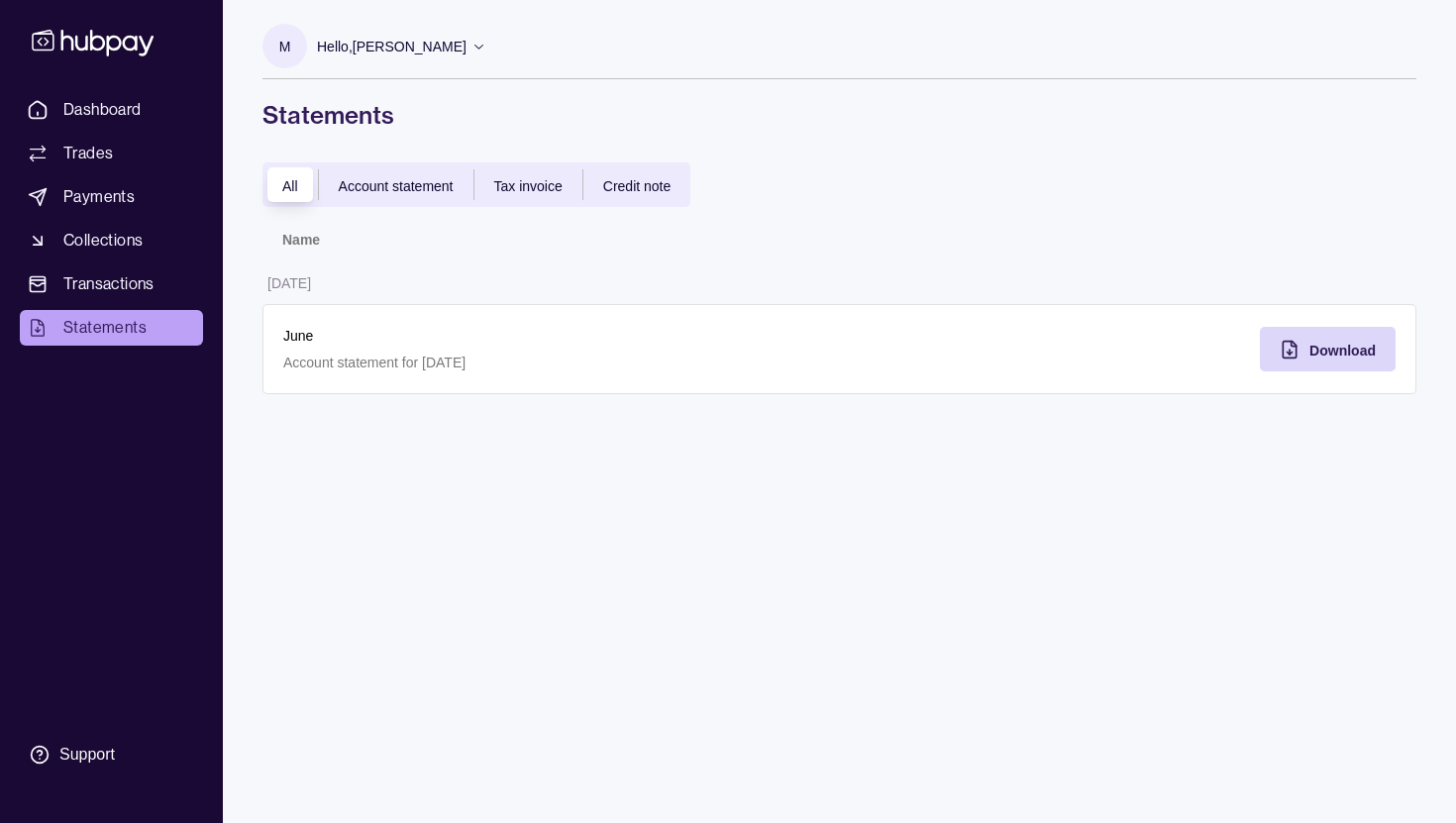 click on "Account statement" at bounding box center [396, 185] 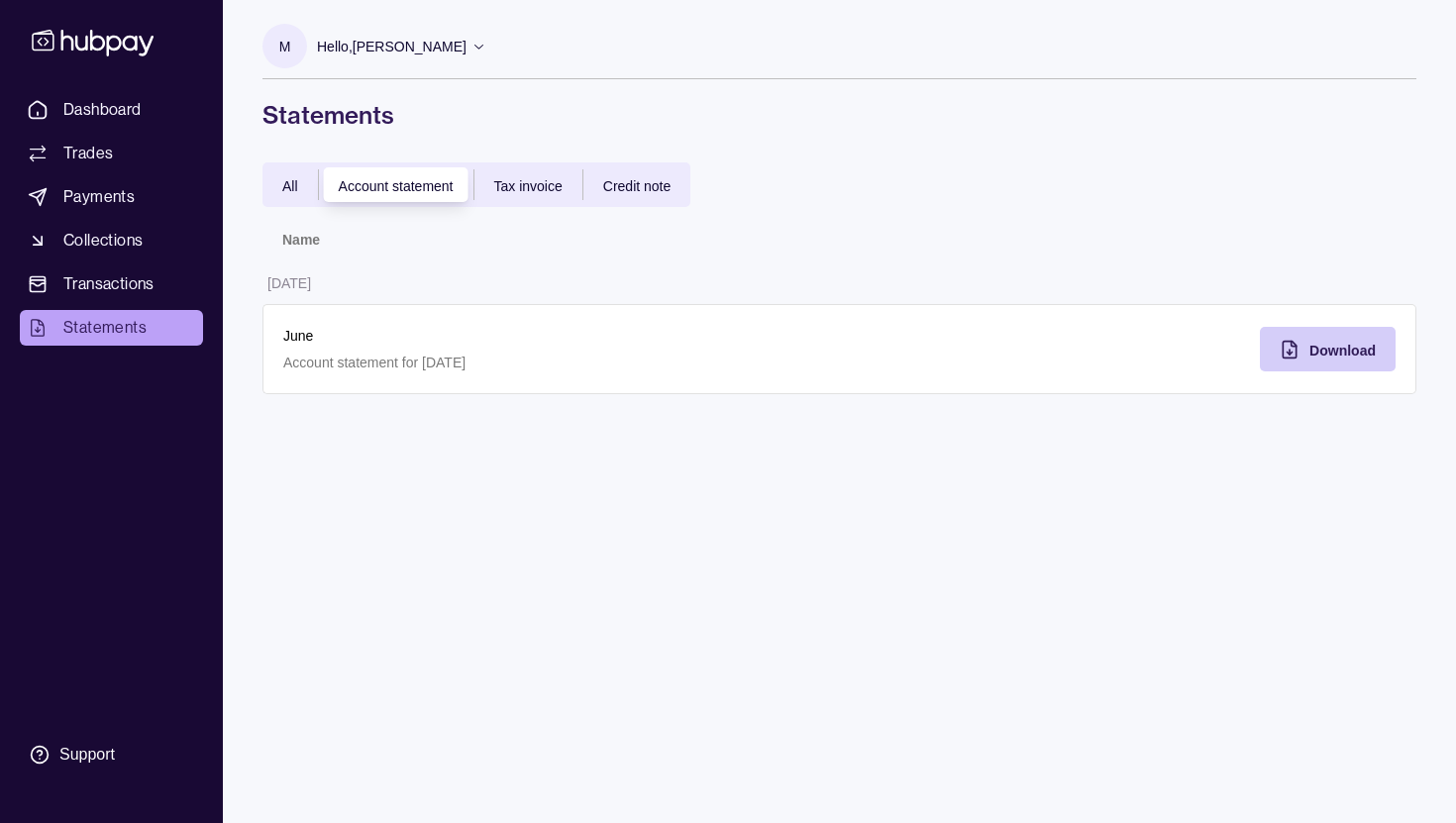 click on "Download" at bounding box center (1312, 349) 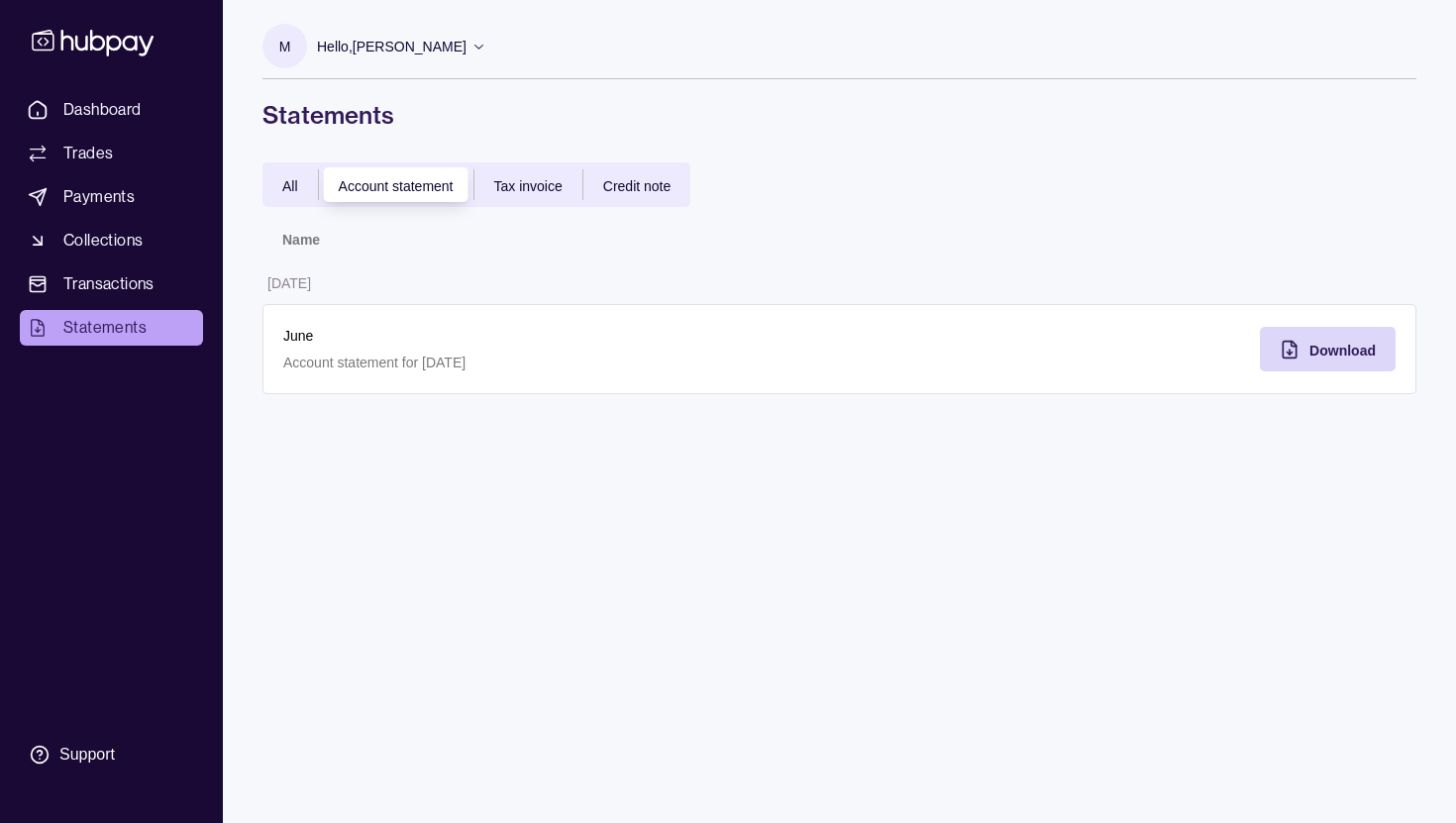 click on "All Account statement Tax invoice Credit note" at bounding box center [476, 184] 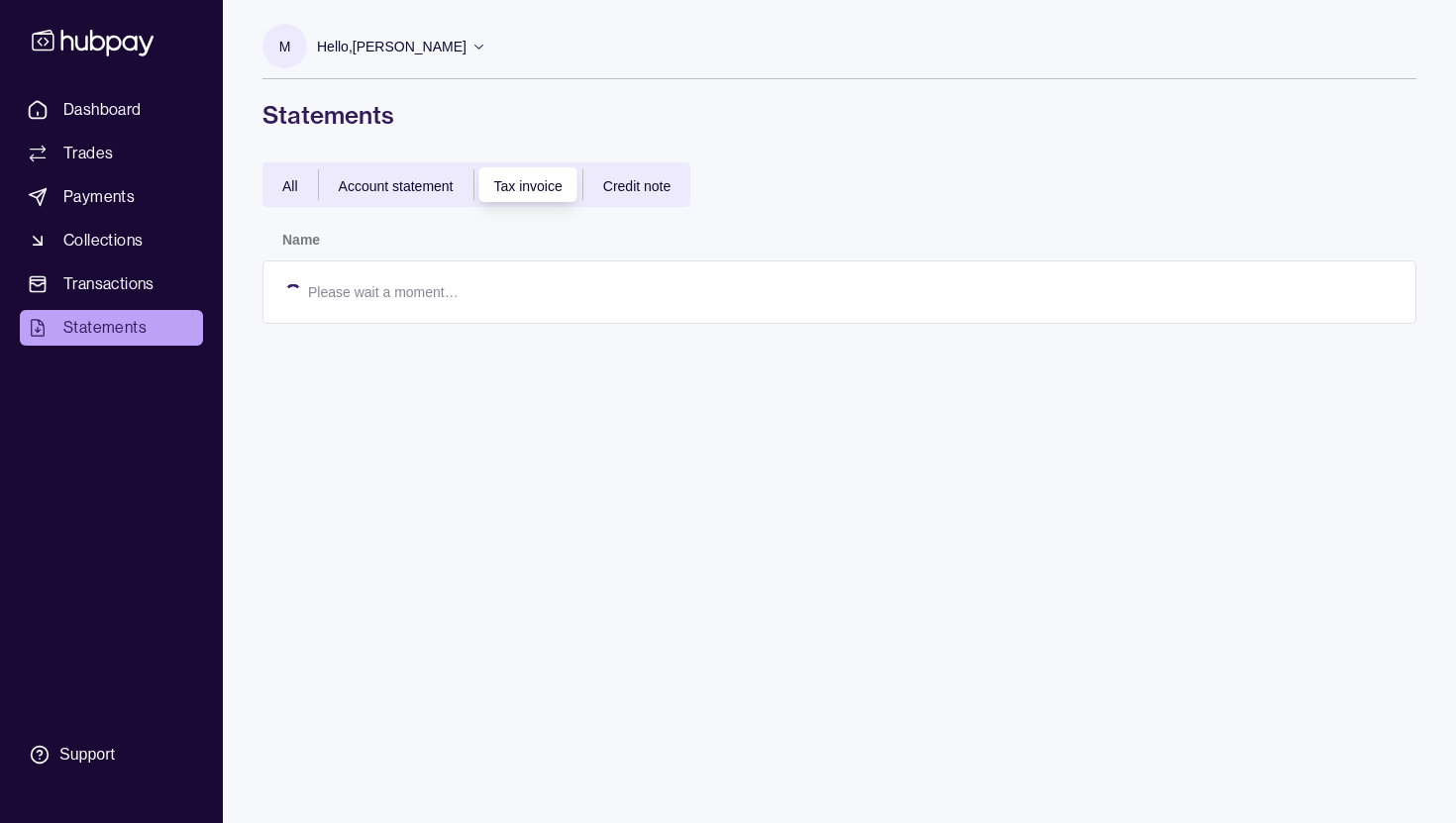 click on "Credit note" at bounding box center (637, 186) 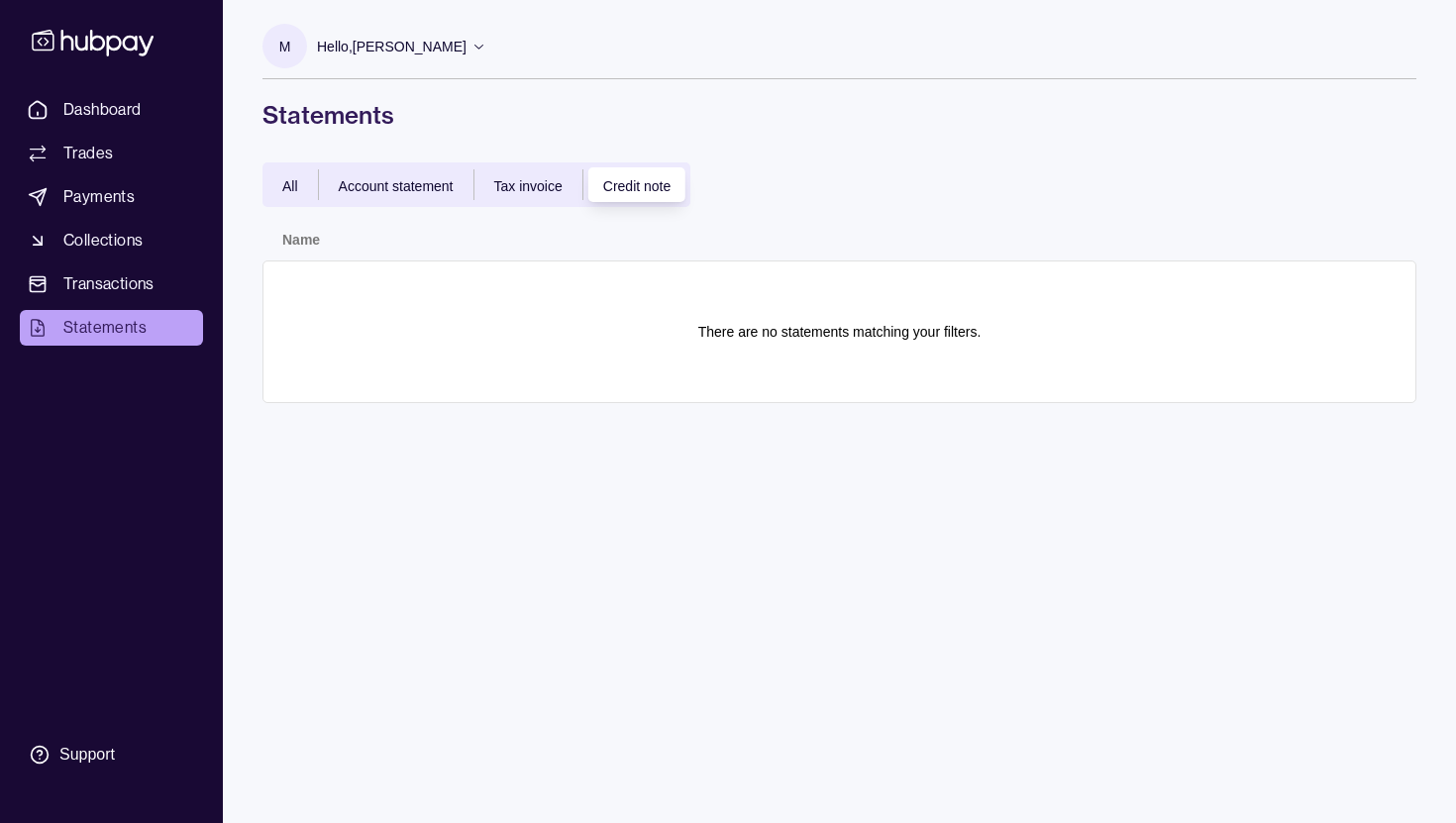 click on "Account statement" at bounding box center (396, 185) 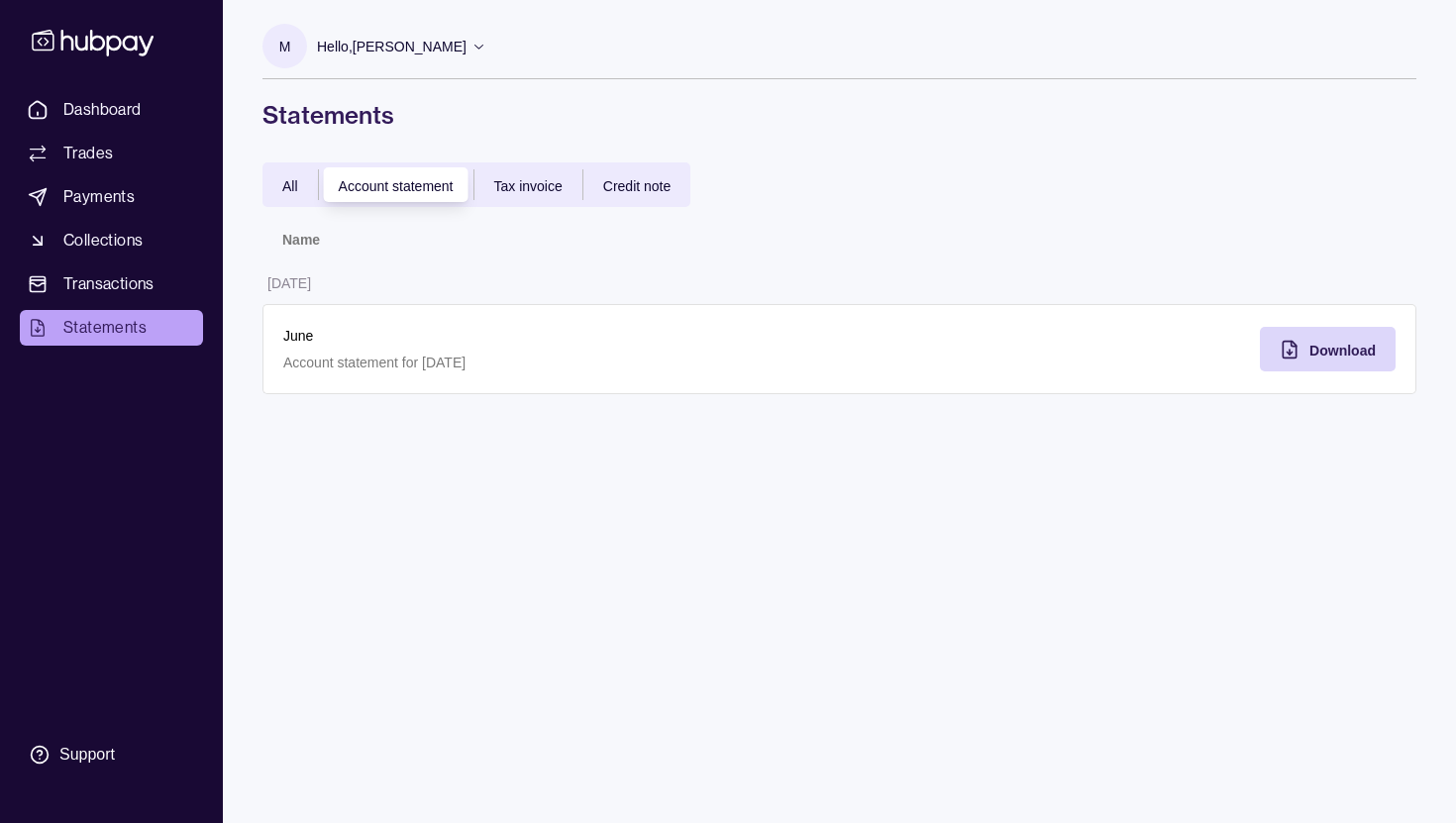 click on "[DATE]" at bounding box center [551, 282] 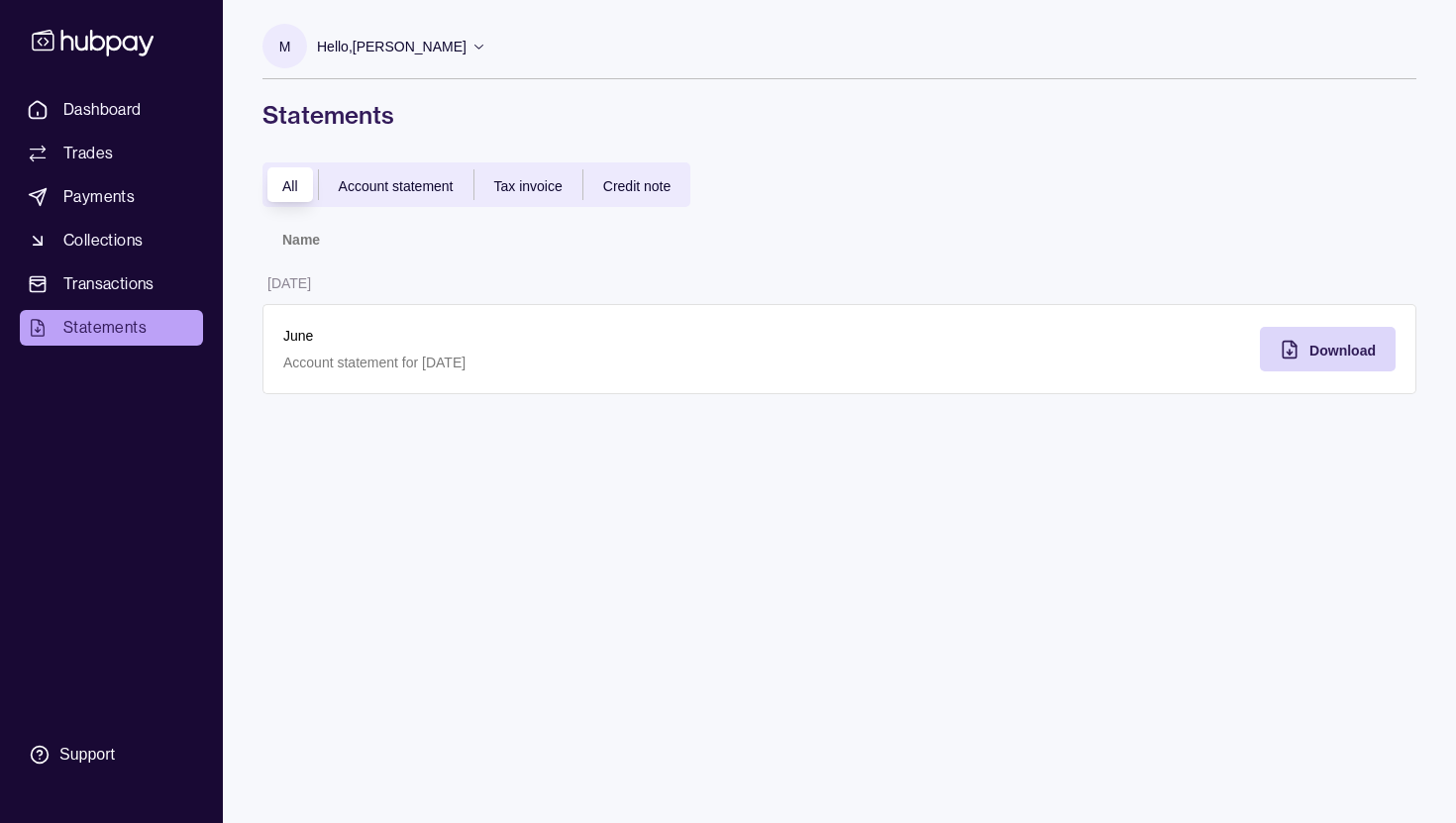 click on "All" at bounding box center [290, 186] 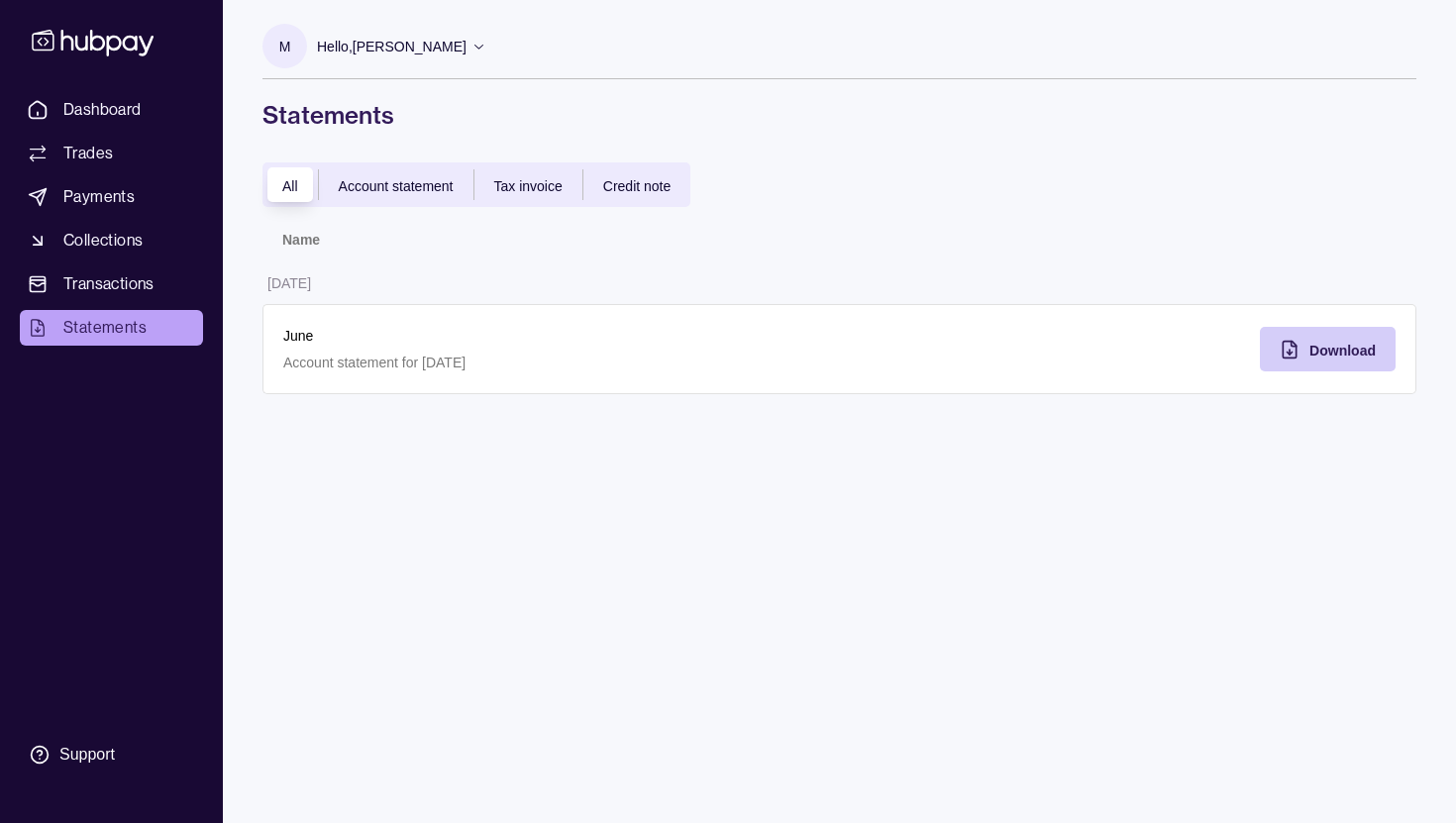 click on "Download" at bounding box center (1312, 349) 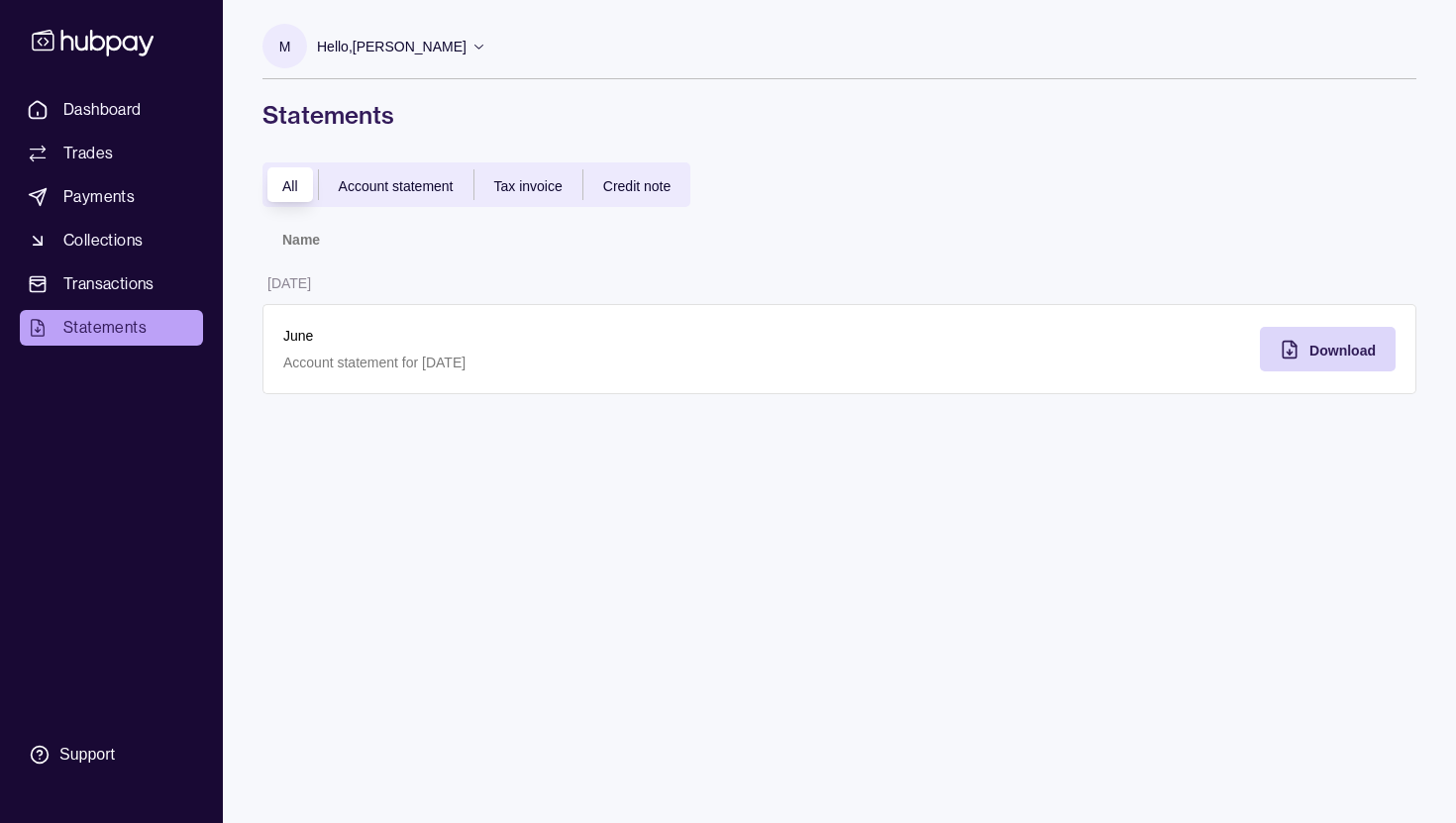 drag, startPoint x: 1301, startPoint y: 352, endPoint x: 1257, endPoint y: 118, distance: 238.10082 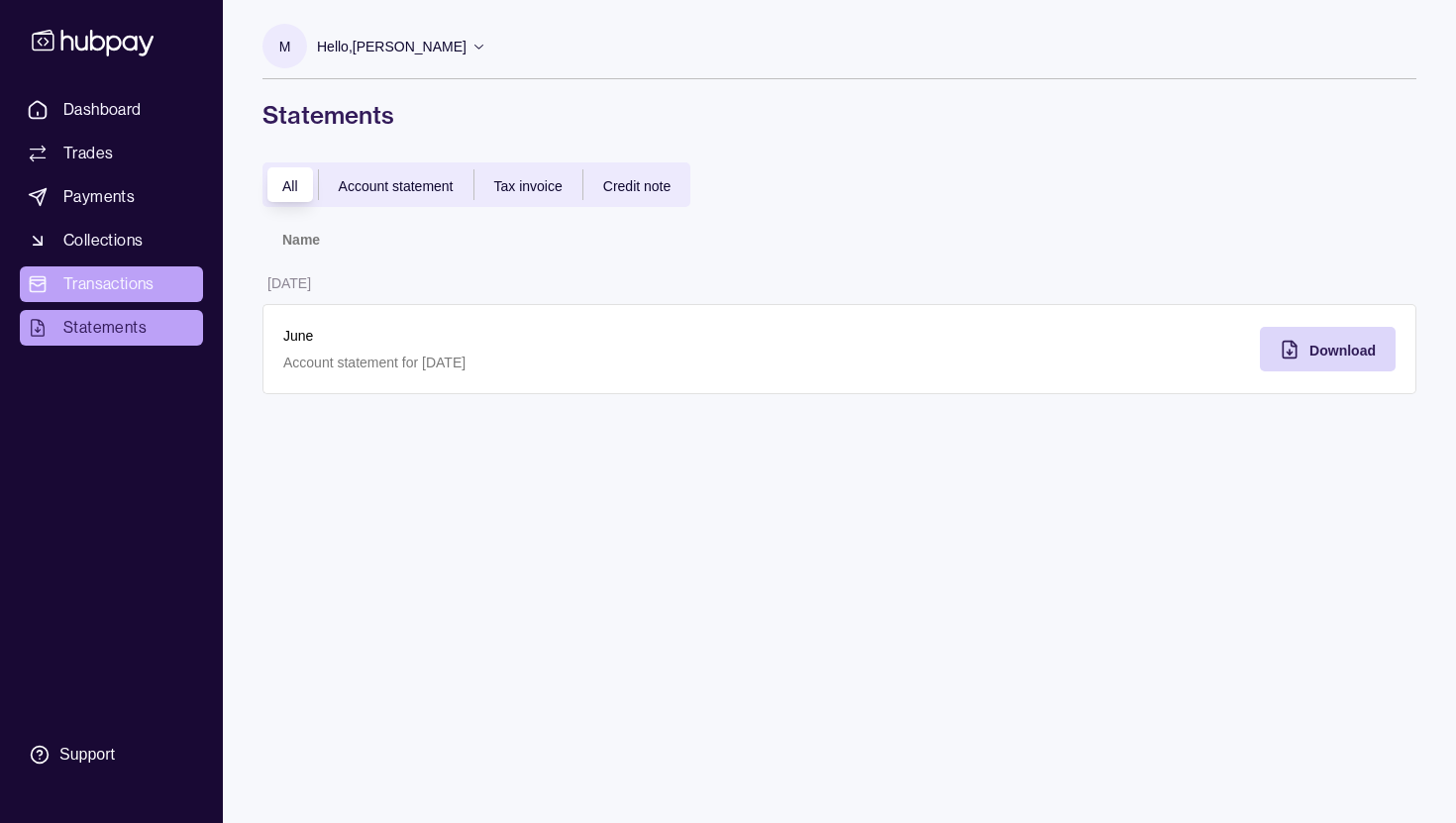 click on "Transactions" at bounding box center (111, 284) 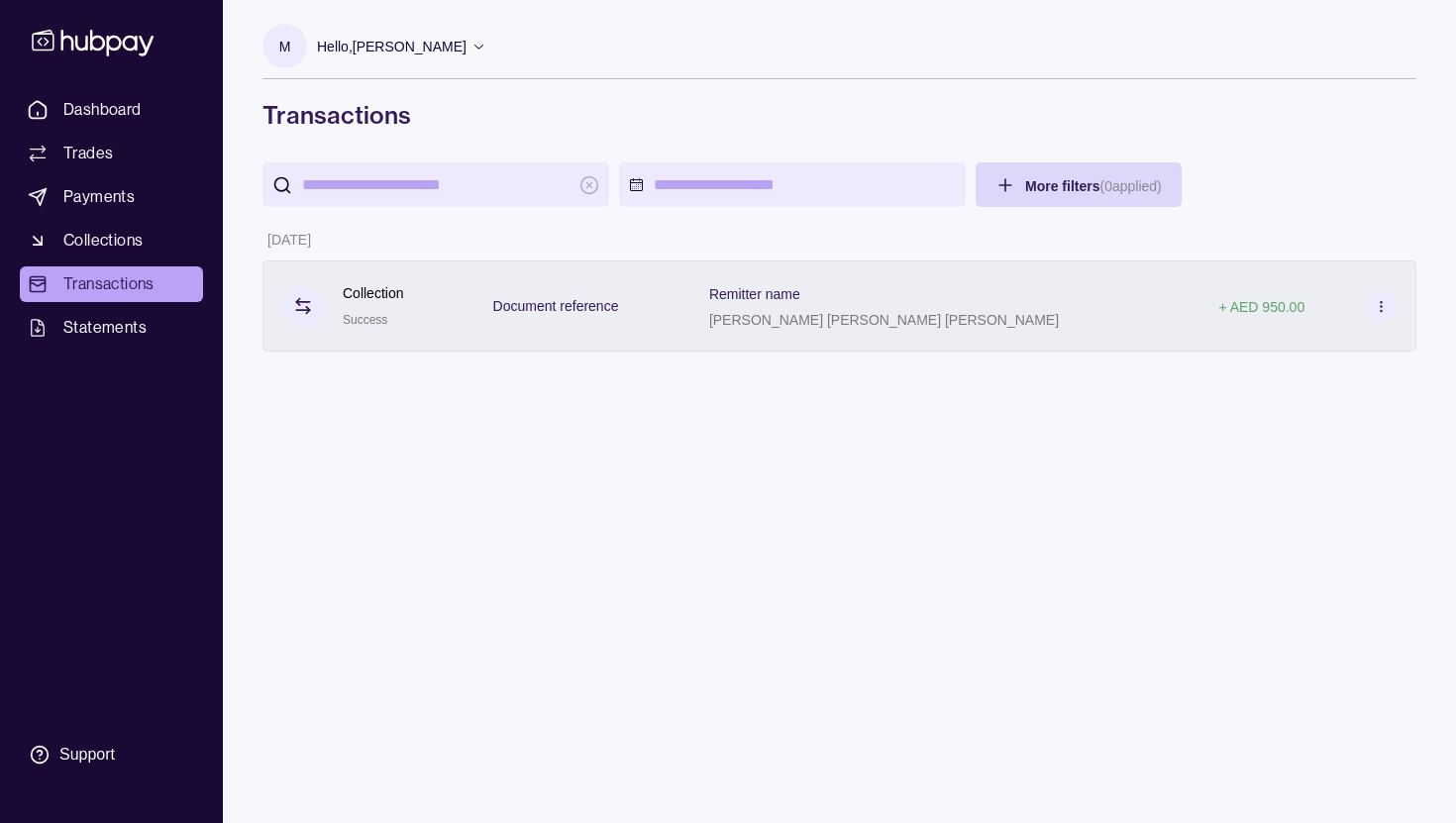 click on "+   AED 950.00" at bounding box center (1307, 306) 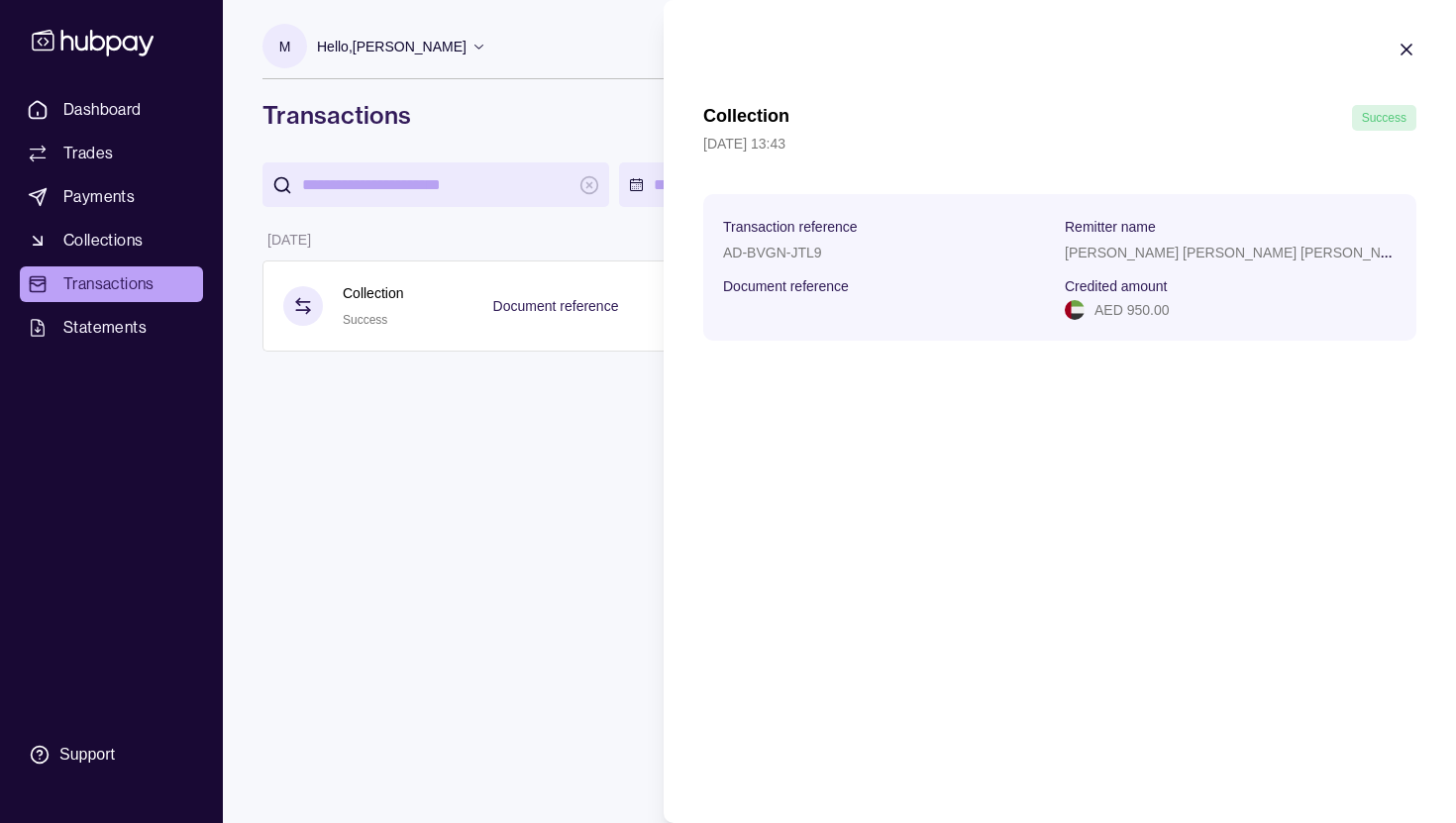 click on "Credited amount AED 950.00" at bounding box center [1230, 297] 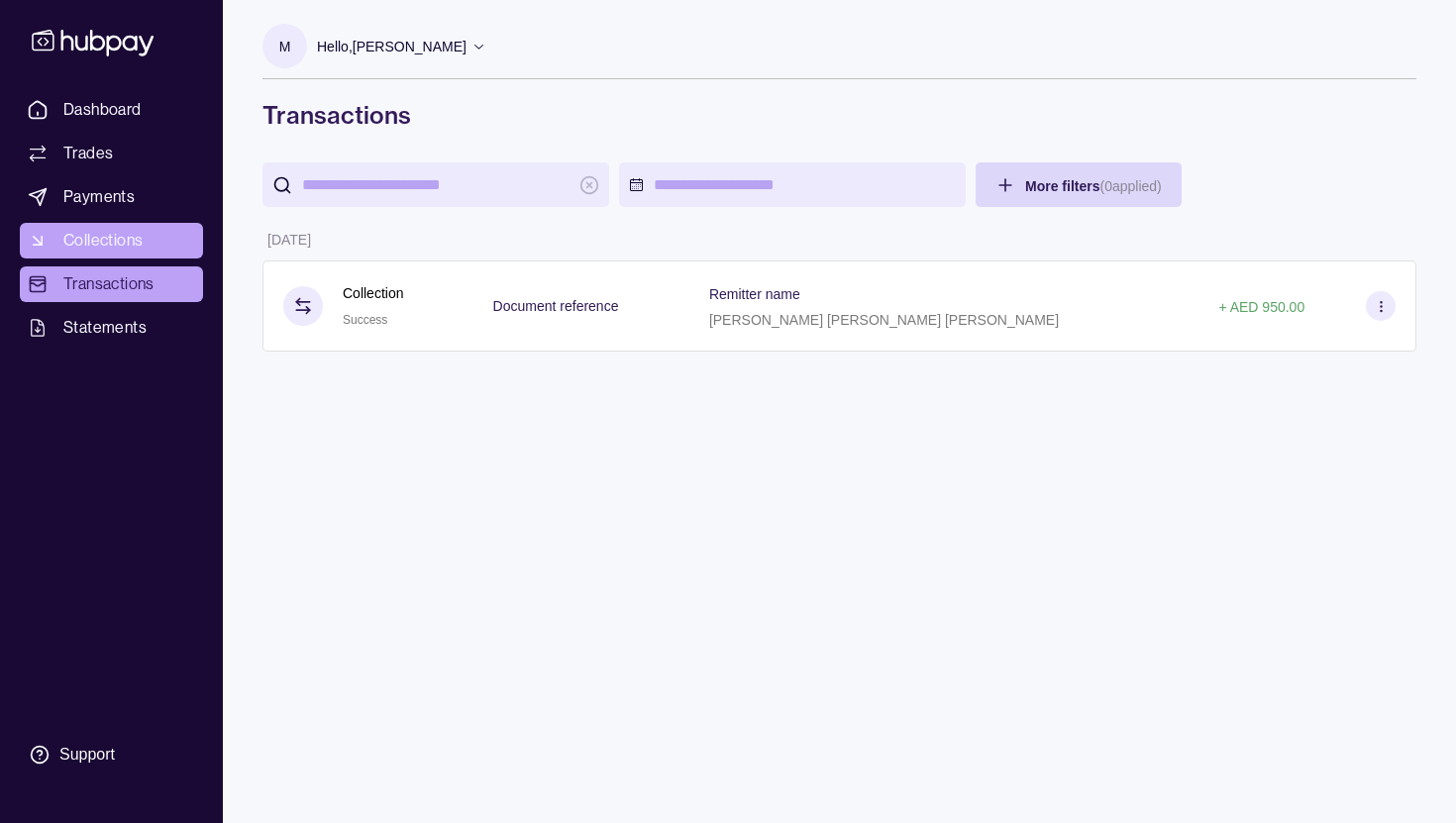 click on "Collections" at bounding box center (103, 241) 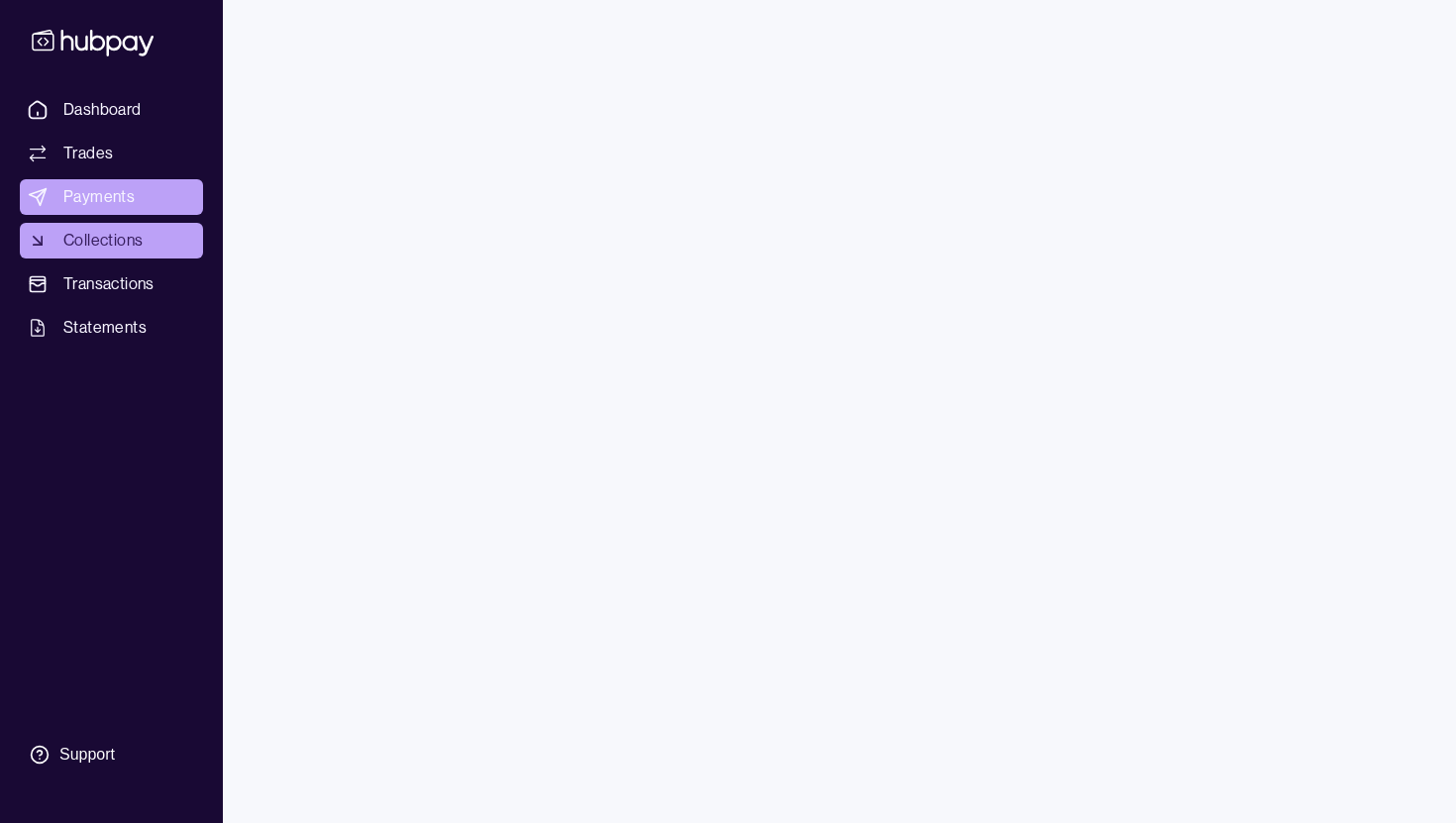 click on "Payments" at bounding box center (99, 197) 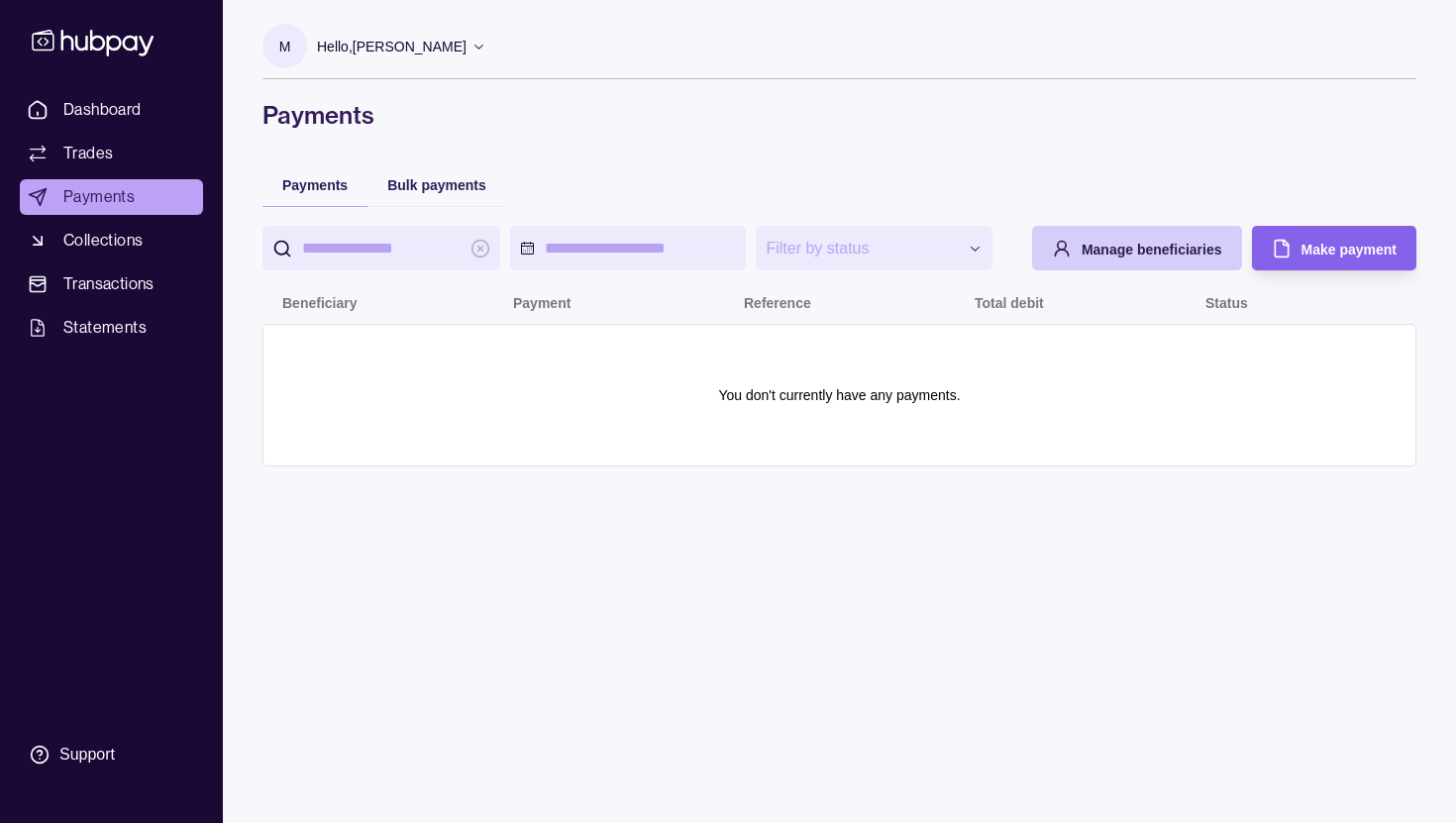 click on "Manage beneficiaries" at bounding box center (1152, 250) 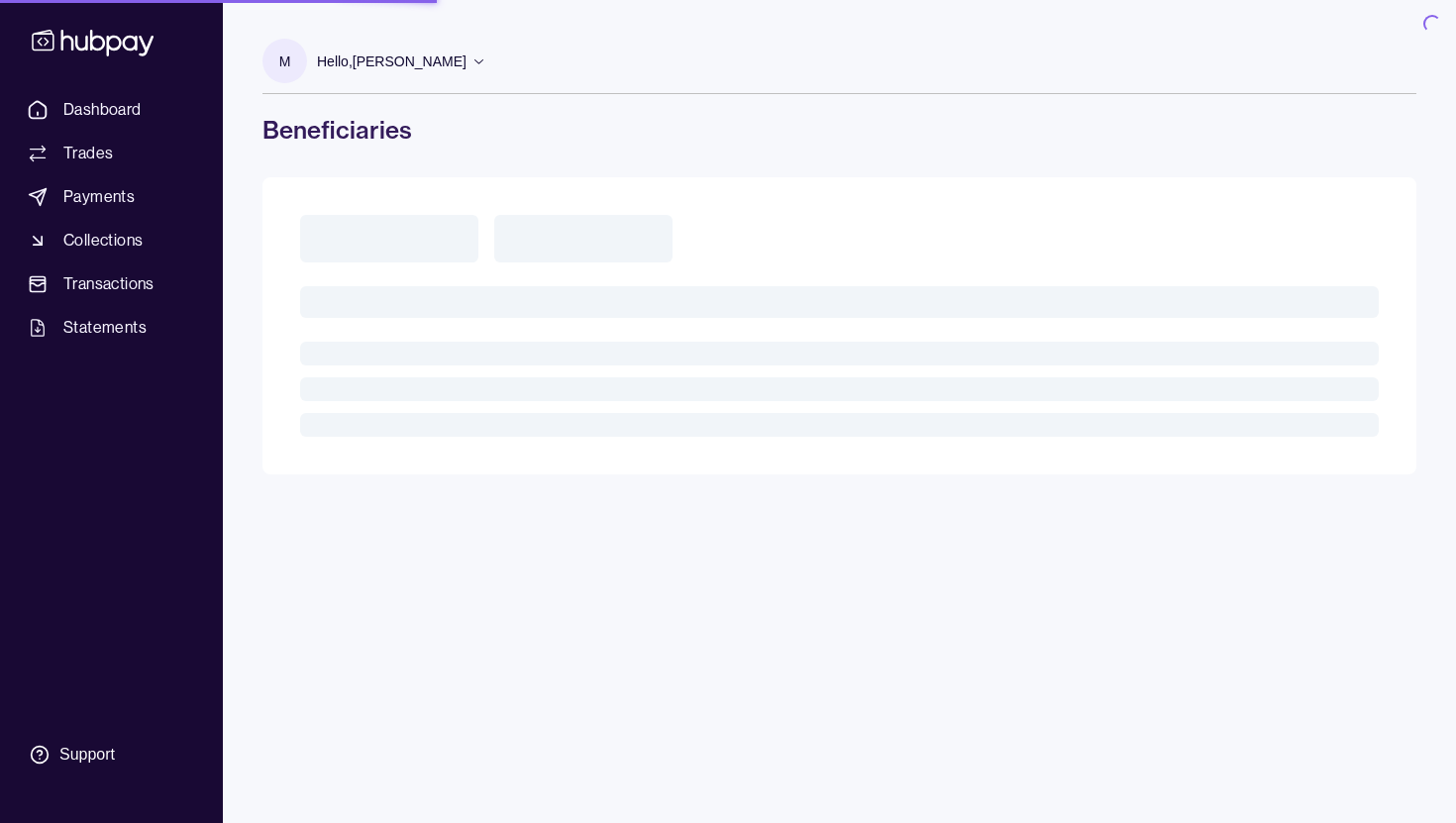 click at bounding box center [839, 326] 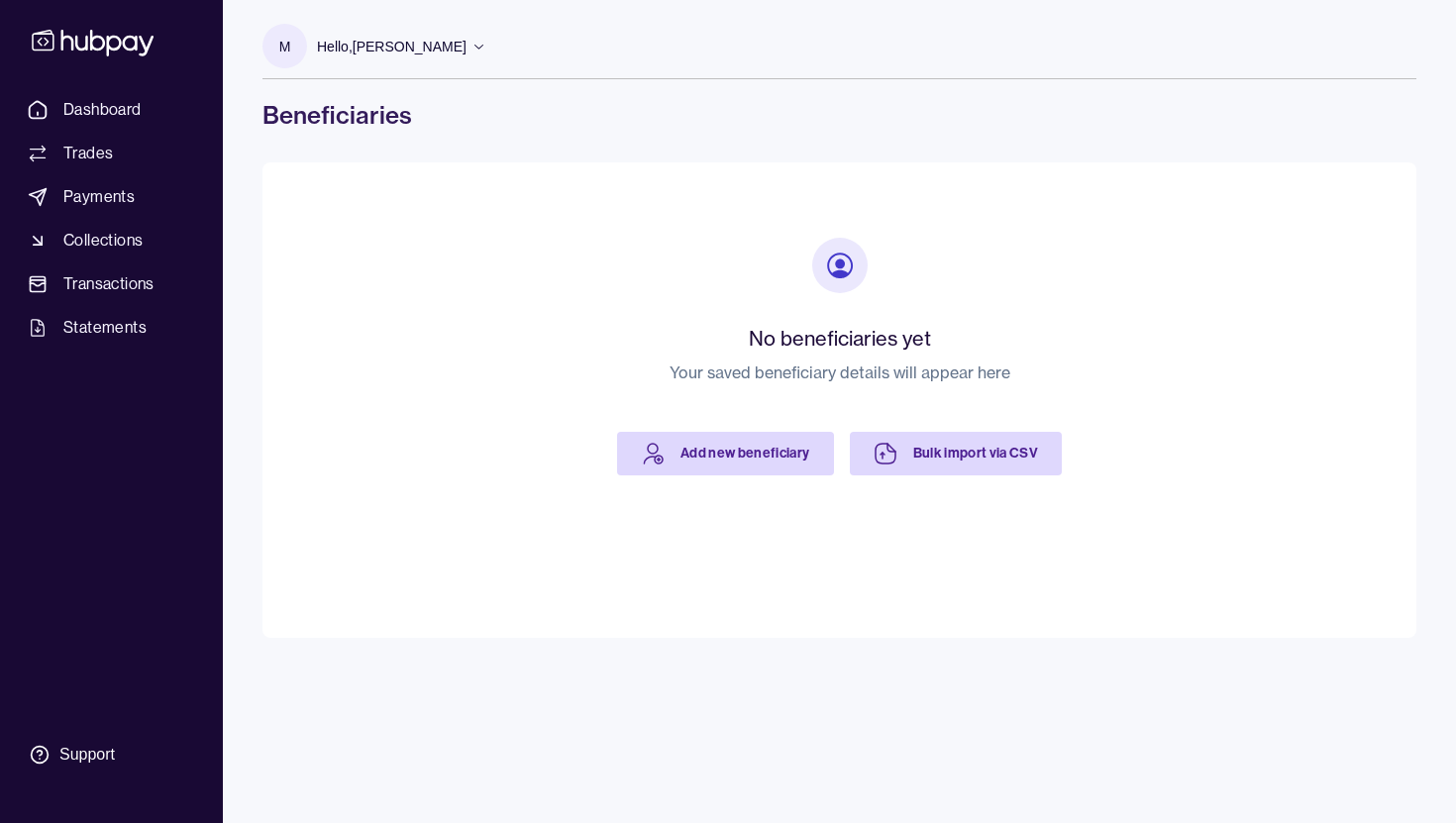 drag, startPoint x: 1099, startPoint y: 253, endPoint x: 285, endPoint y: 109, distance: 826.639 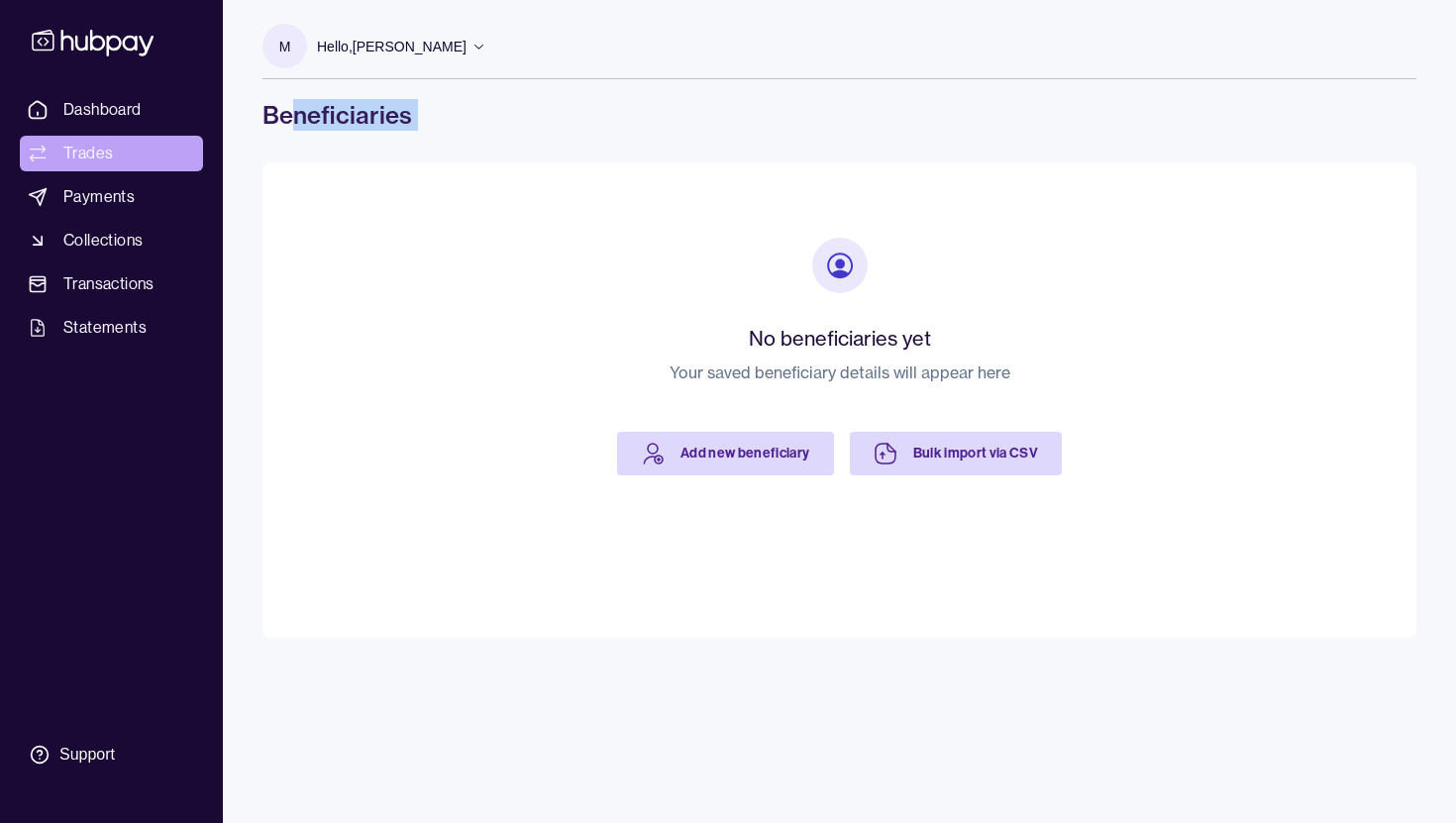 click on "Trades" at bounding box center [111, 154] 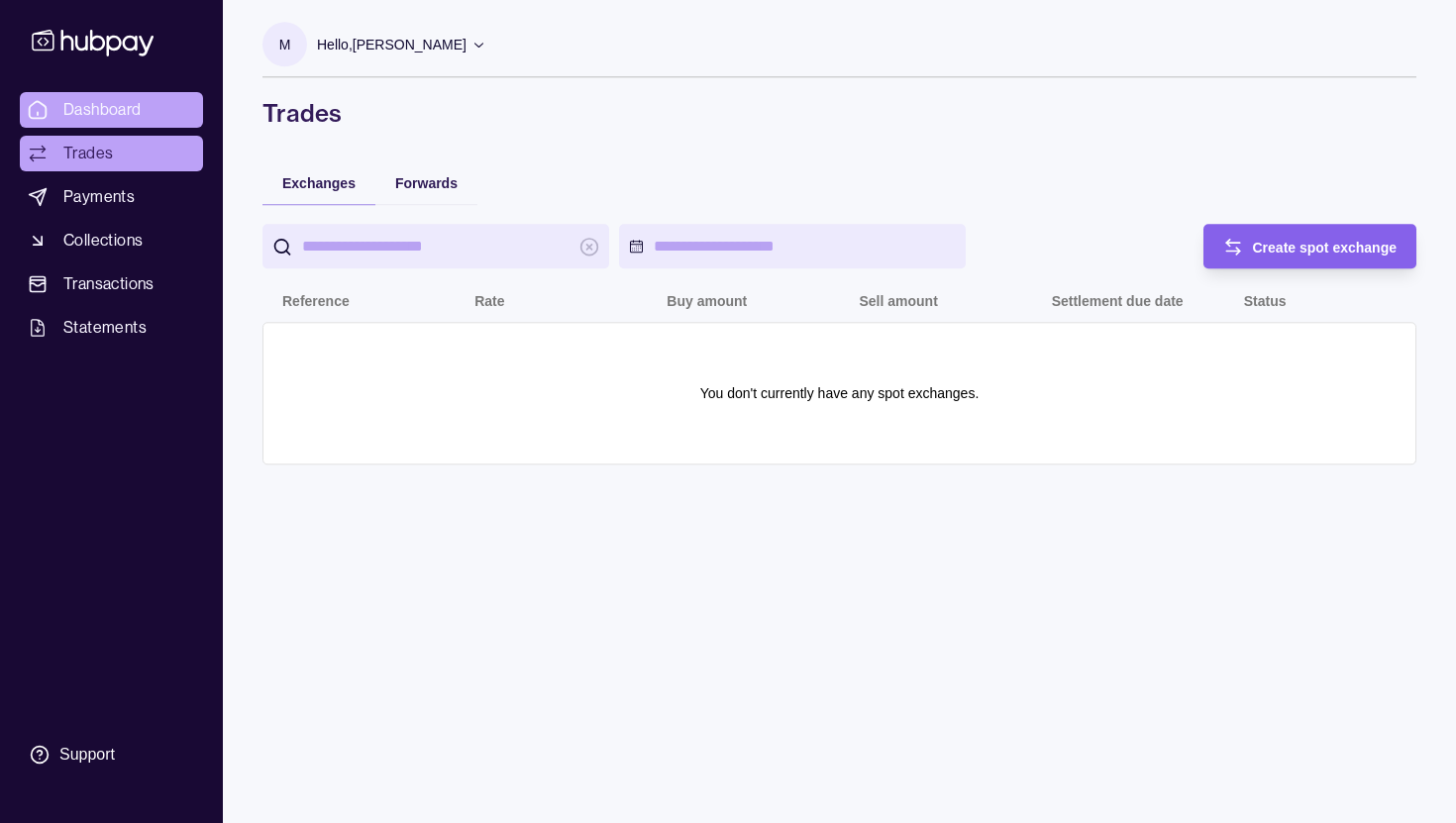 click on "Dashboard" at bounding box center [102, 110] 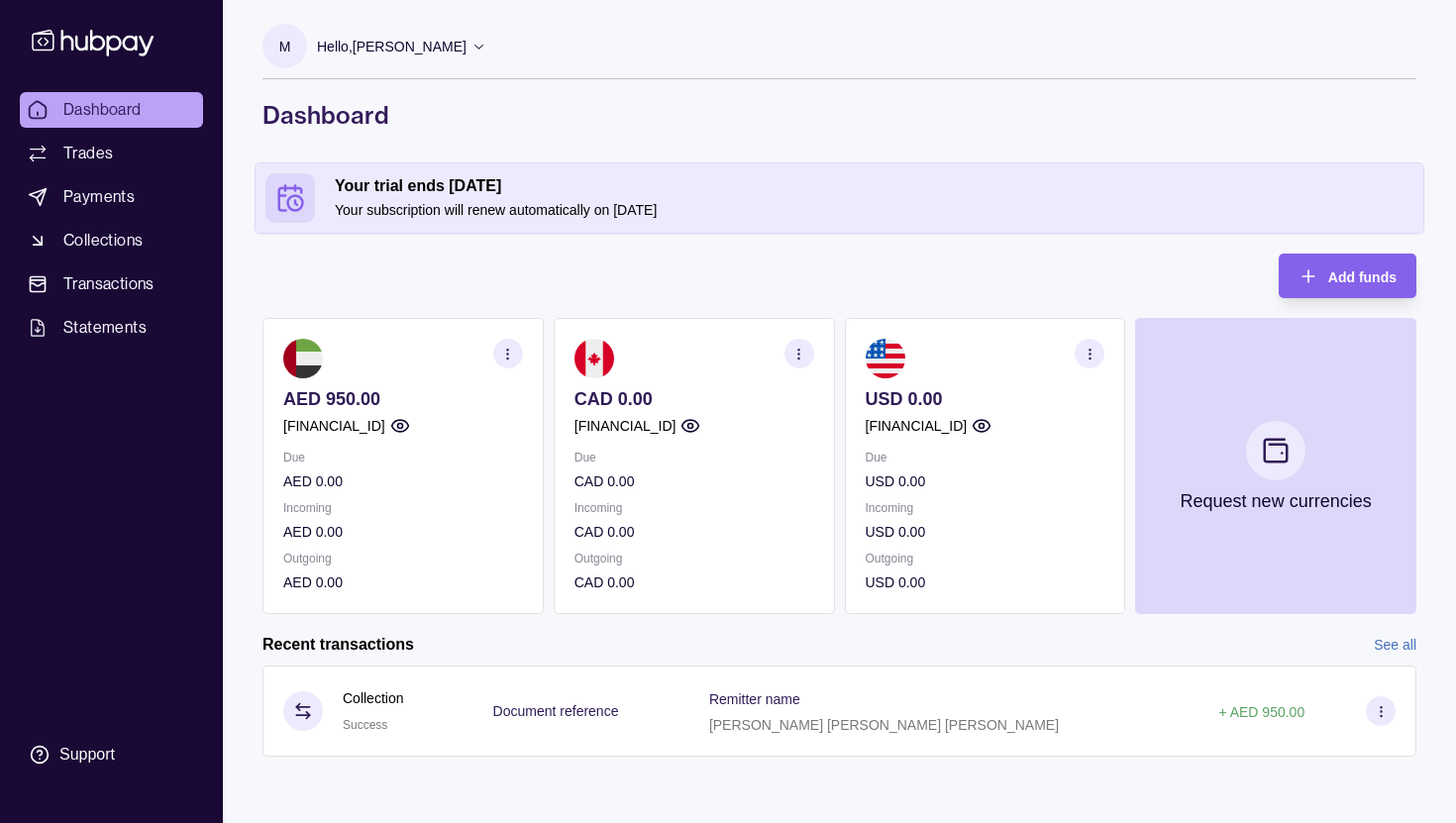 click at bounding box center (1090, 354) 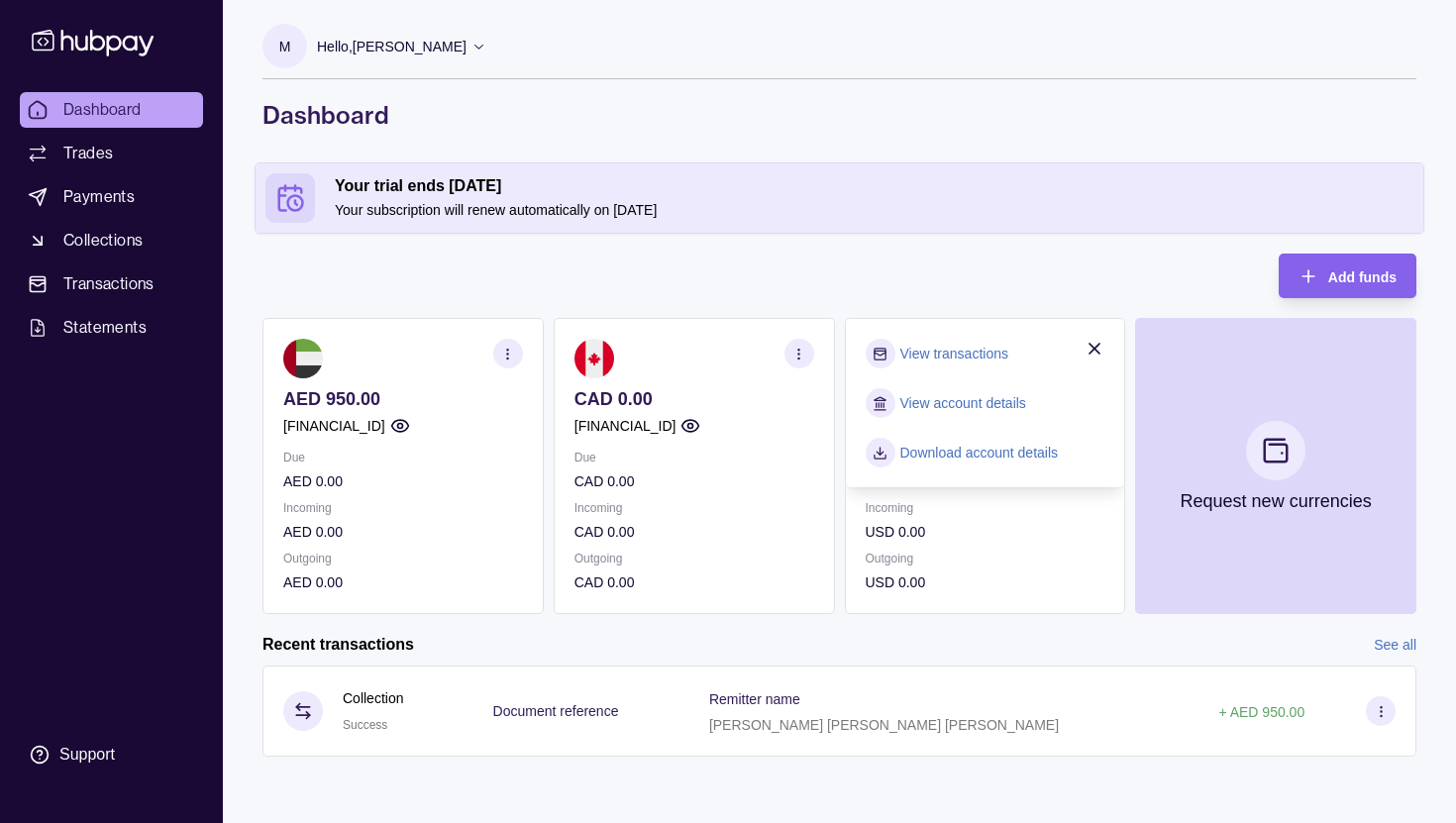 click on "View account details" at bounding box center [963, 403] 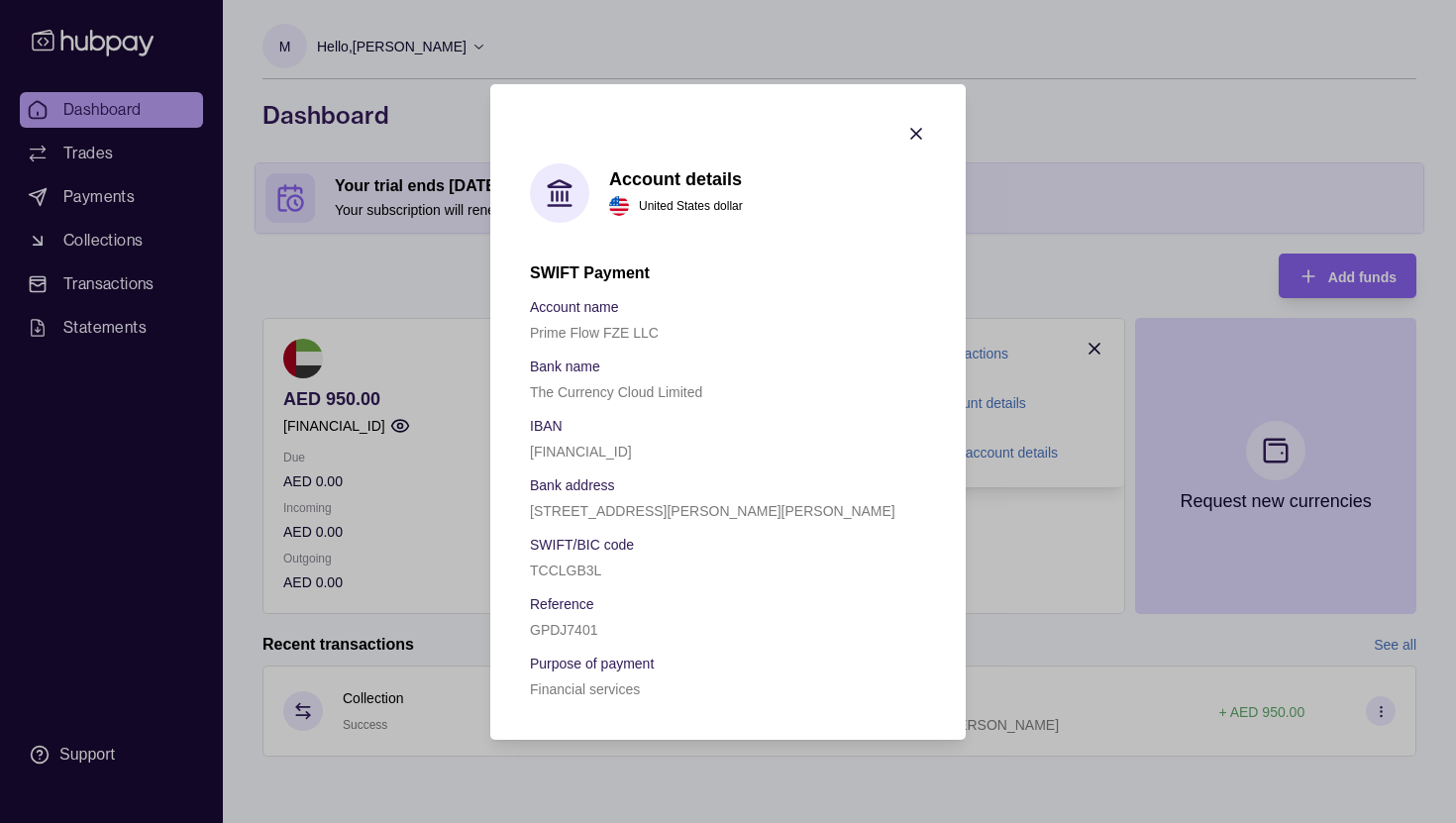 click 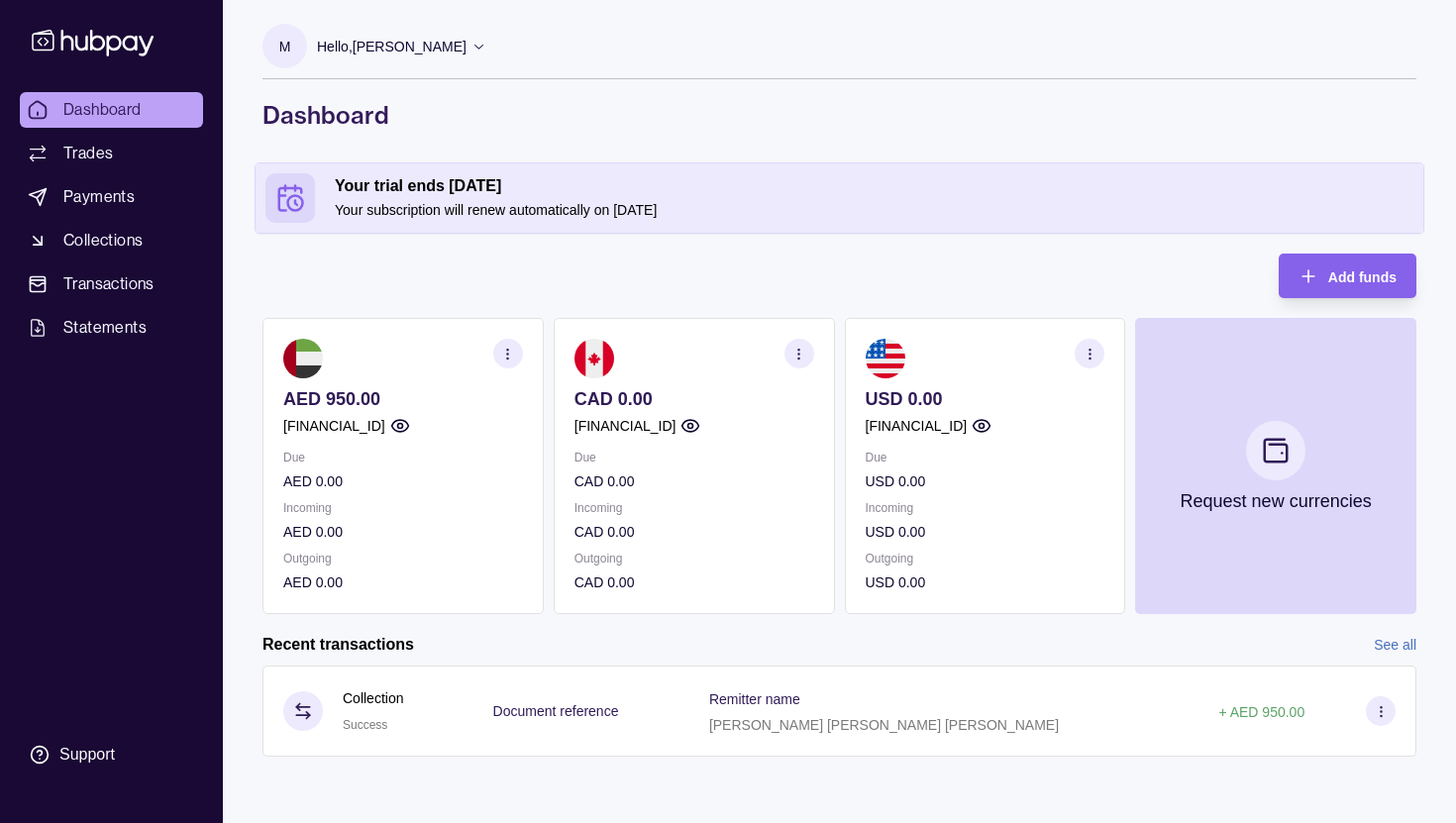 click on "CAD 0.00" at bounding box center (694, 399) 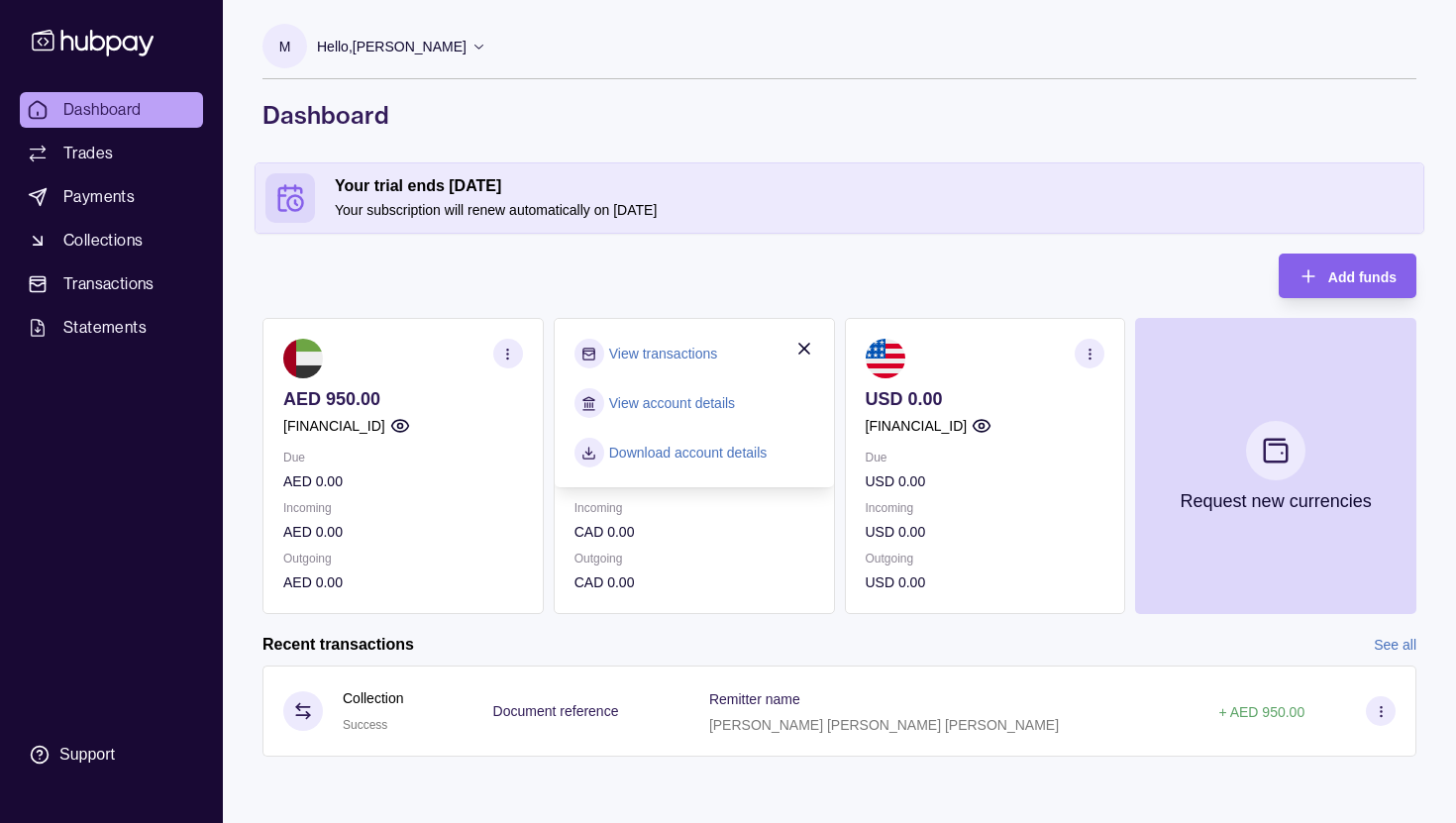 click on "View account details" at bounding box center [672, 403] 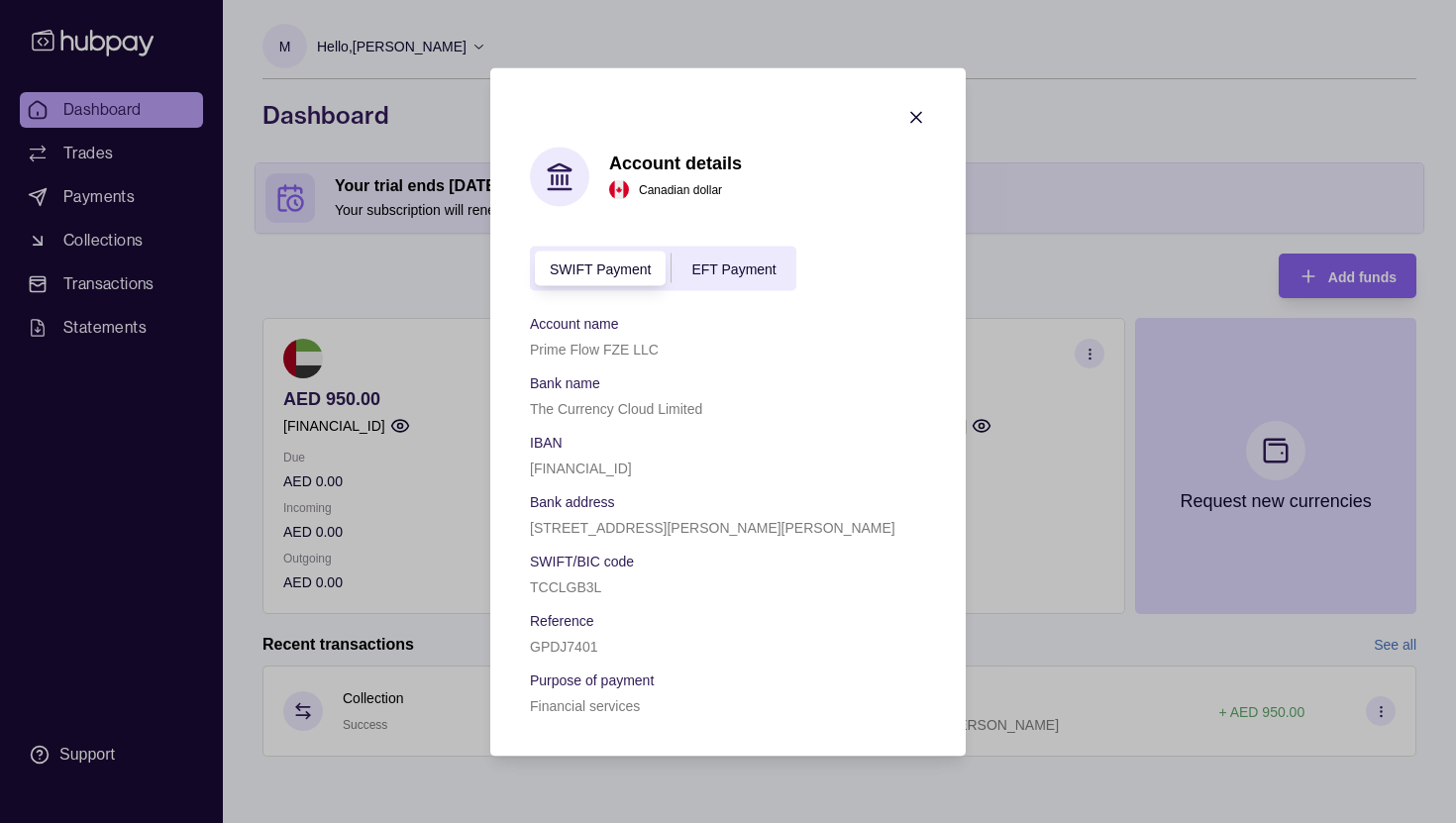 click on "EFT Payment" at bounding box center (733, 269) 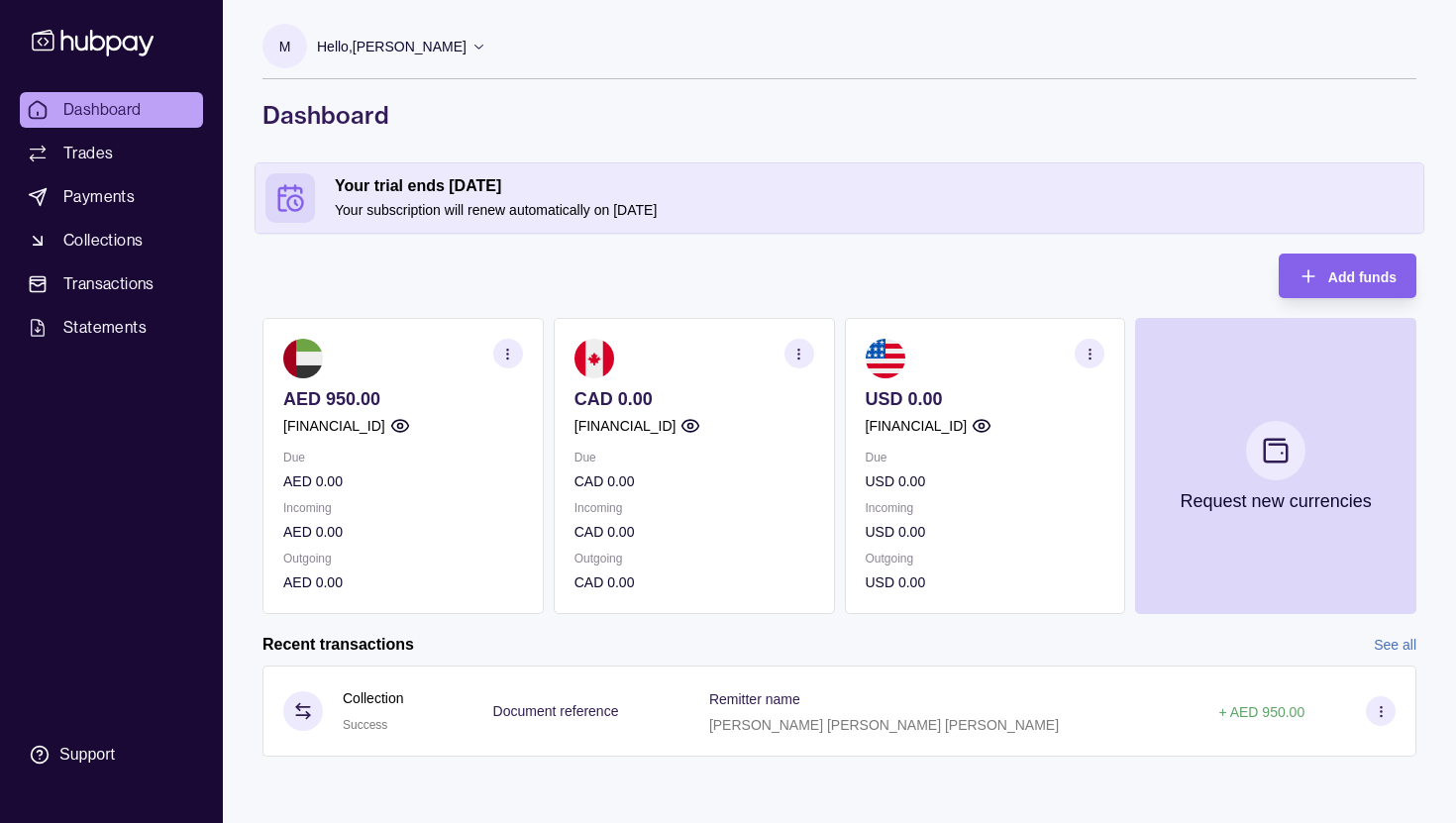 click 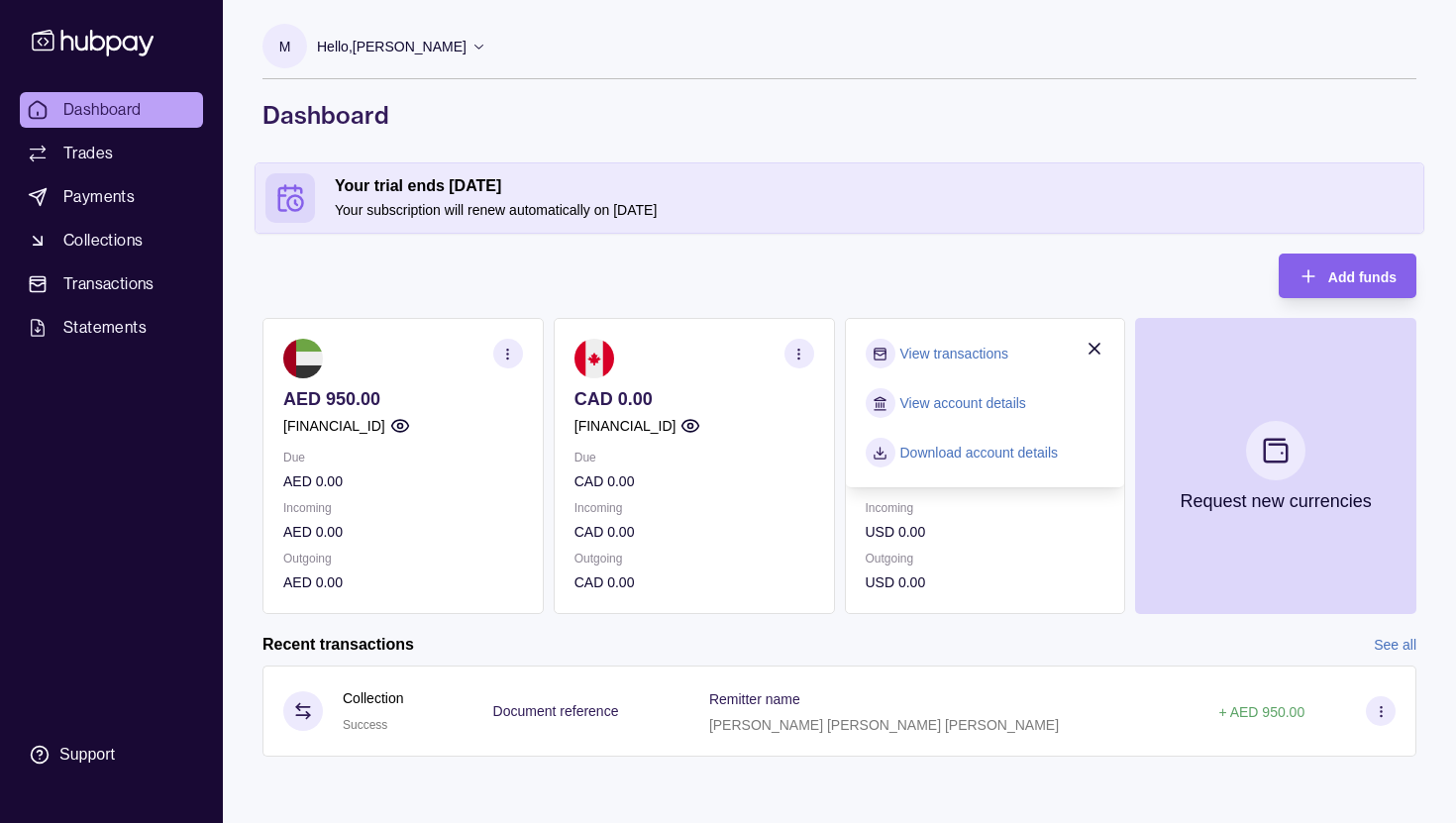 click on "View account details" at bounding box center [963, 403] 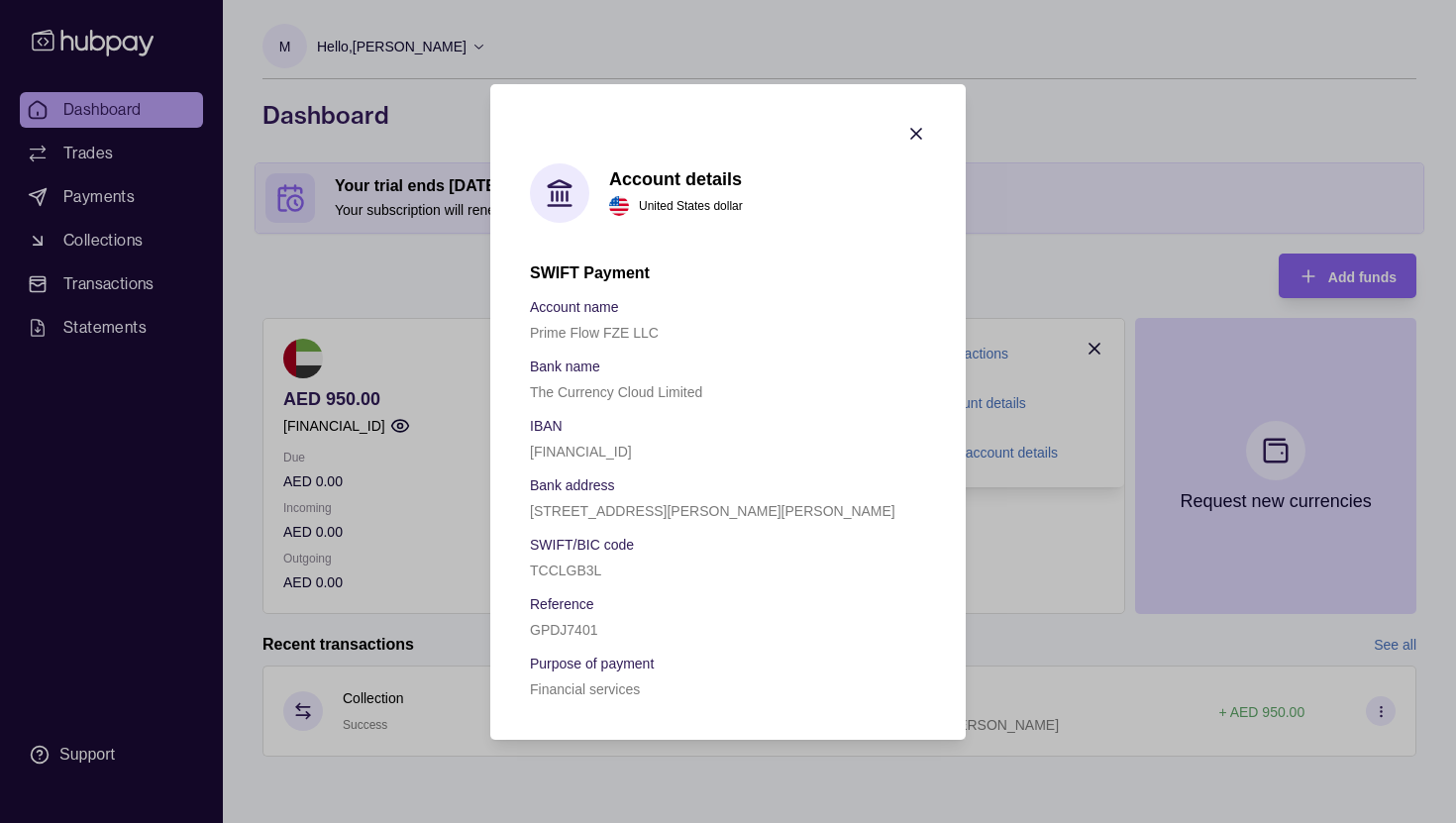 click 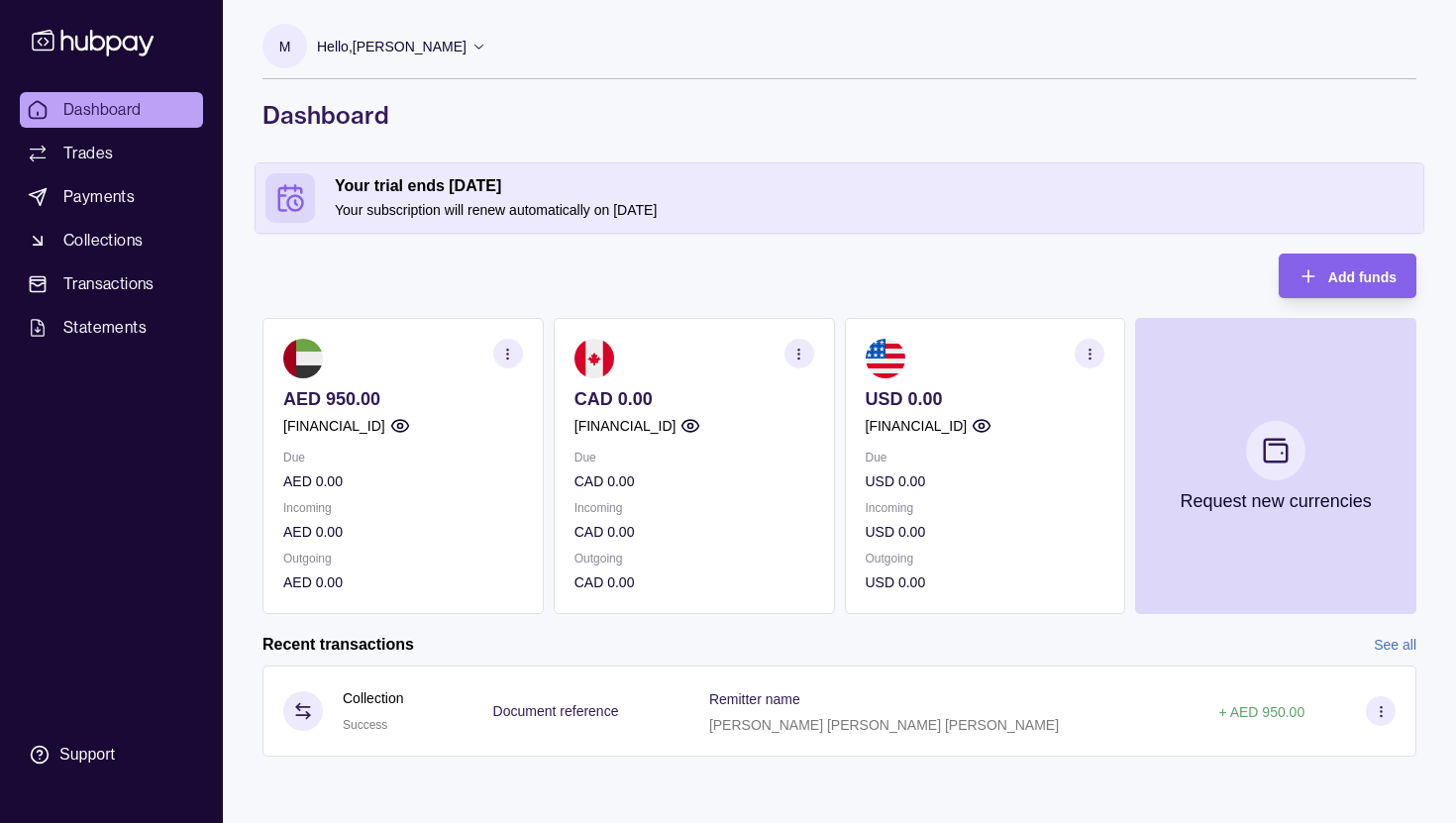 click 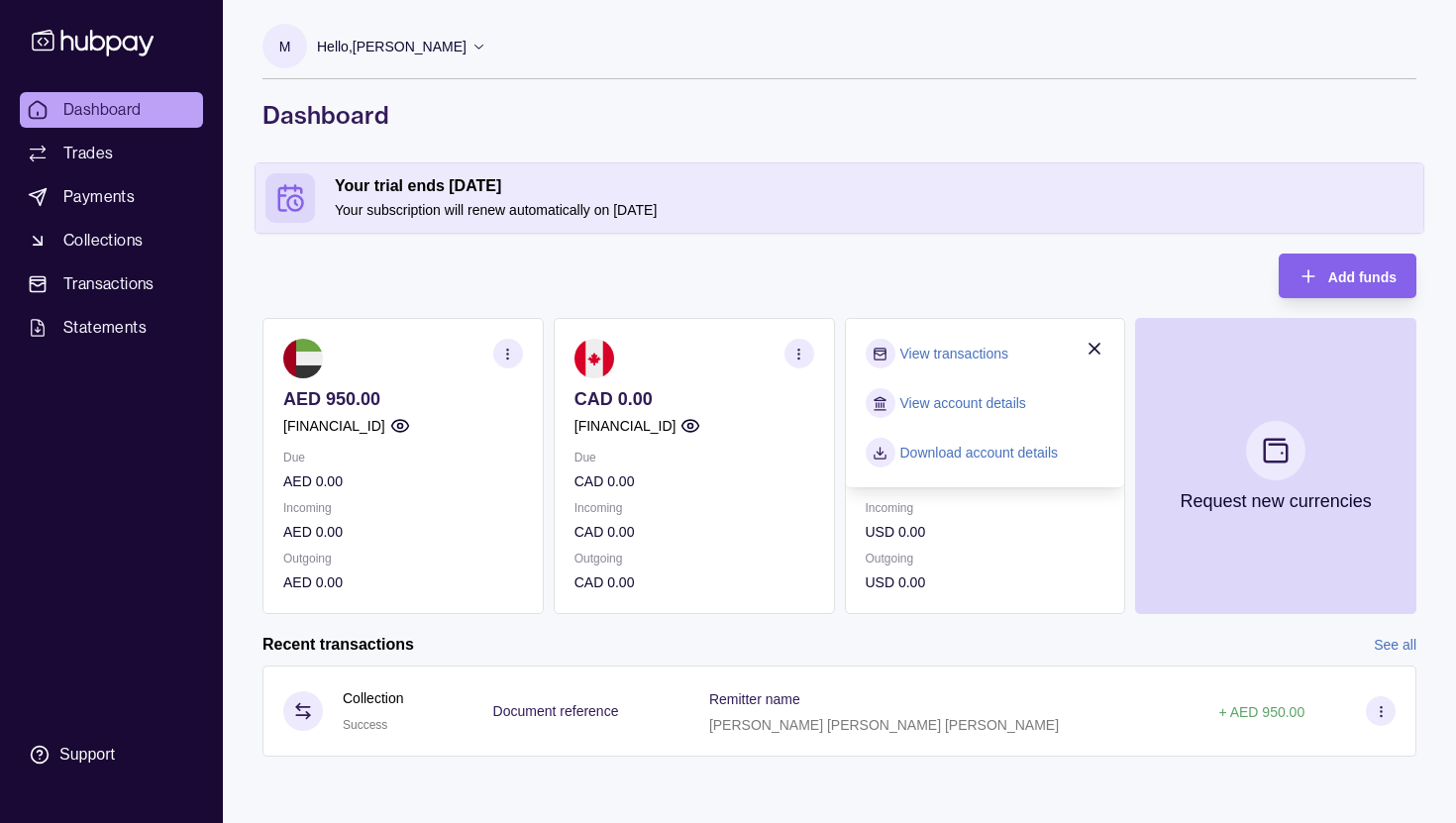 click on "View account details" at bounding box center (963, 403) 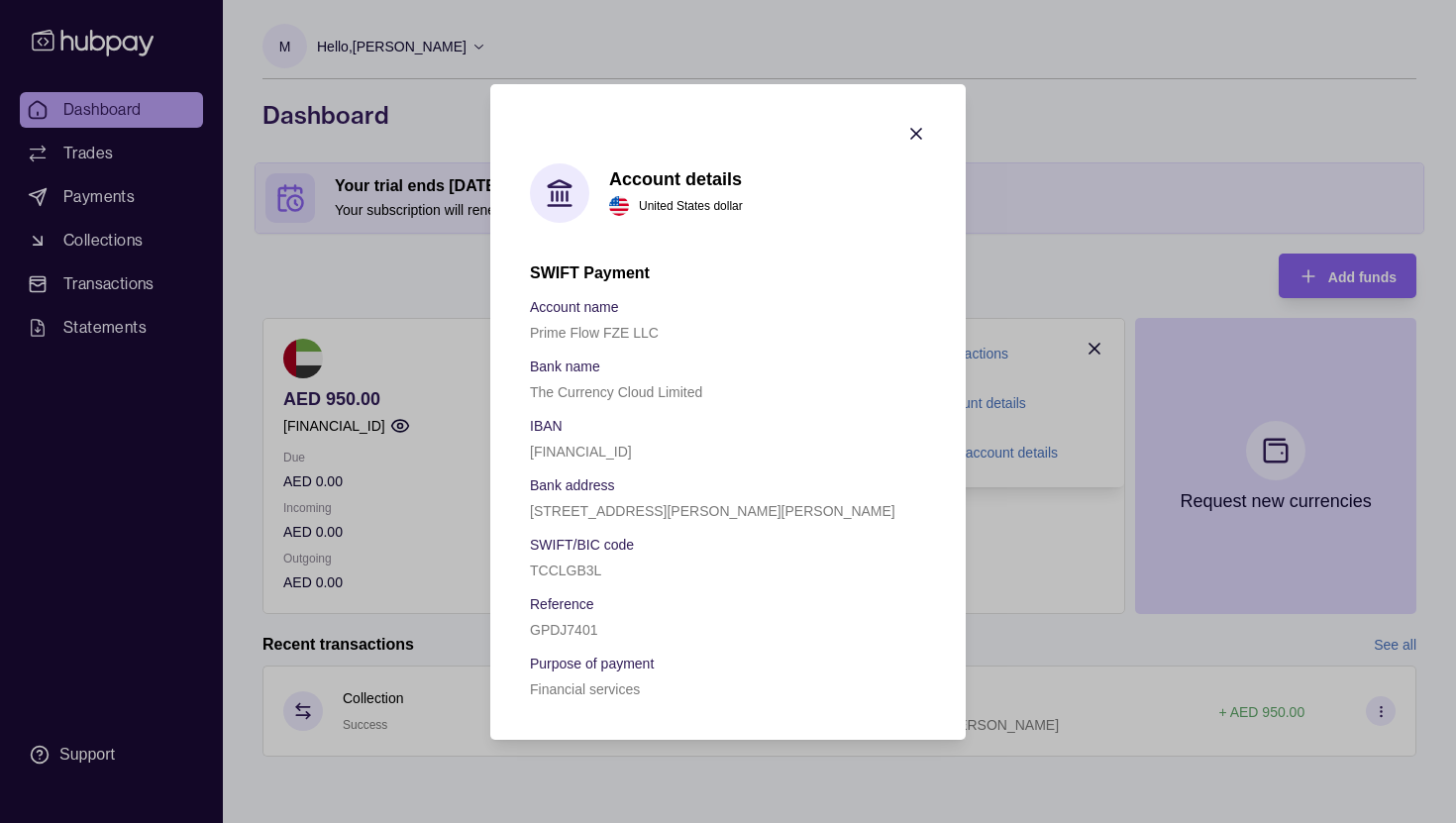 click on "Account details United States dollar" at bounding box center (676, 192) 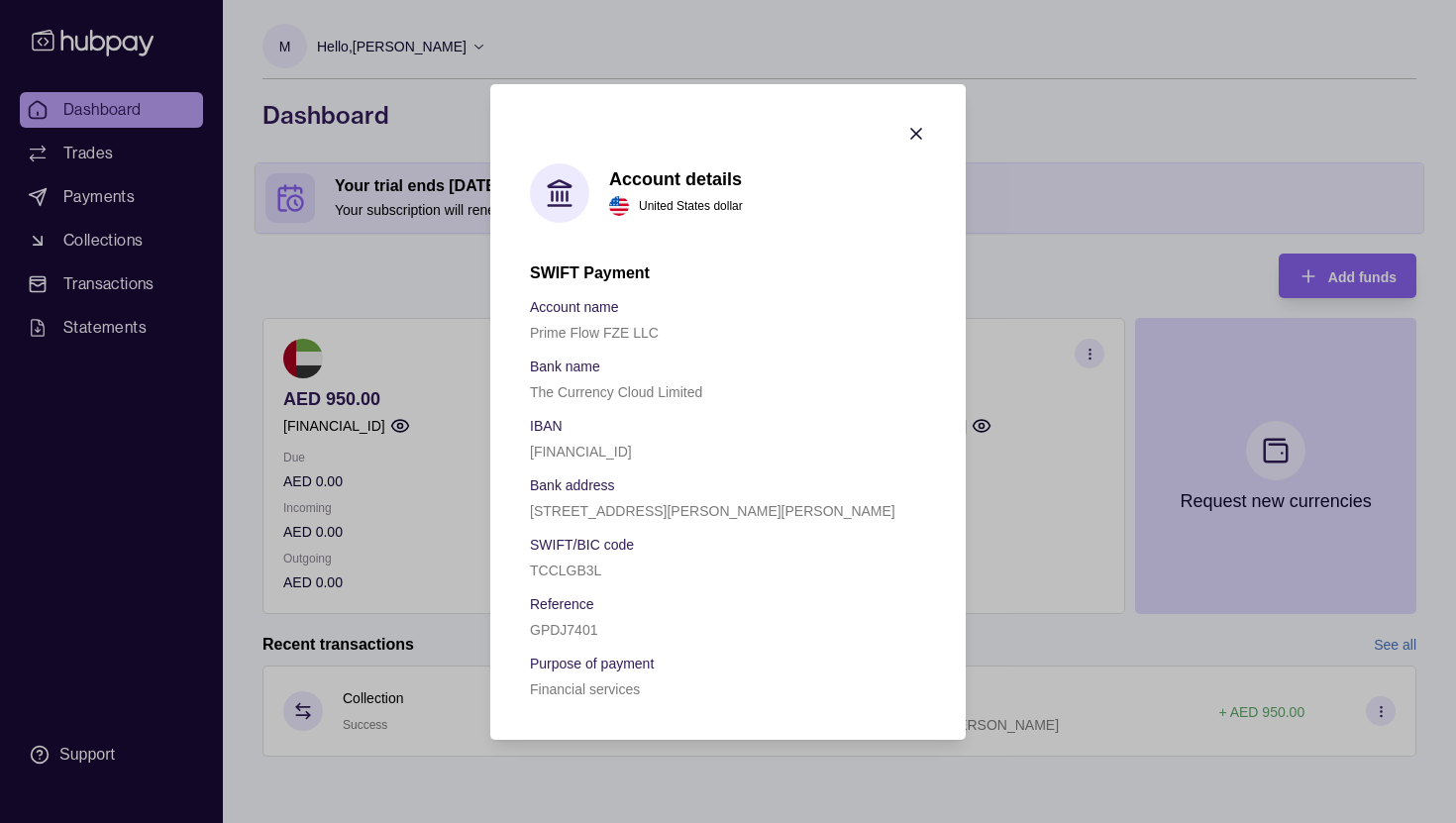 click 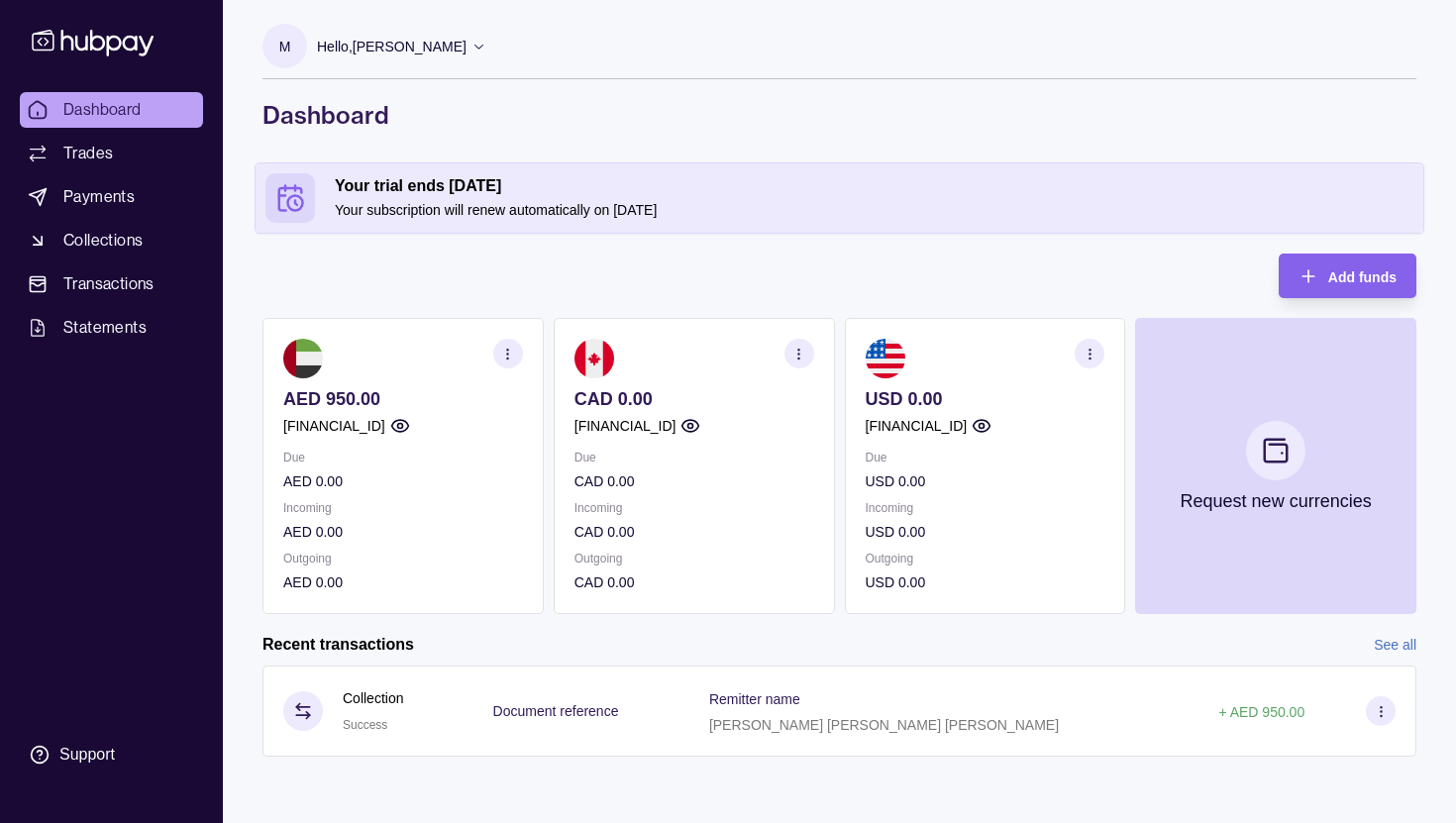click at bounding box center [799, 354] 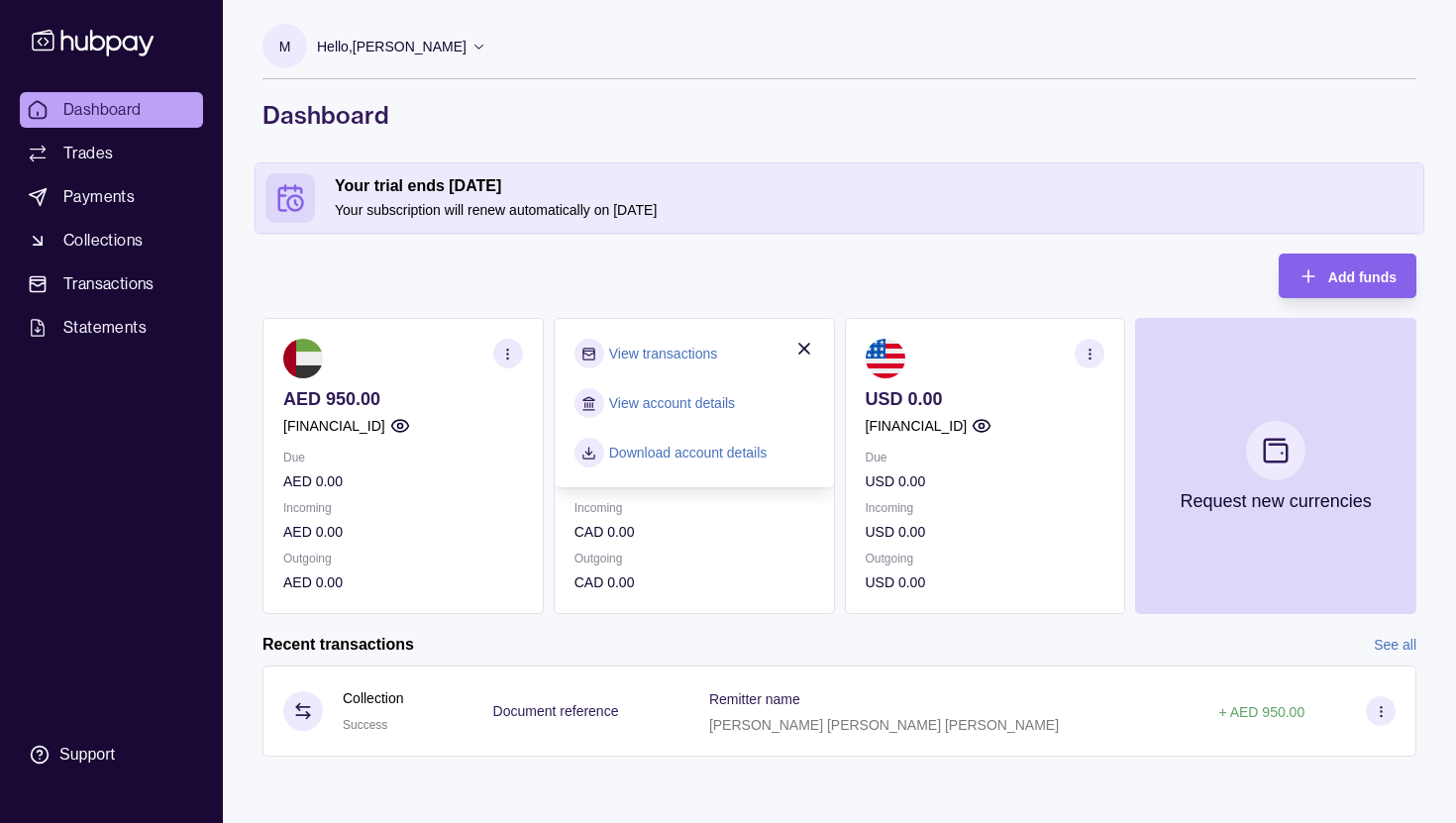 click on "View account details" at bounding box center (672, 403) 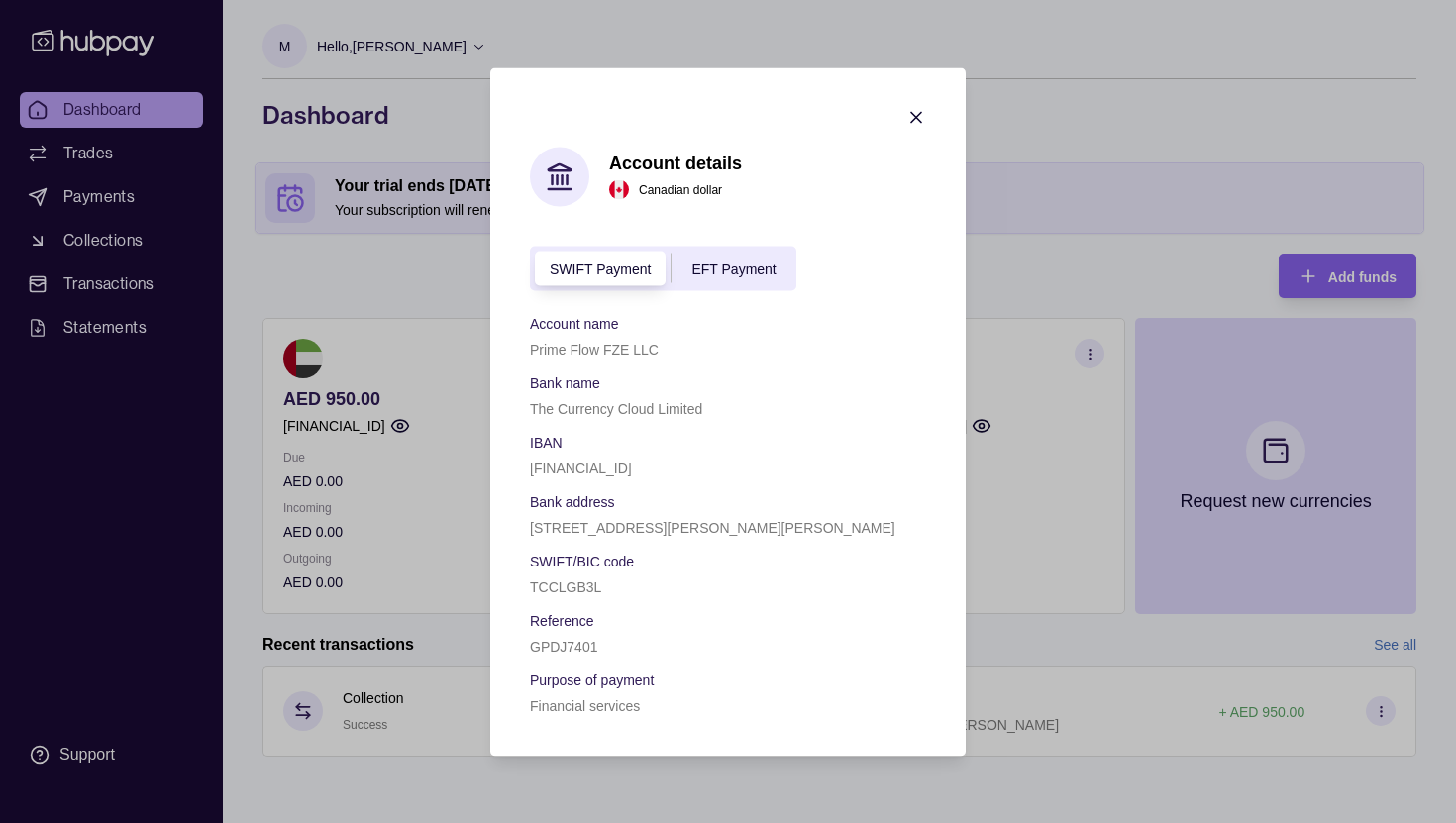 click on "EFT Payment" at bounding box center [733, 268] 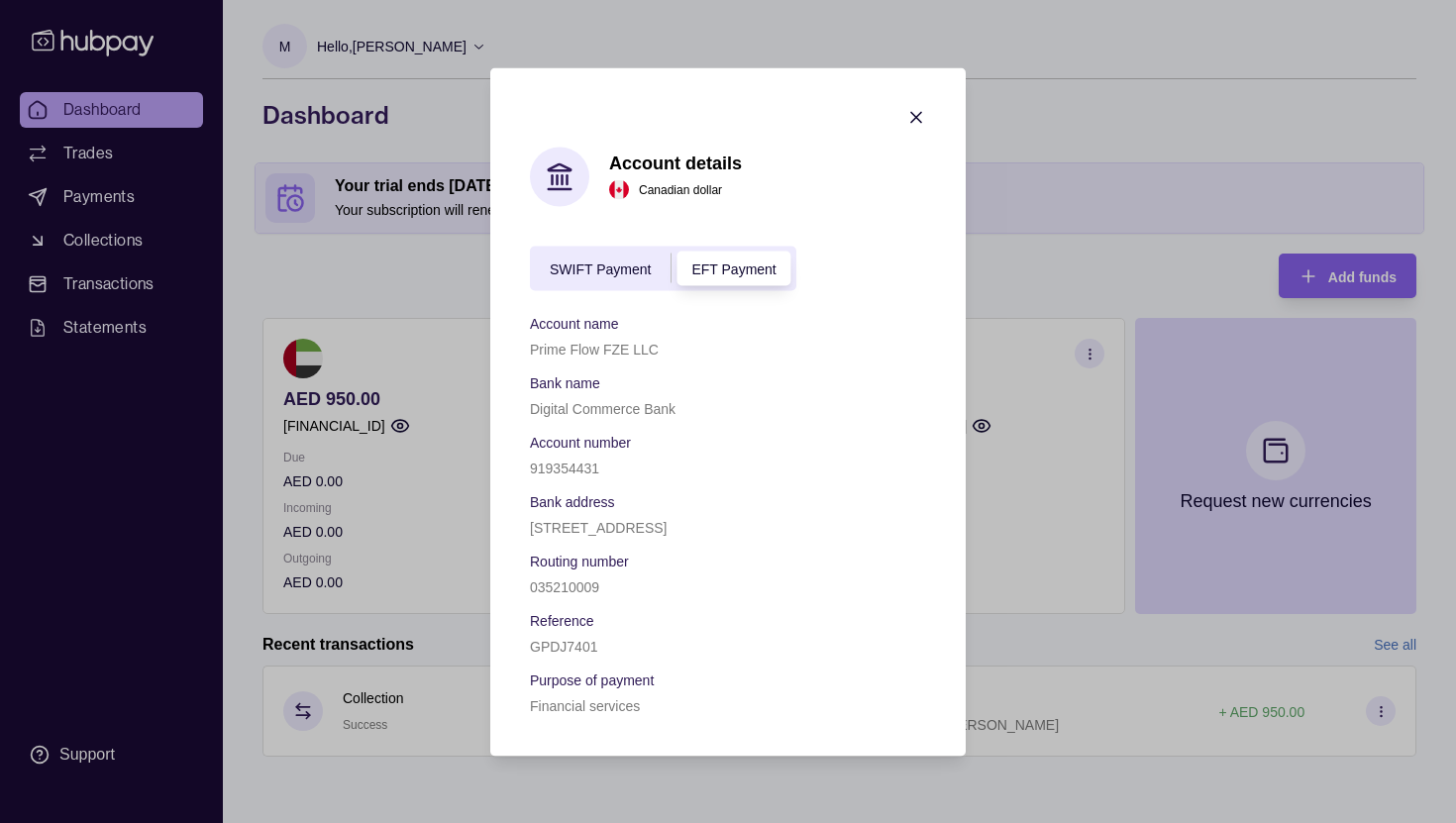 click on "SWIFT Payment" at bounding box center (600, 269) 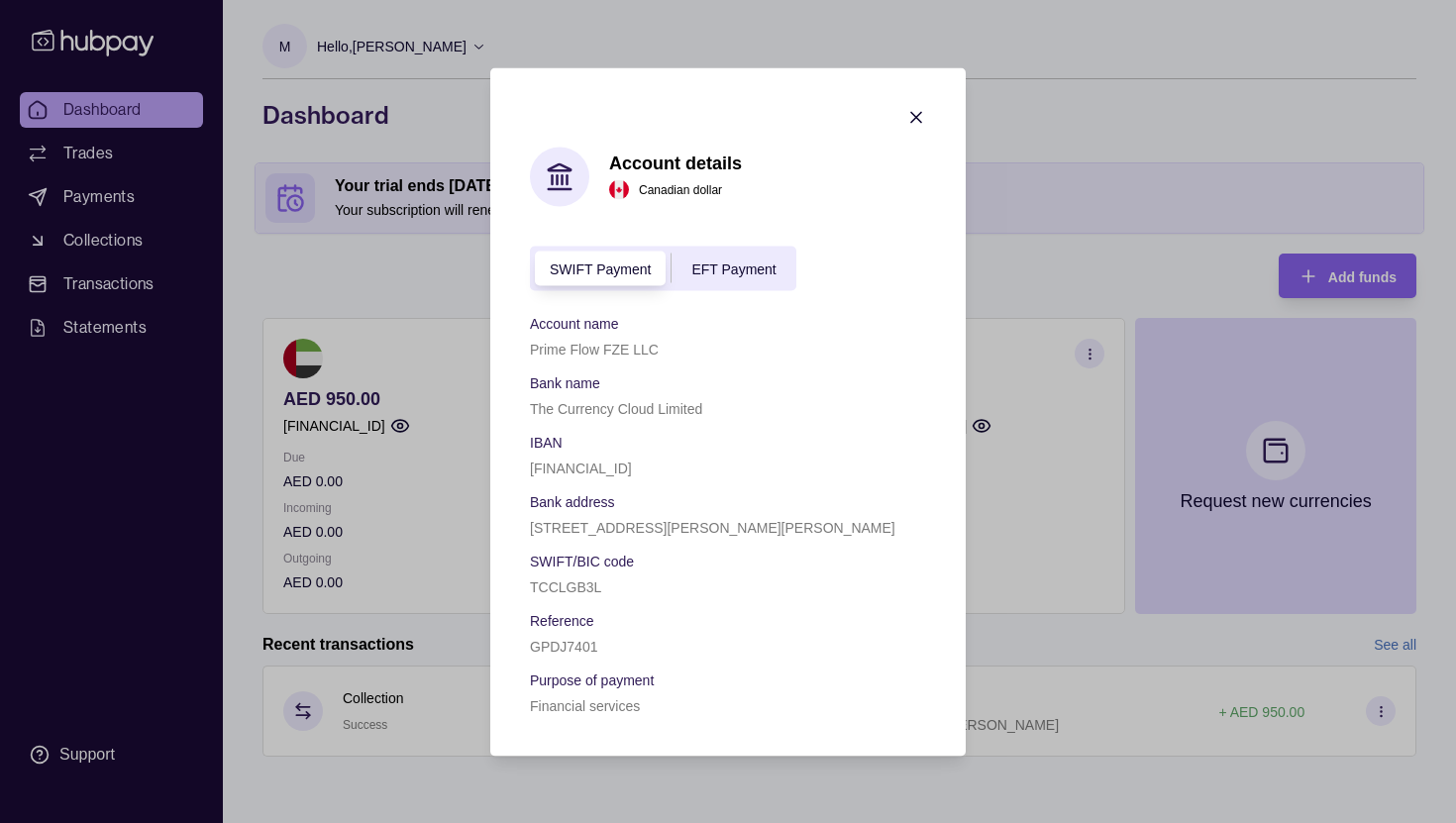 click 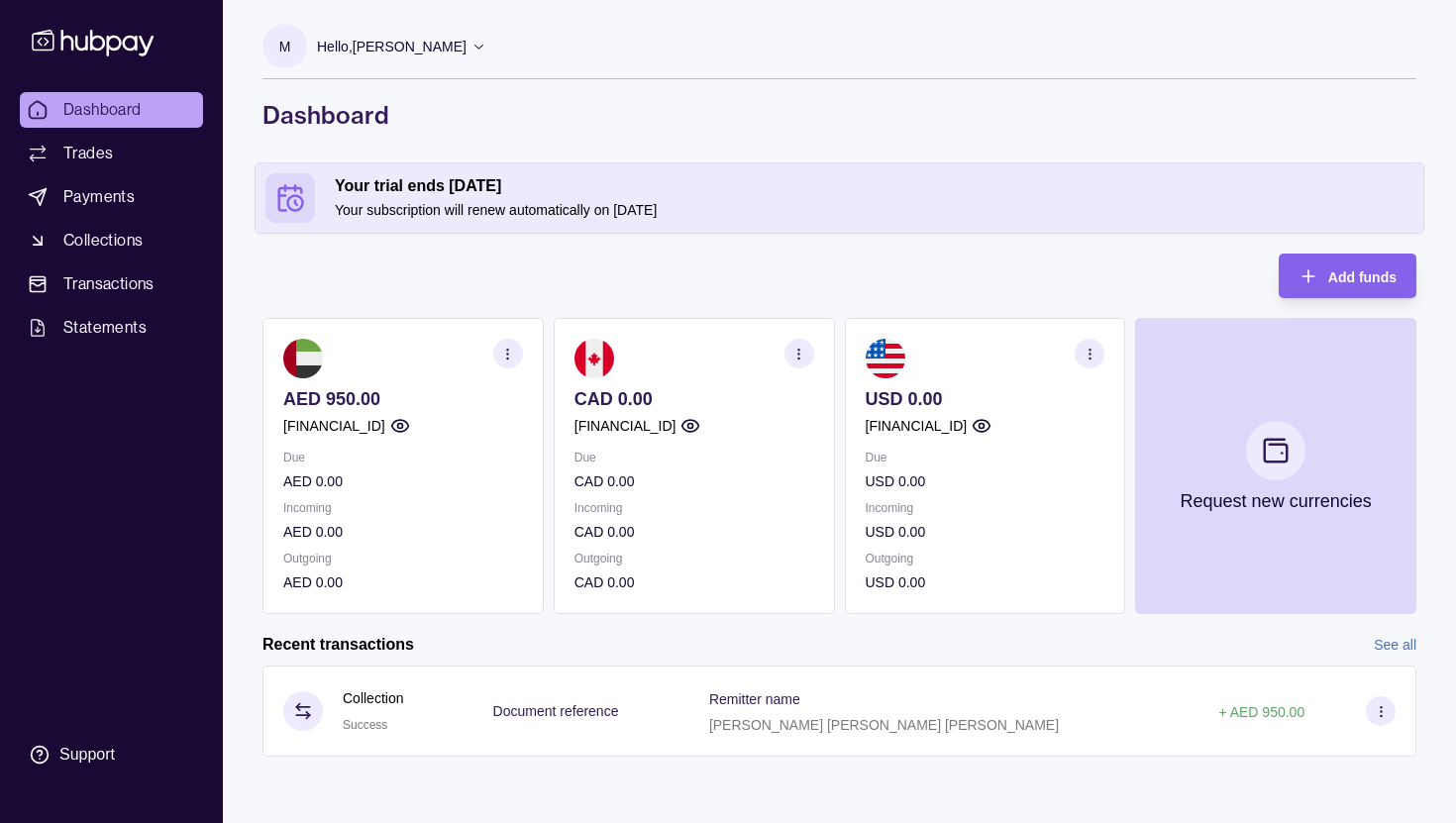 click 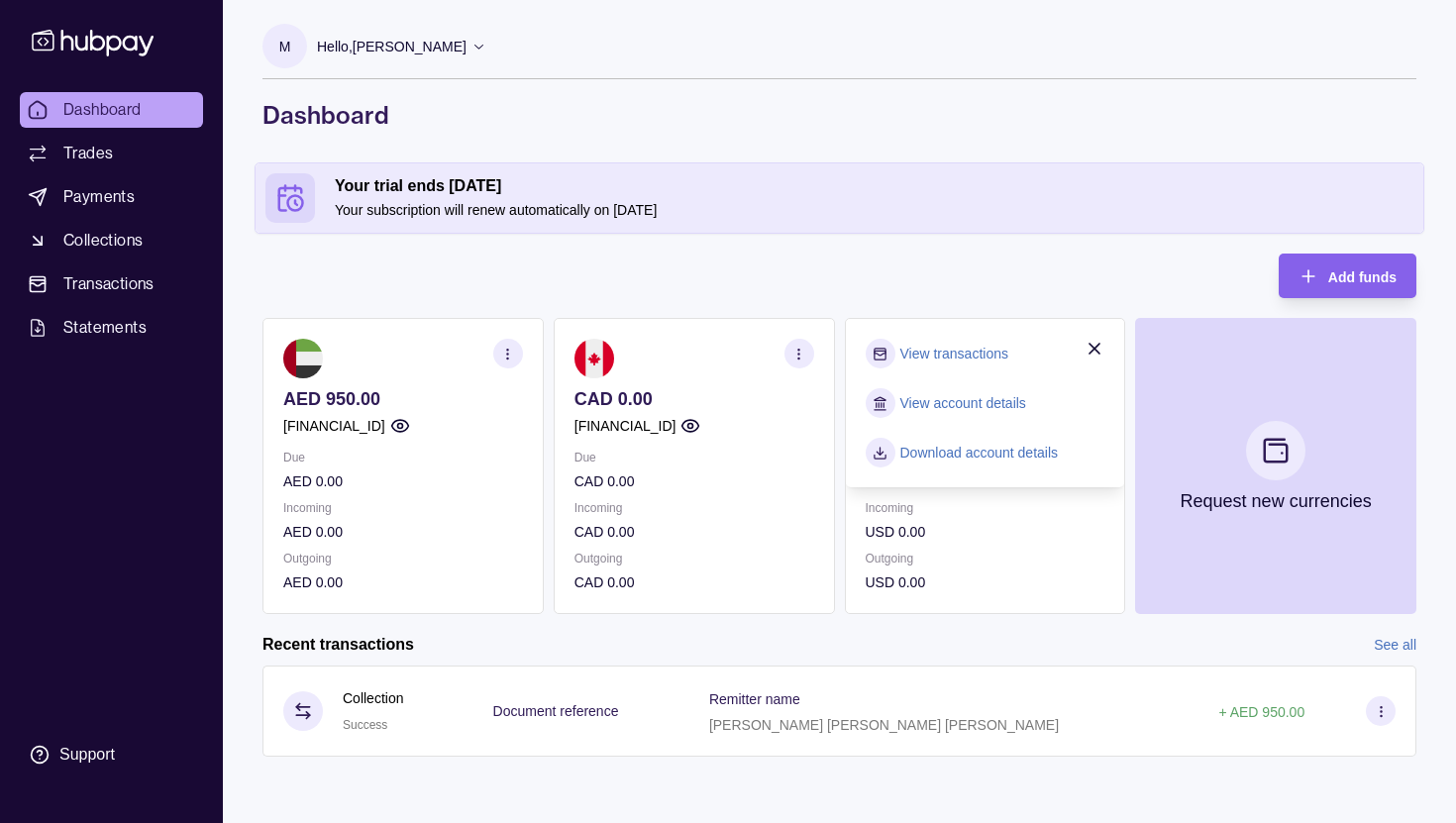 click on "View account details" at bounding box center (963, 403) 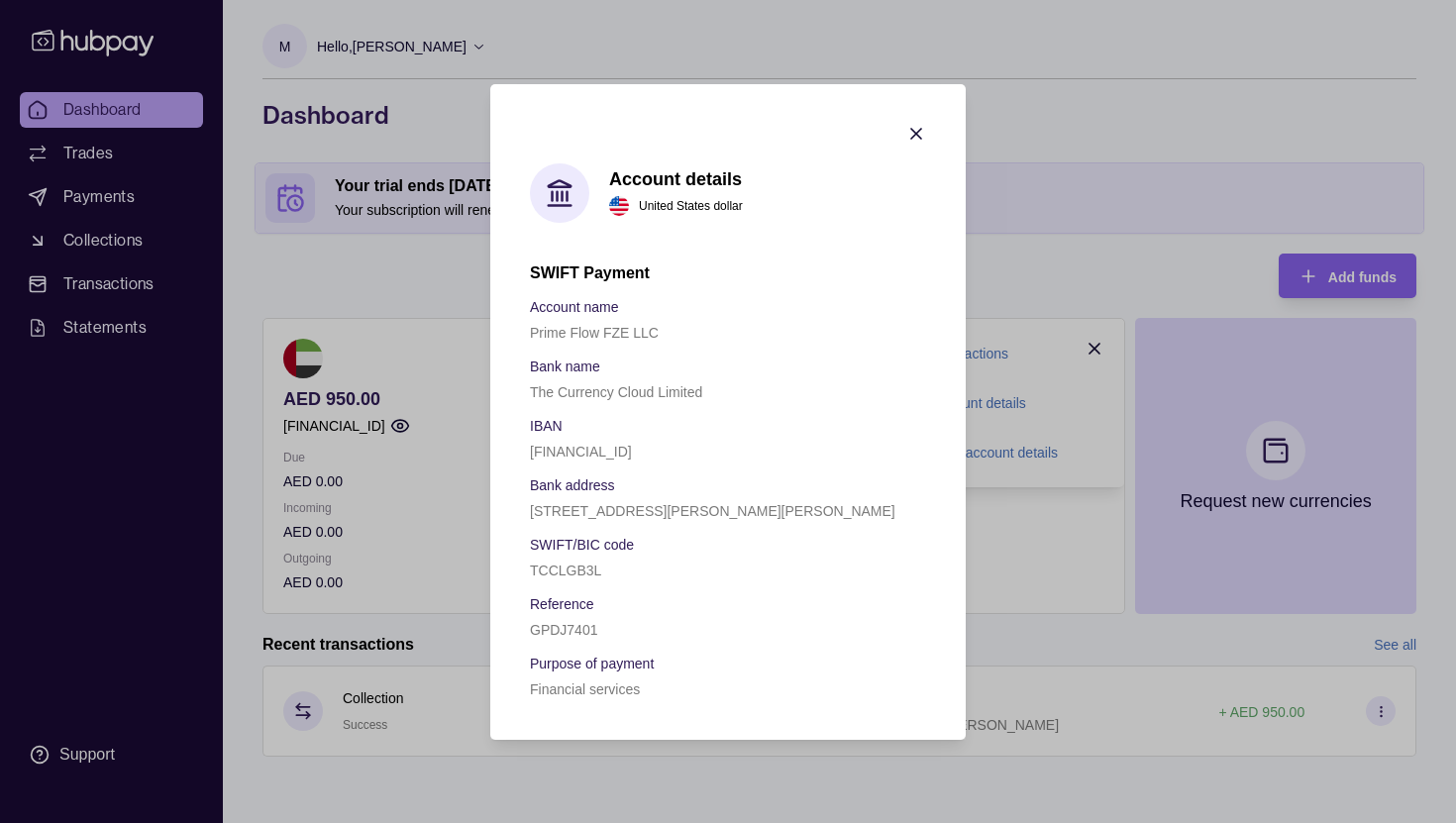 click on "Account details United States dollar SWIFT Payment Account name Prime Flow FZE LLC Bank name The Currency Cloud Limited IBAN [FINANCIAL_ID] Bank address [STREET_ADDRESS][PERSON_NAME][PERSON_NAME] SWIFT/BIC code [SWIFT_CODE] Reference GPDJ7401 Purpose of payment Financial services" at bounding box center (728, 412) 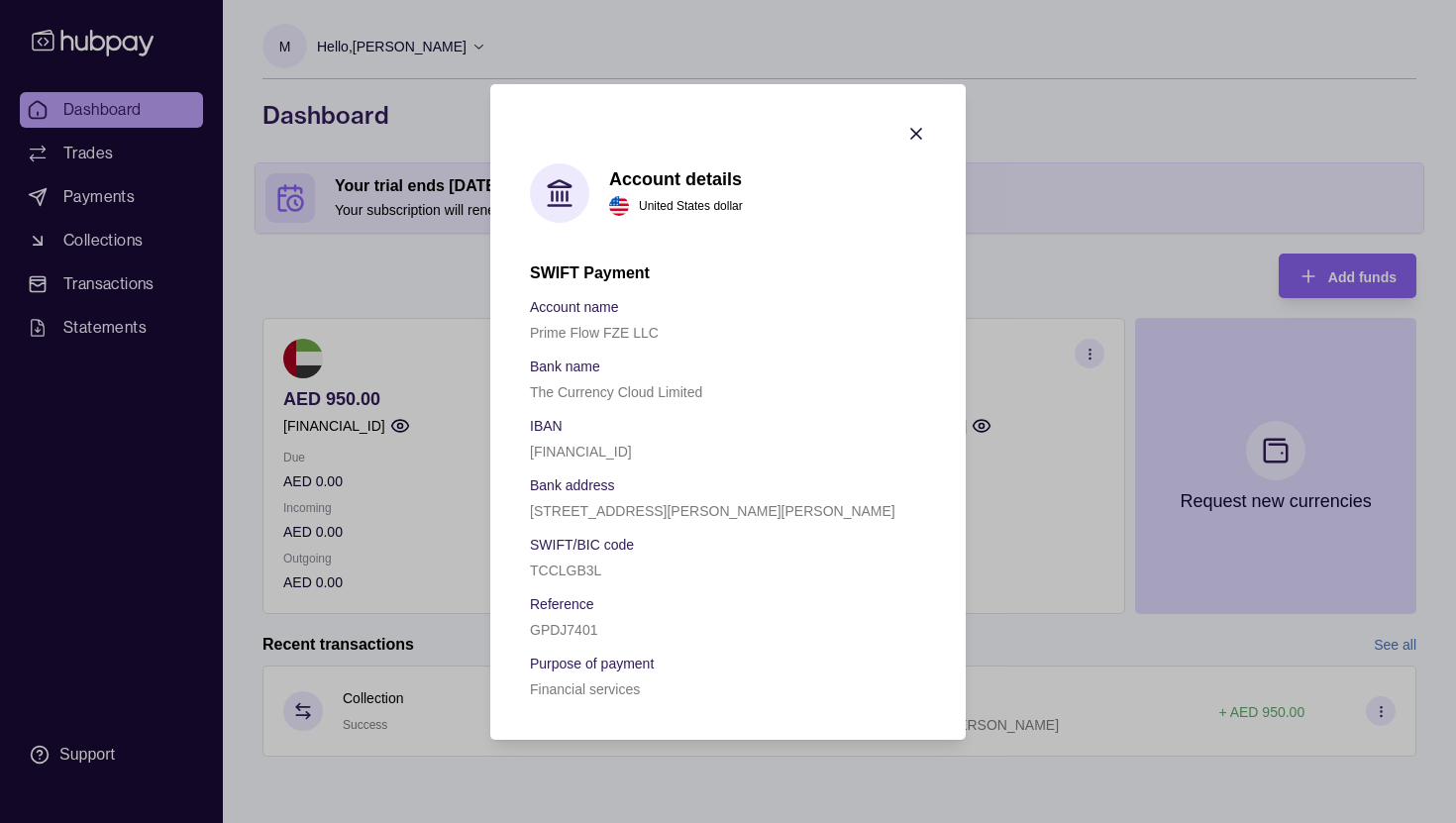 click 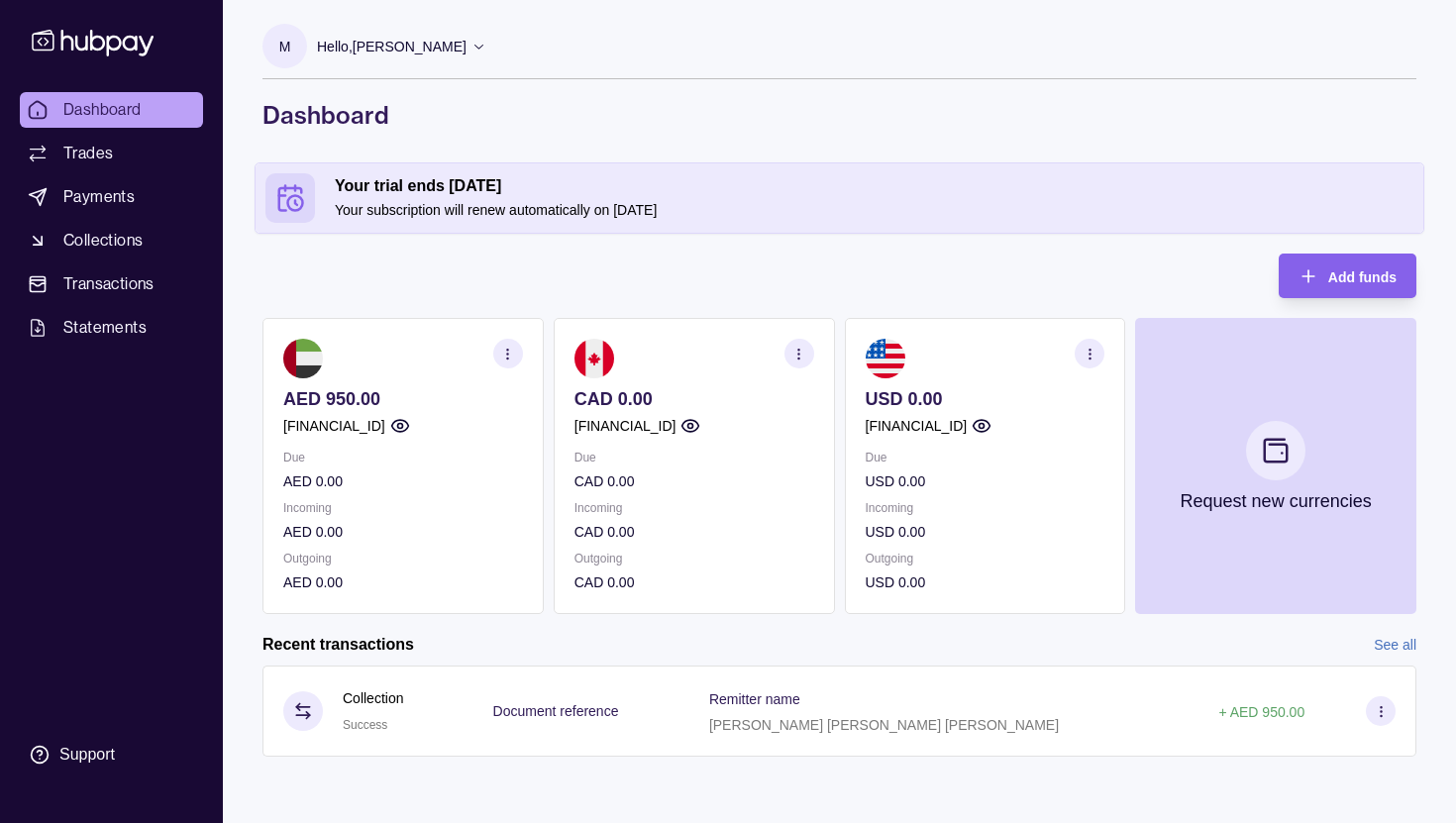 click at bounding box center (799, 354) 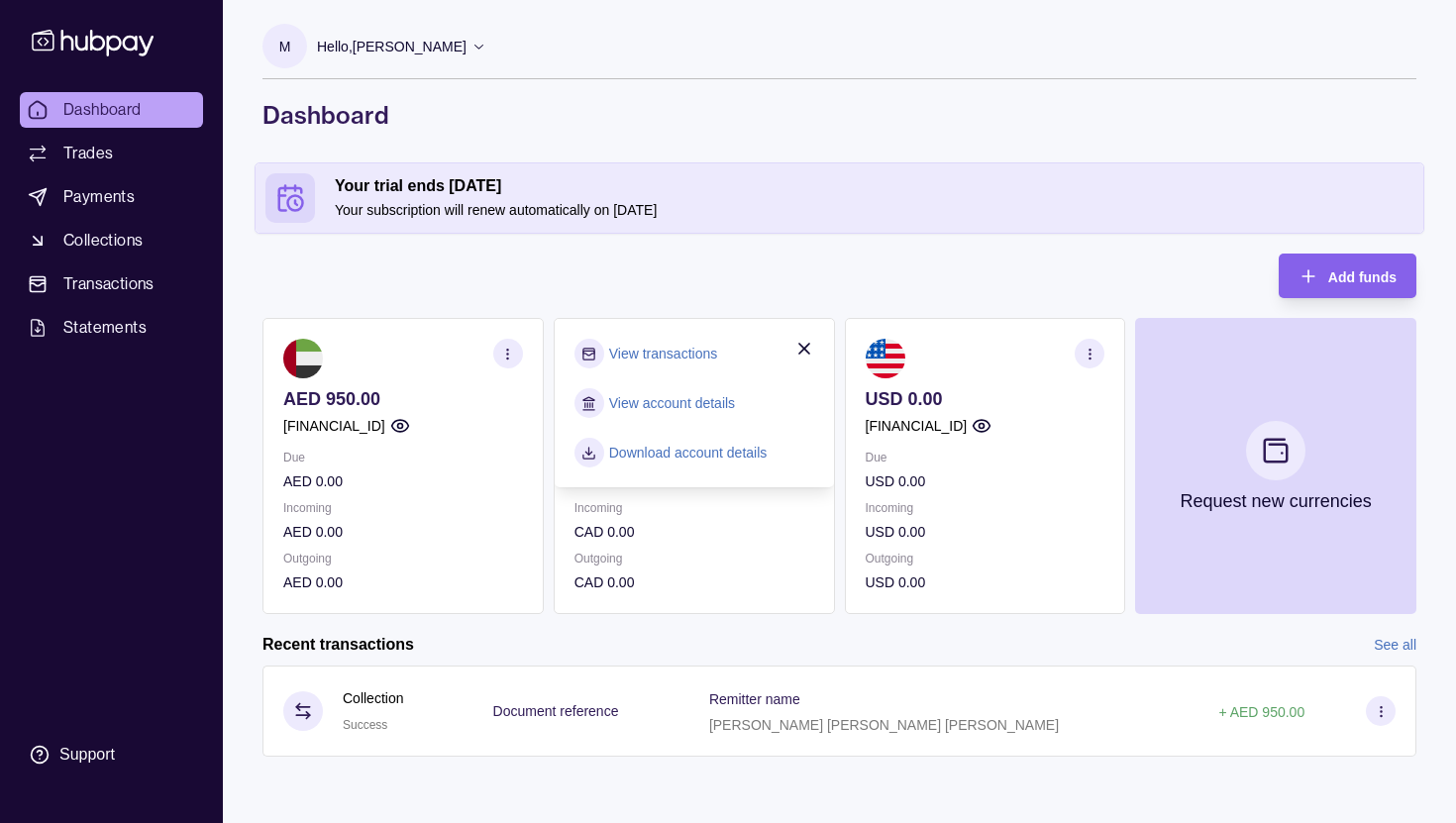 click on "View account details" at bounding box center (672, 403) 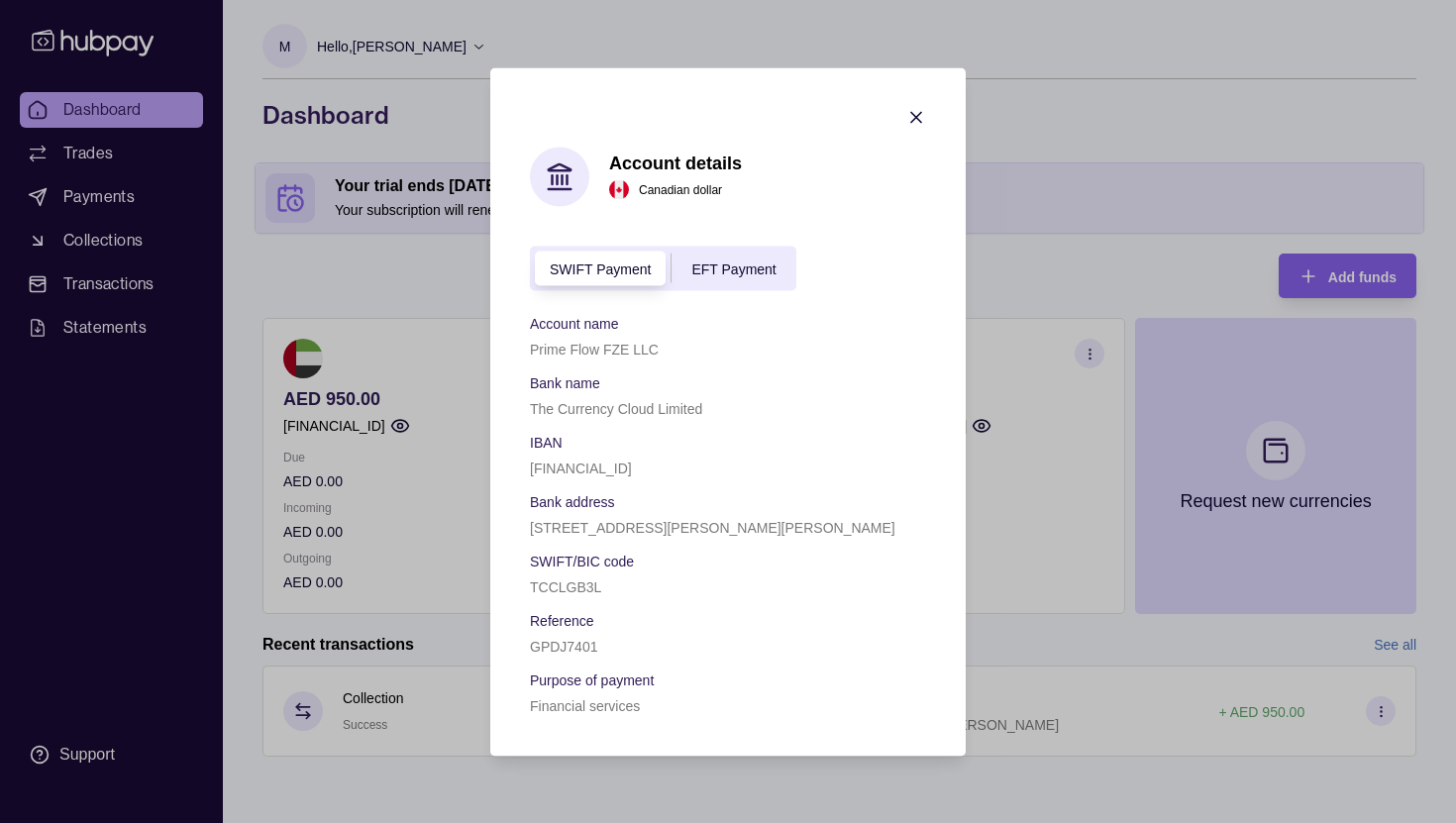 click 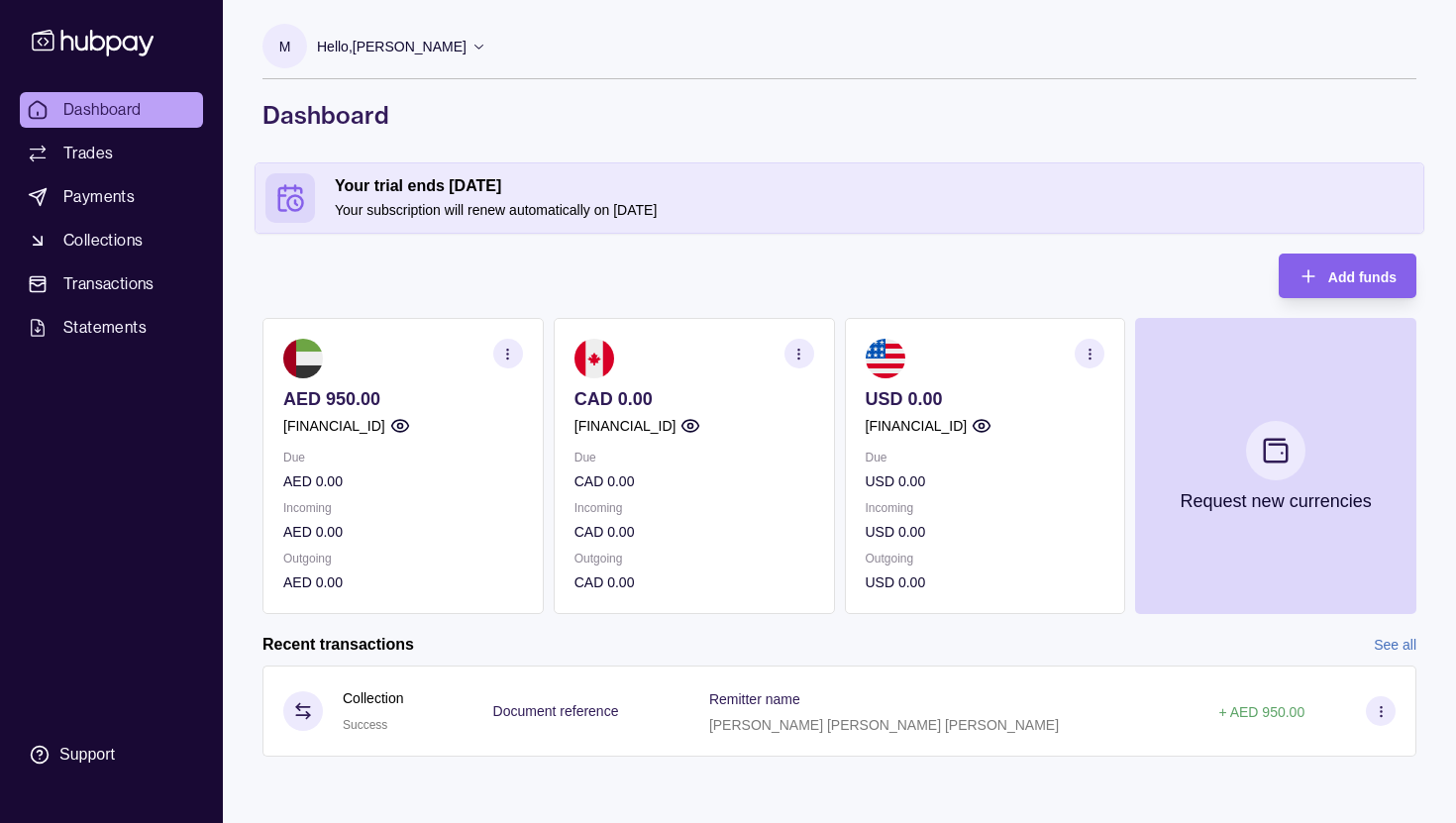 click at bounding box center (508, 354) 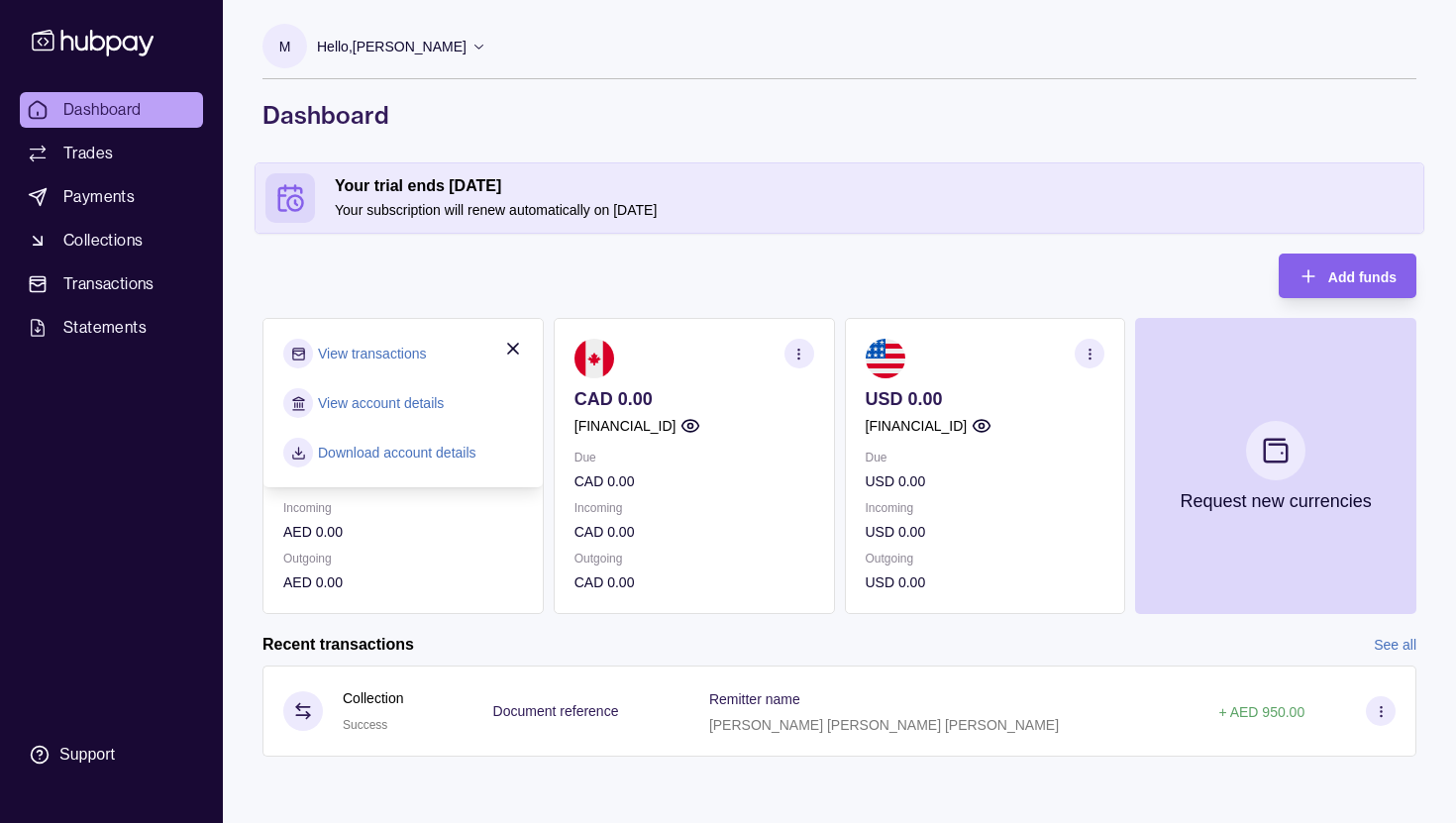 click on "View account details" at bounding box center (403, 403) 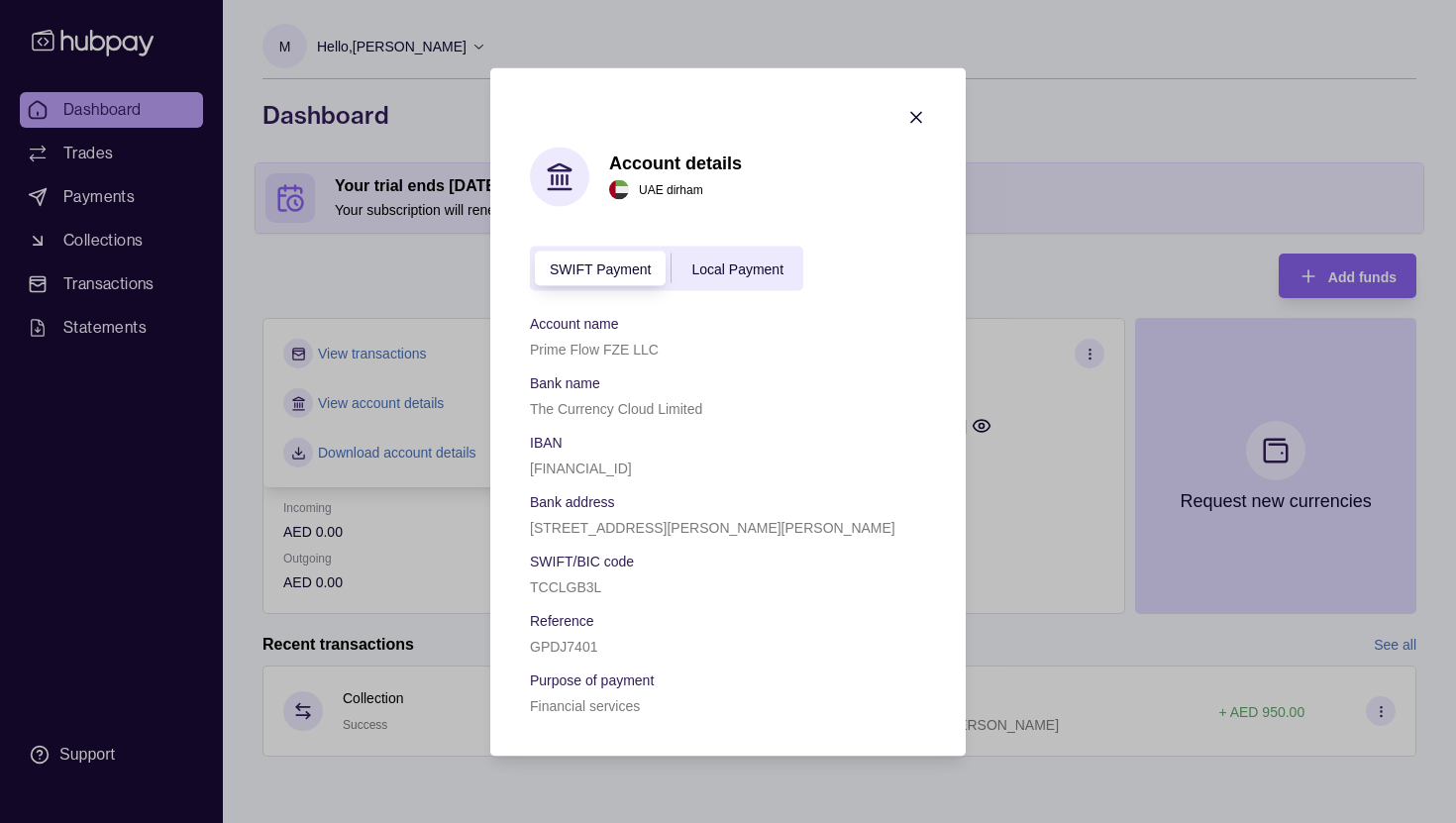 click on "Local Payment" at bounding box center (737, 269) 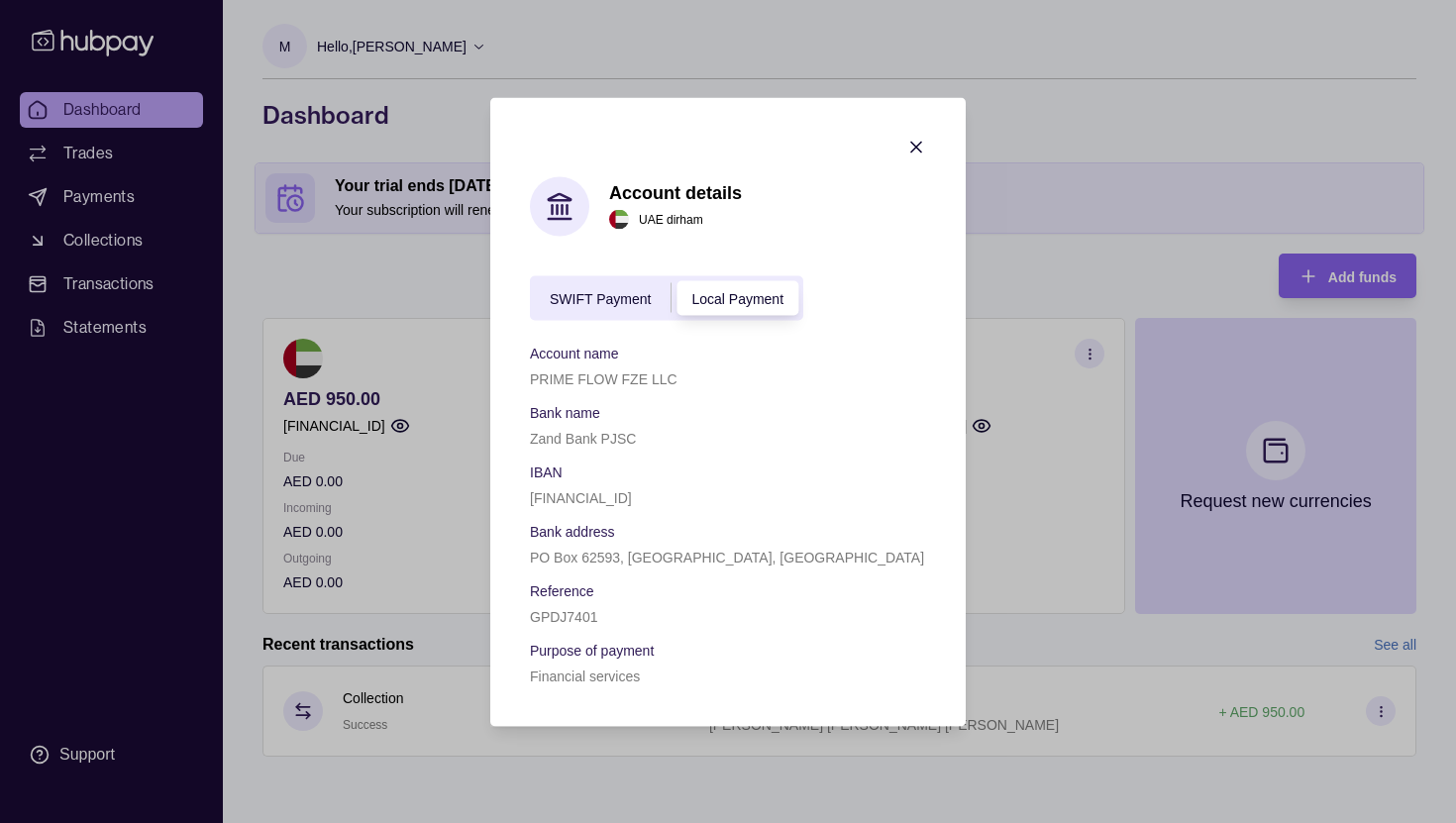 drag, startPoint x: 823, startPoint y: 455, endPoint x: 618, endPoint y: 347, distance: 231.70887 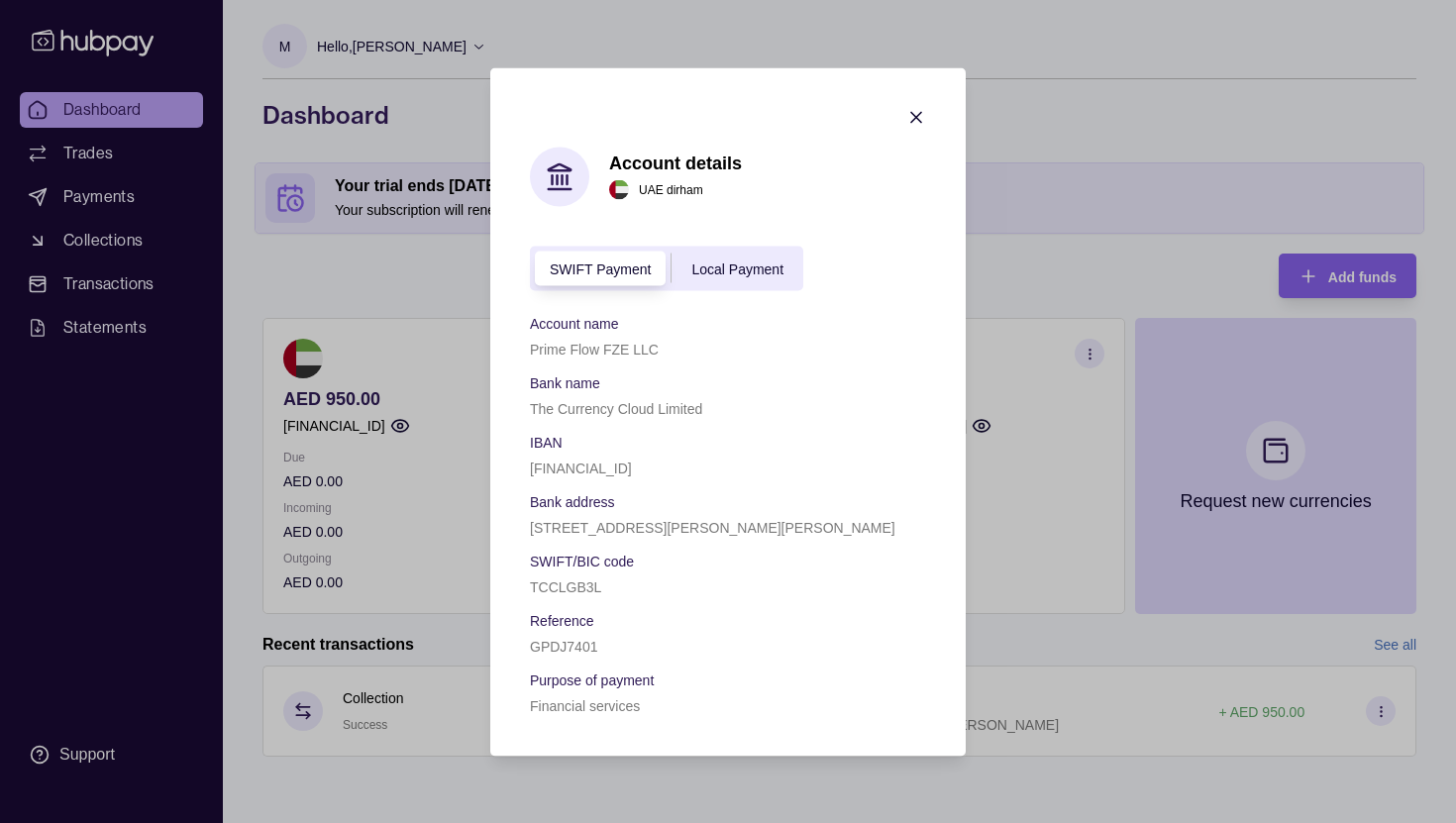 click on "Local Payment" at bounding box center (737, 269) 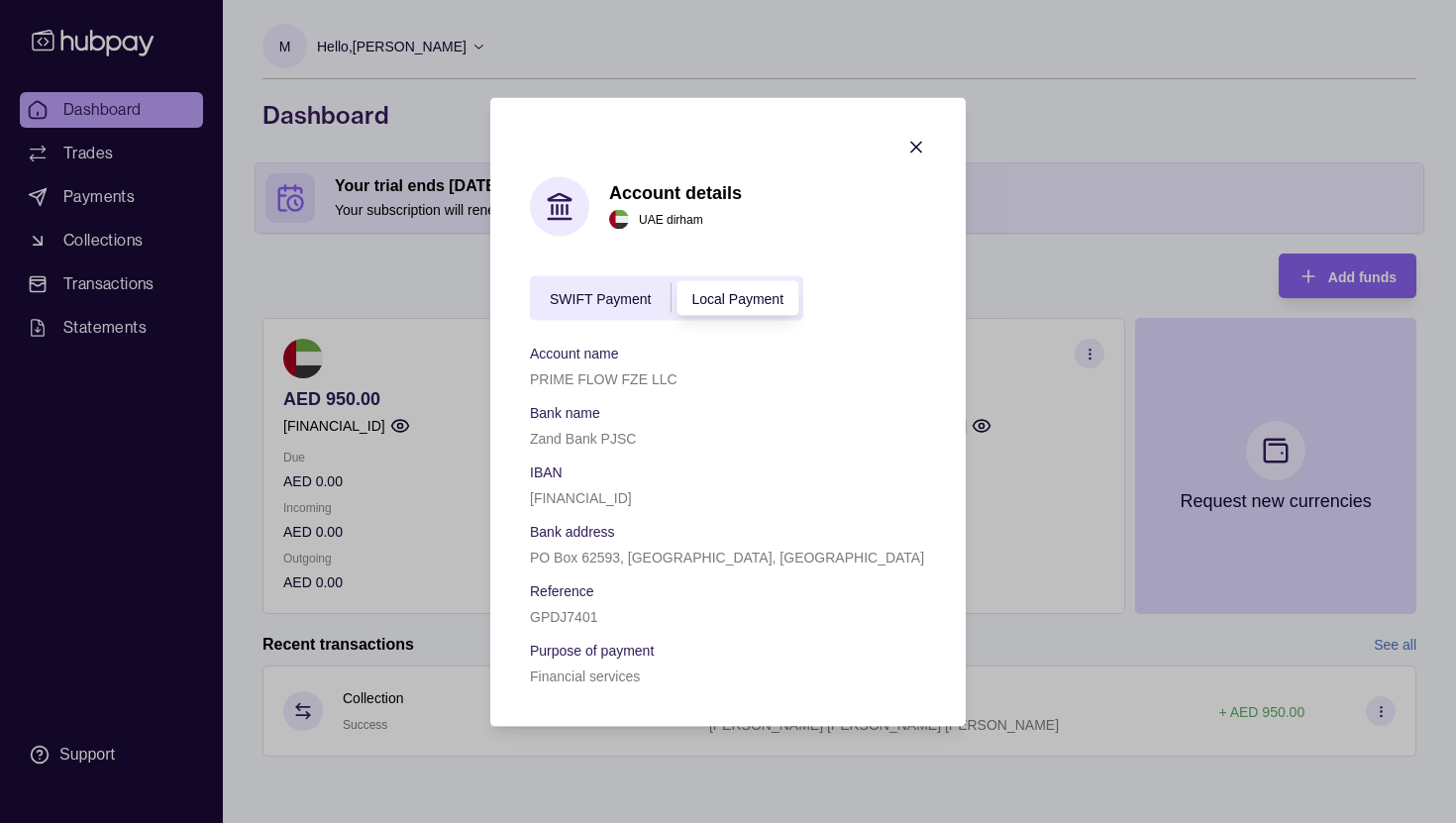 click 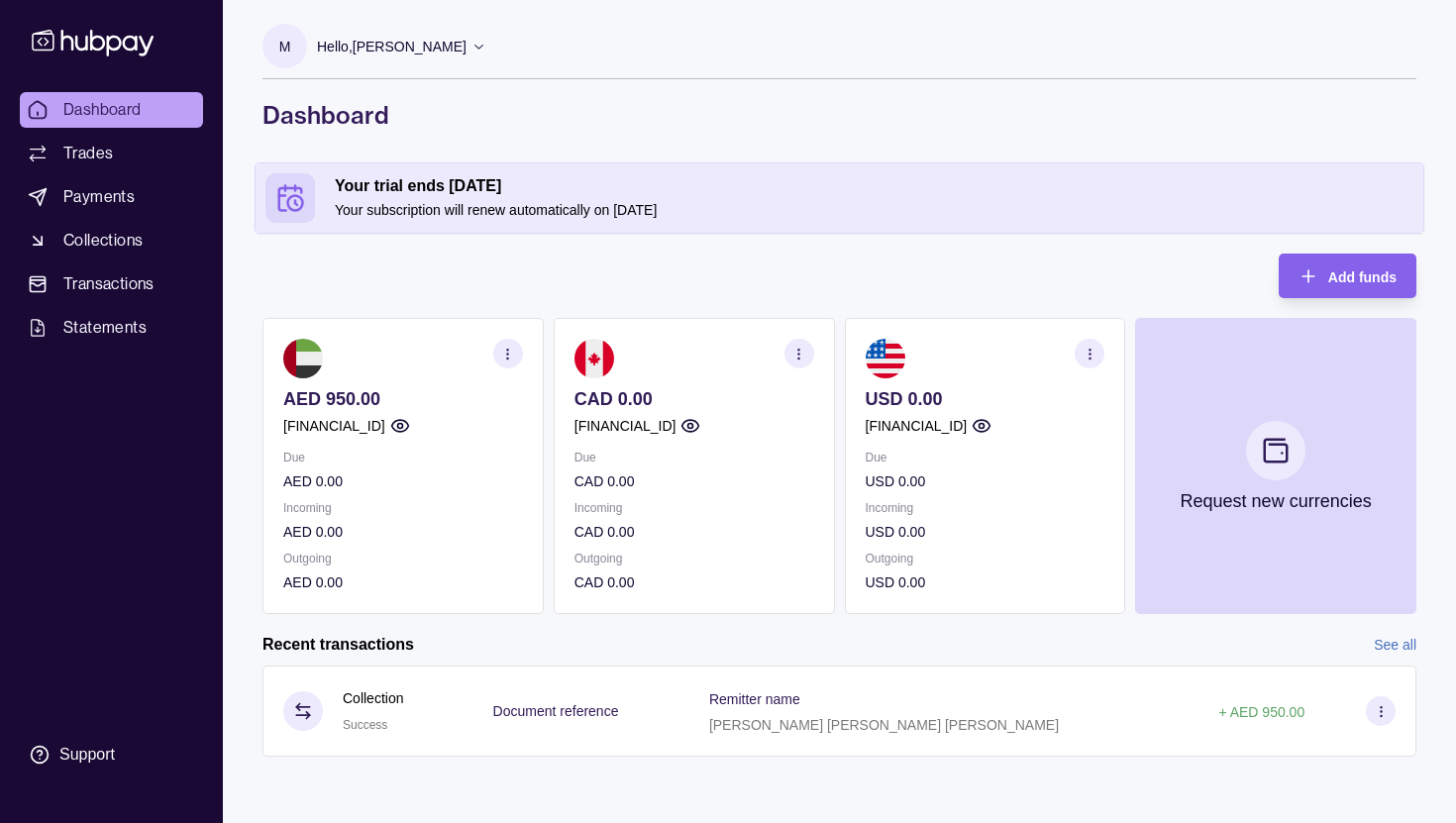 click on "Your subscription will renew automatically on   30 Jul 2025" at bounding box center [874, 210] 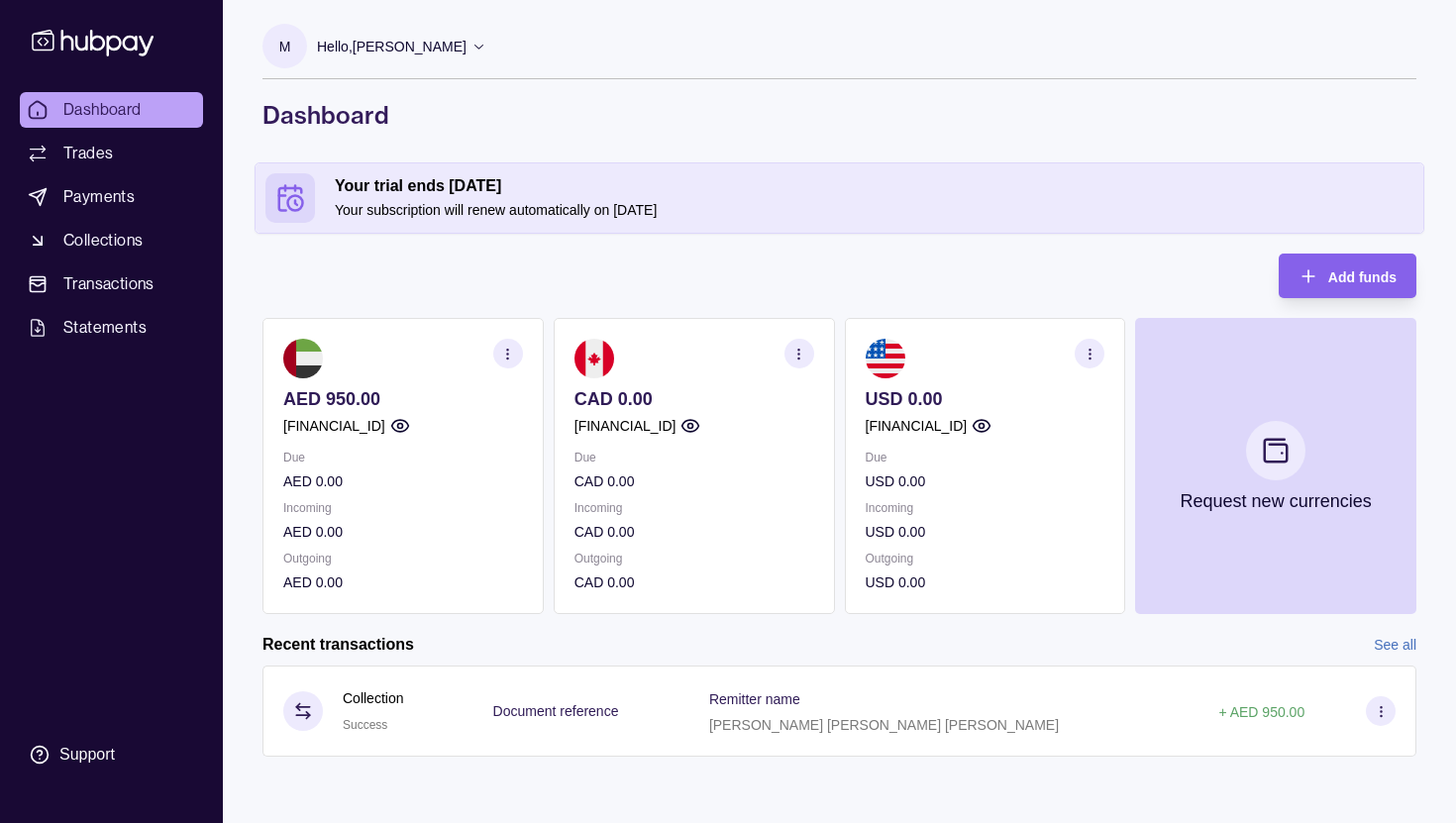 click on "Hello,  [PERSON_NAME]" at bounding box center (391, 47) 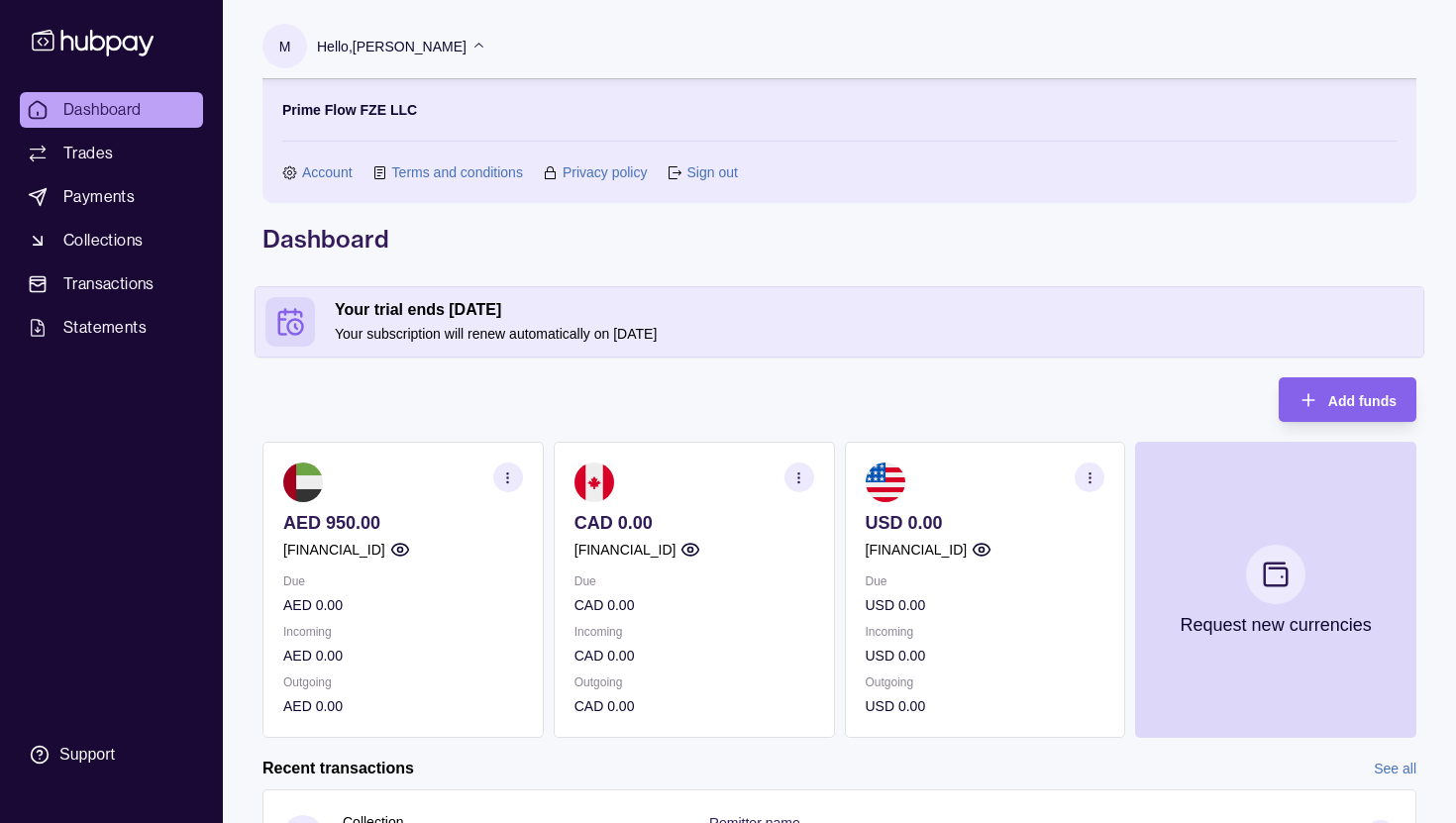 click on "Account" at bounding box center [327, 172] 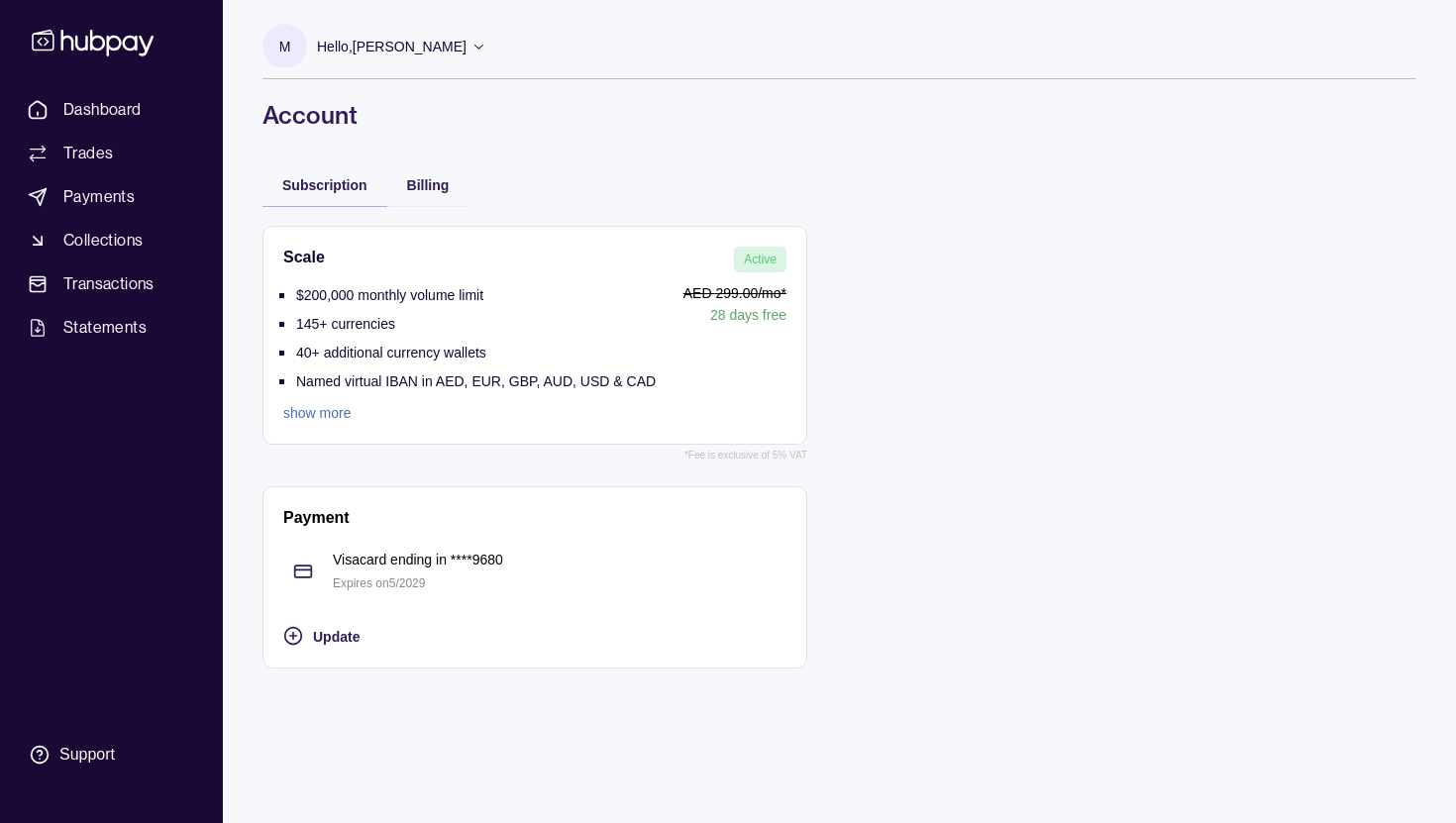 click on "show more" at bounding box center (469, 413) 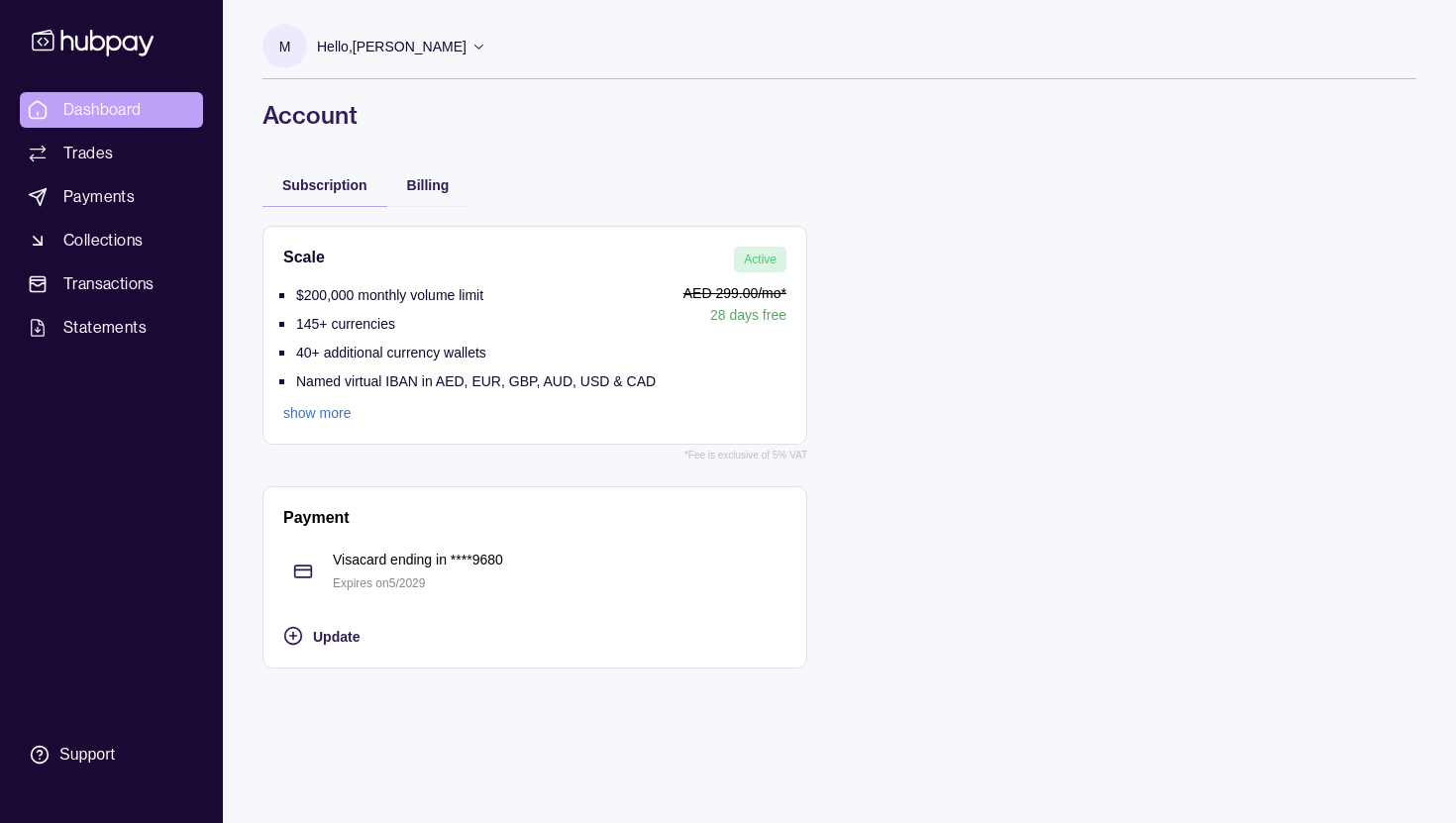 click on "Dashboard" at bounding box center (102, 110) 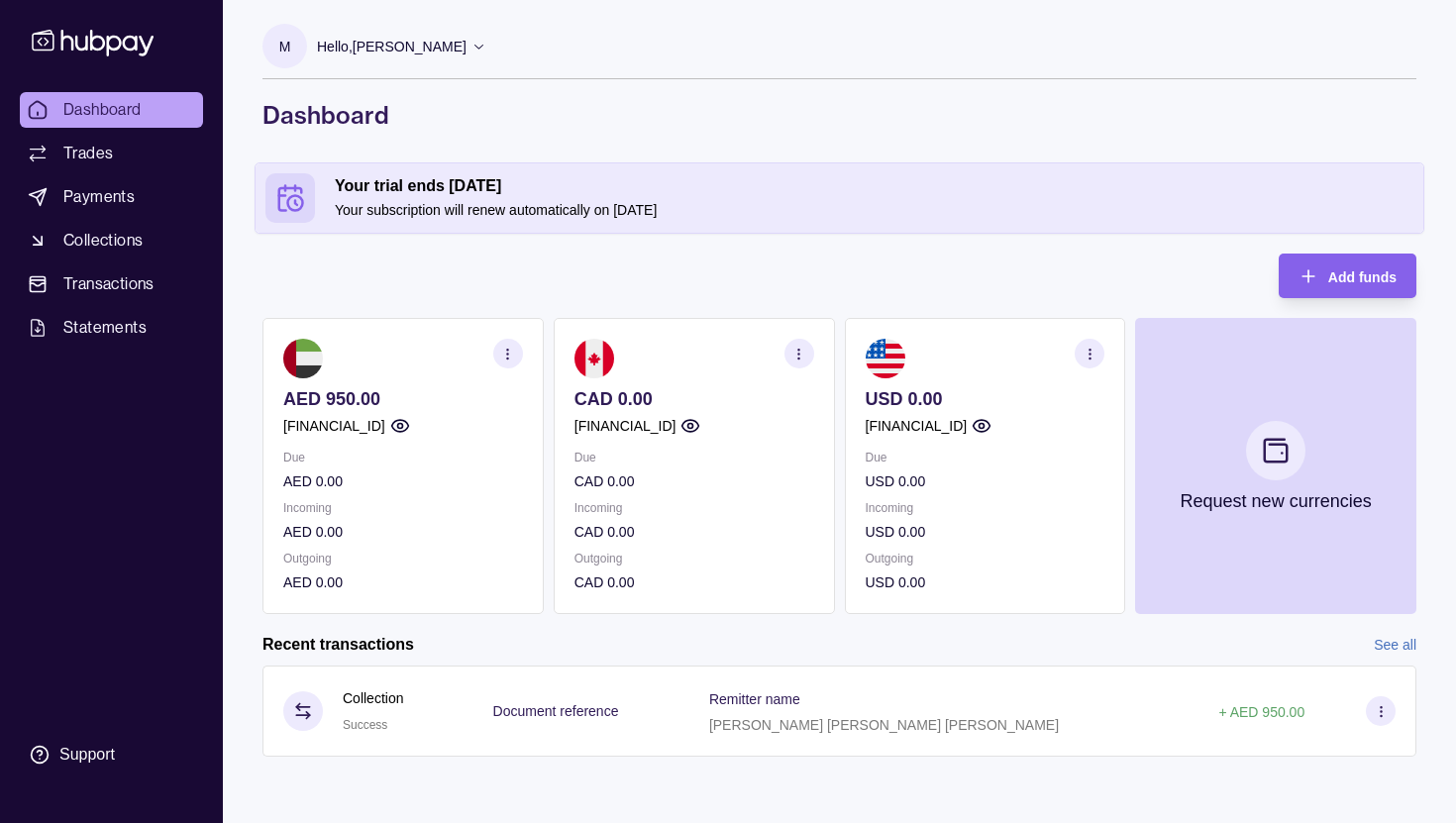 click on "Your subscription will renew automatically on   30 Jul 2025" at bounding box center (874, 210) 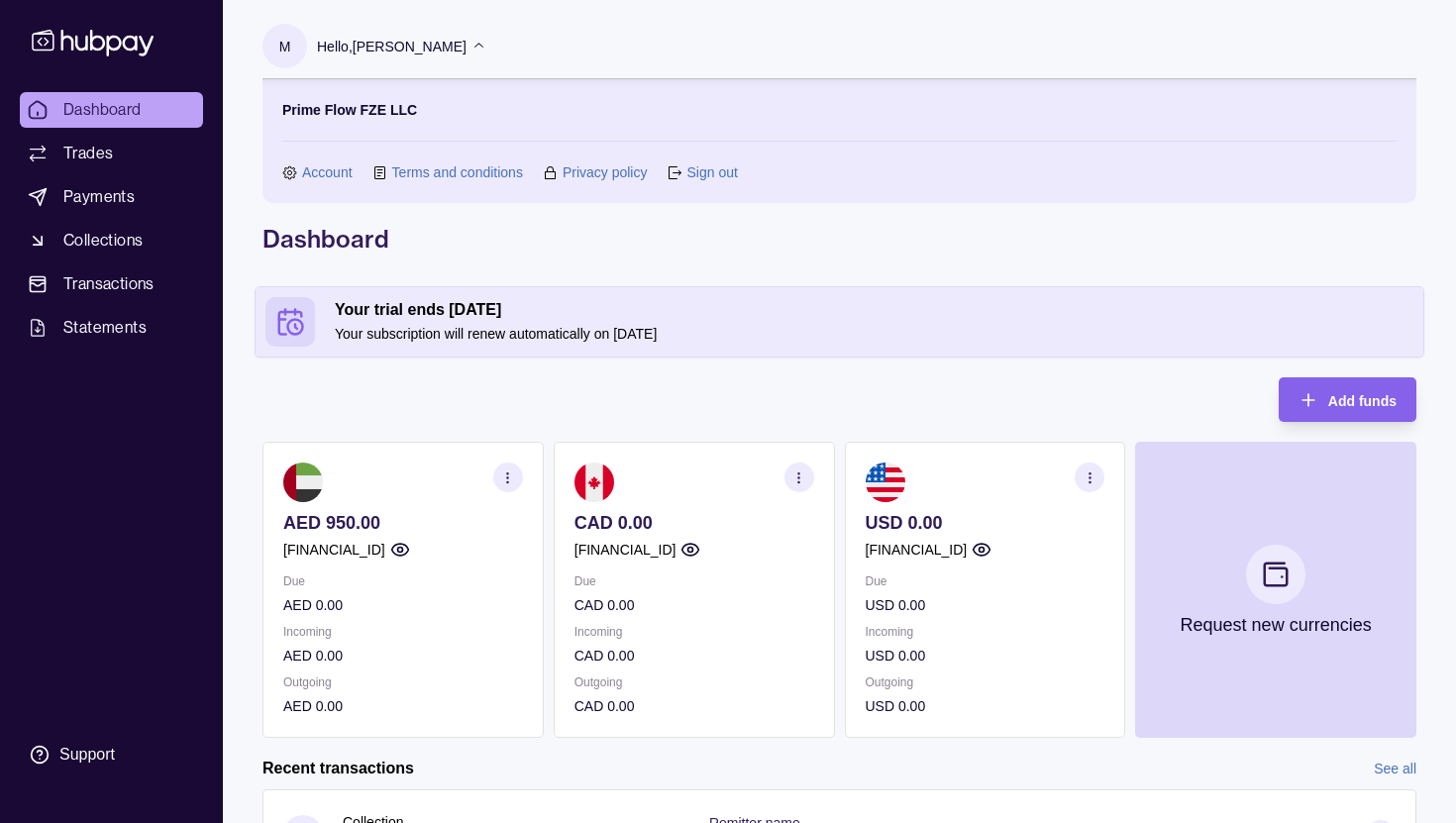 click on "Account" at bounding box center [327, 172] 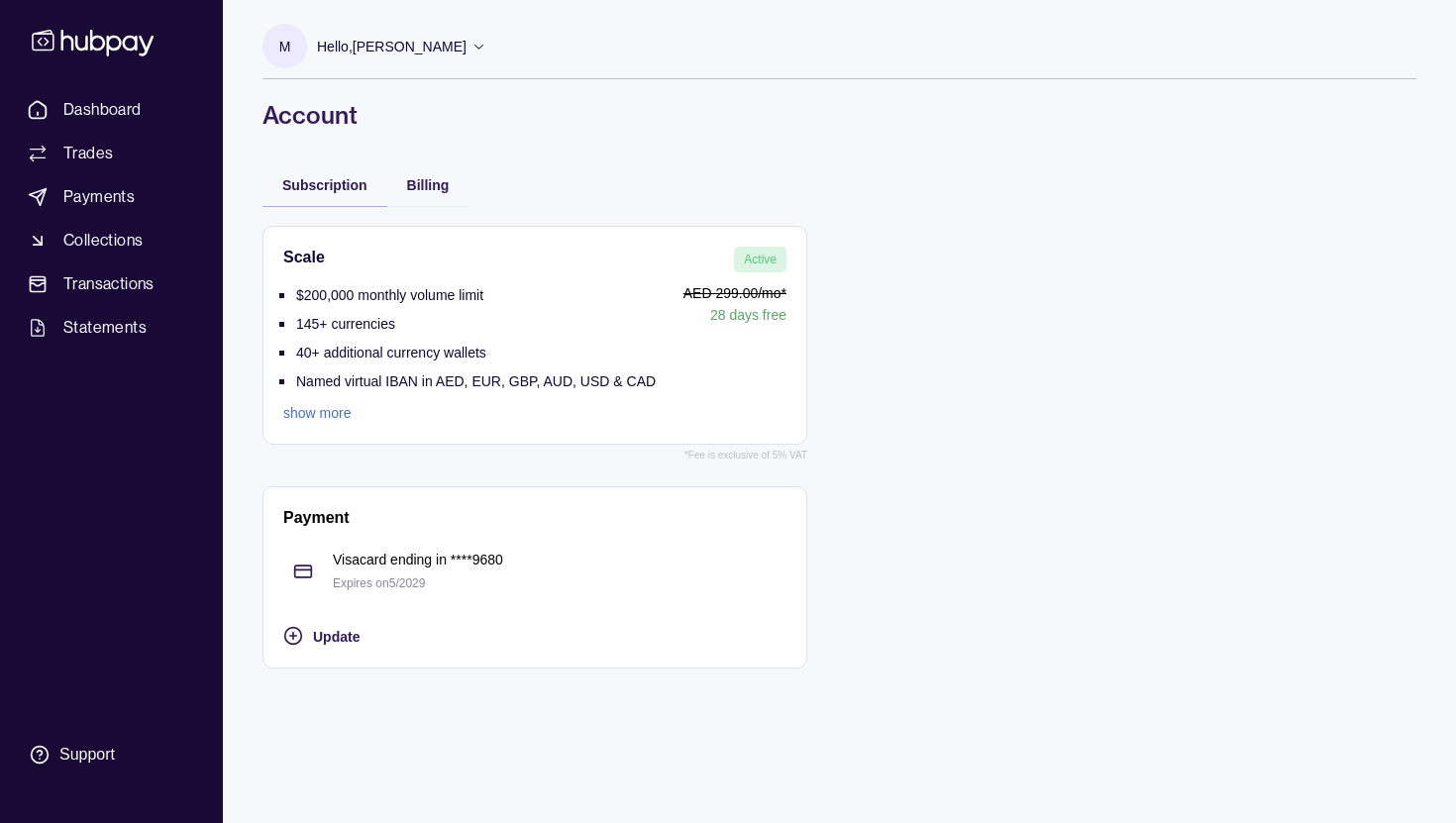 click on "show more" at bounding box center (469, 413) 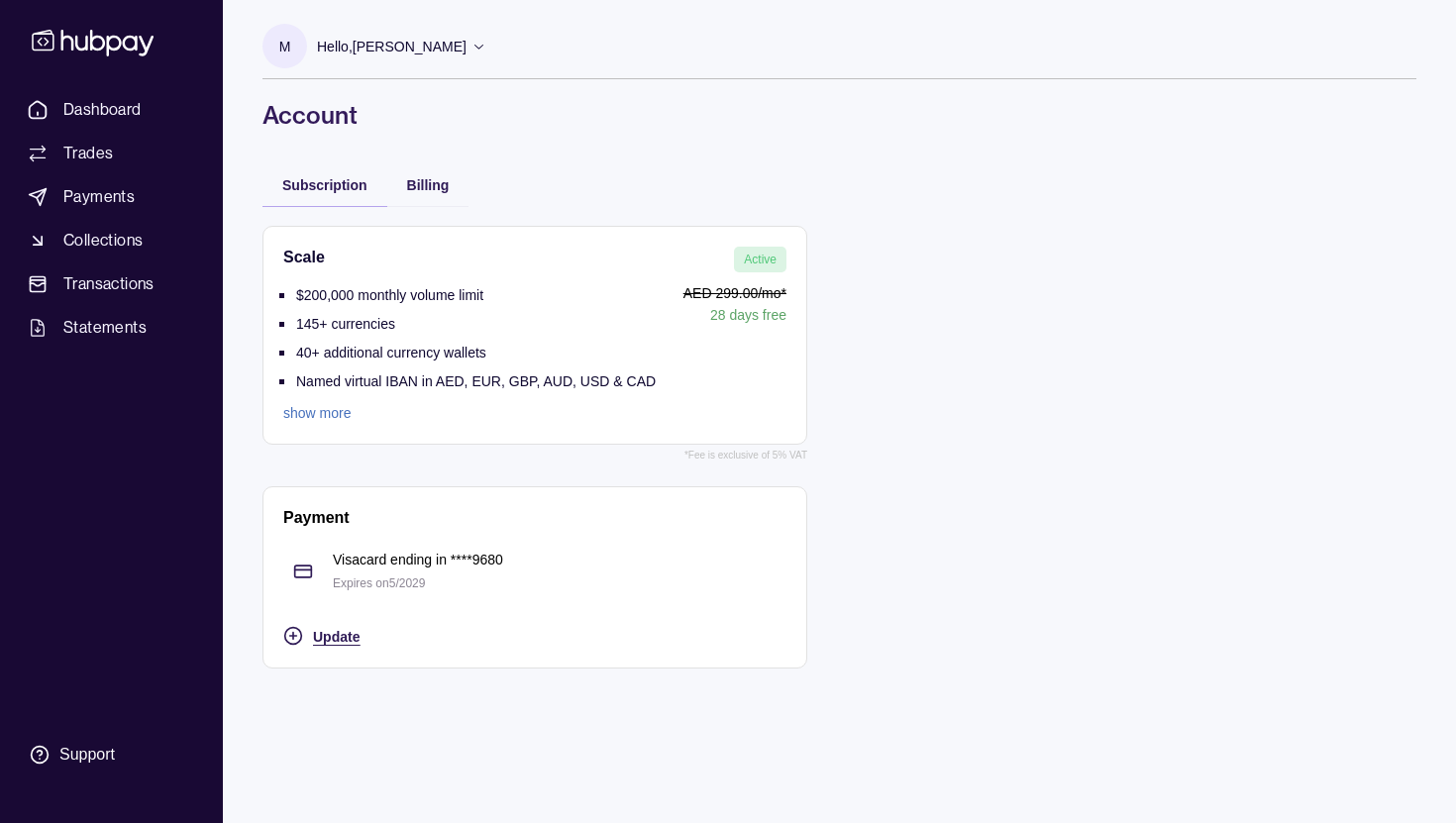 click on "Update" at bounding box center [336, 637] 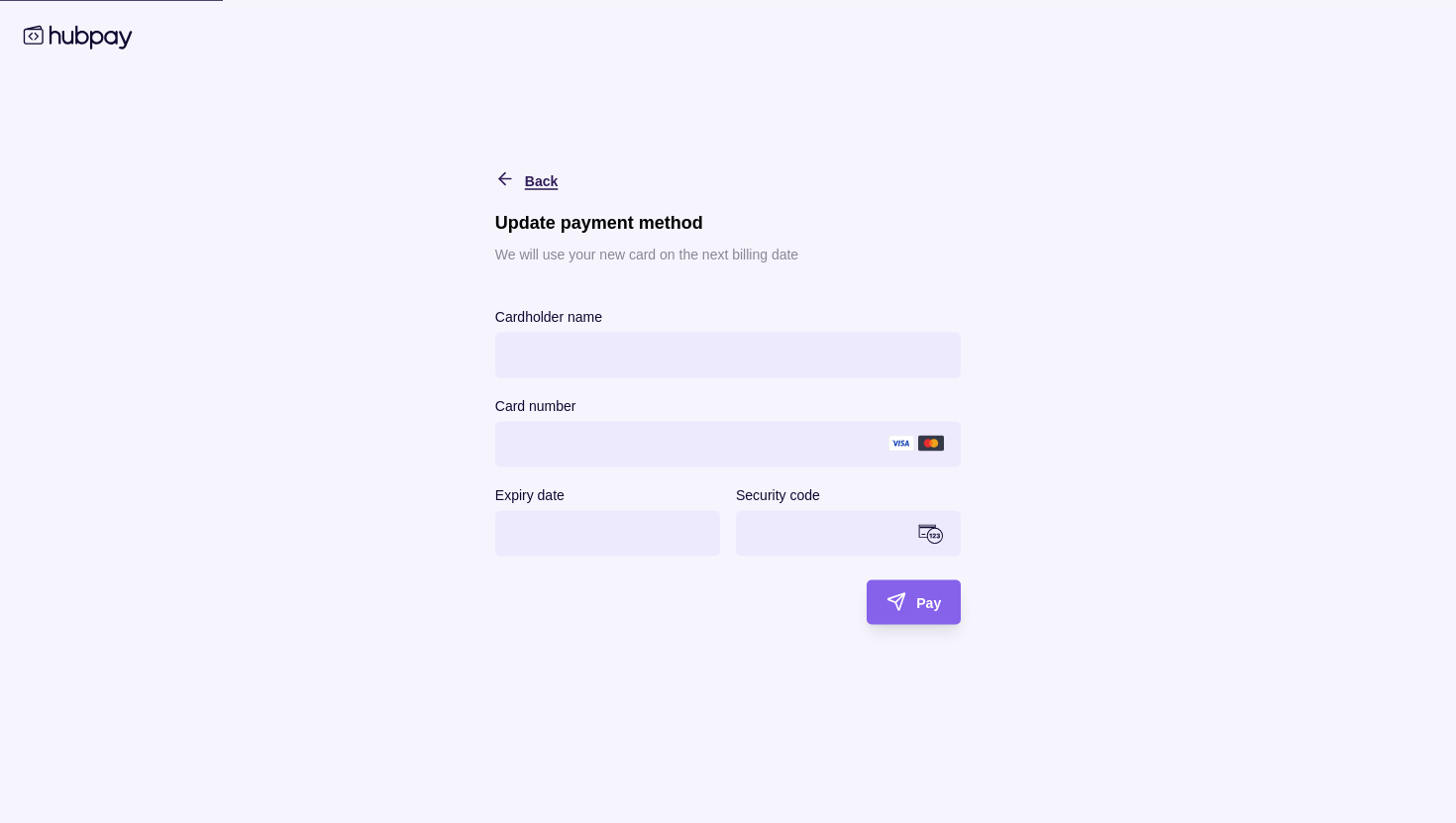 click 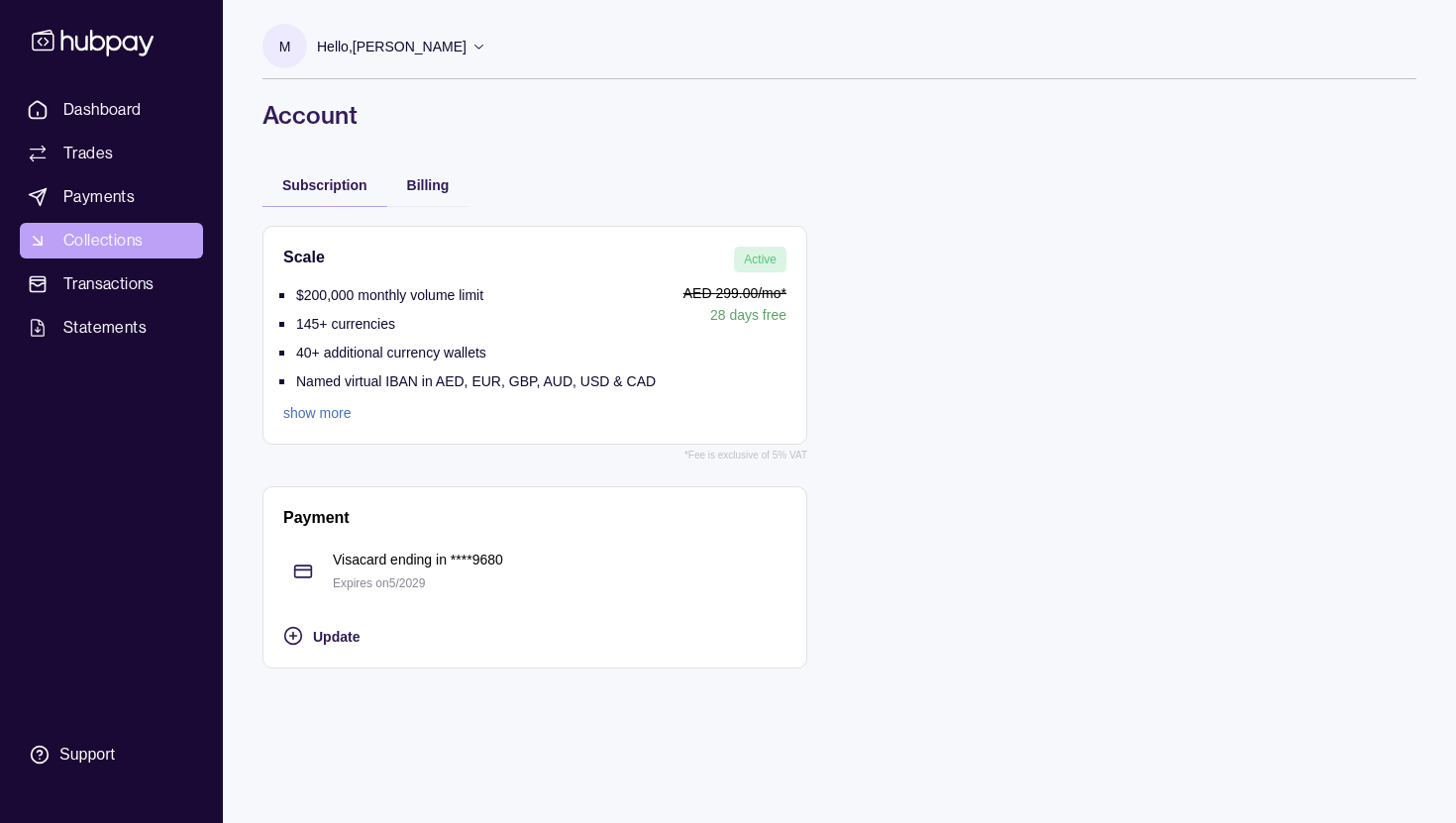 click on "Collections" at bounding box center [103, 241] 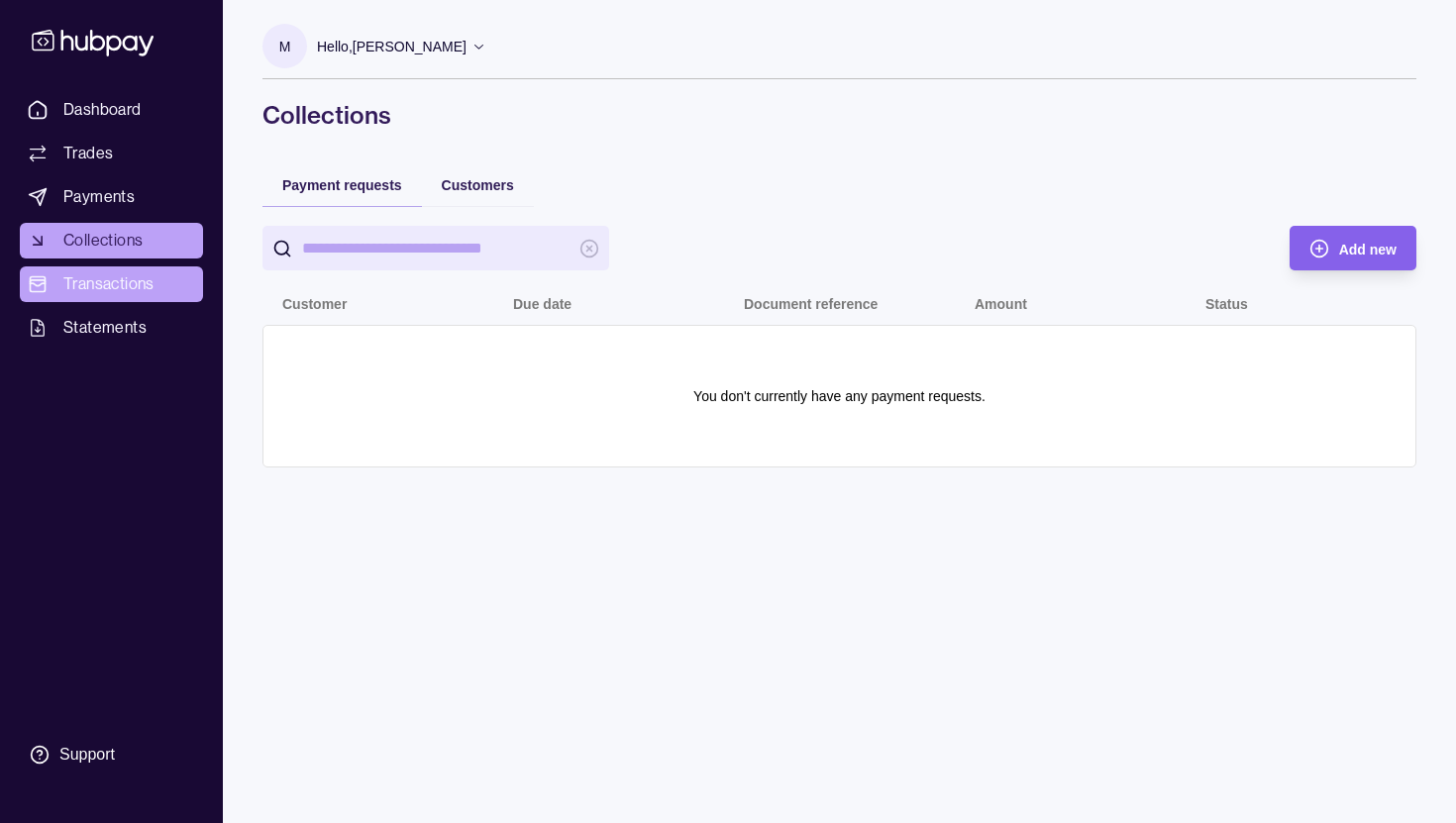 click on "Transactions" at bounding box center [109, 284] 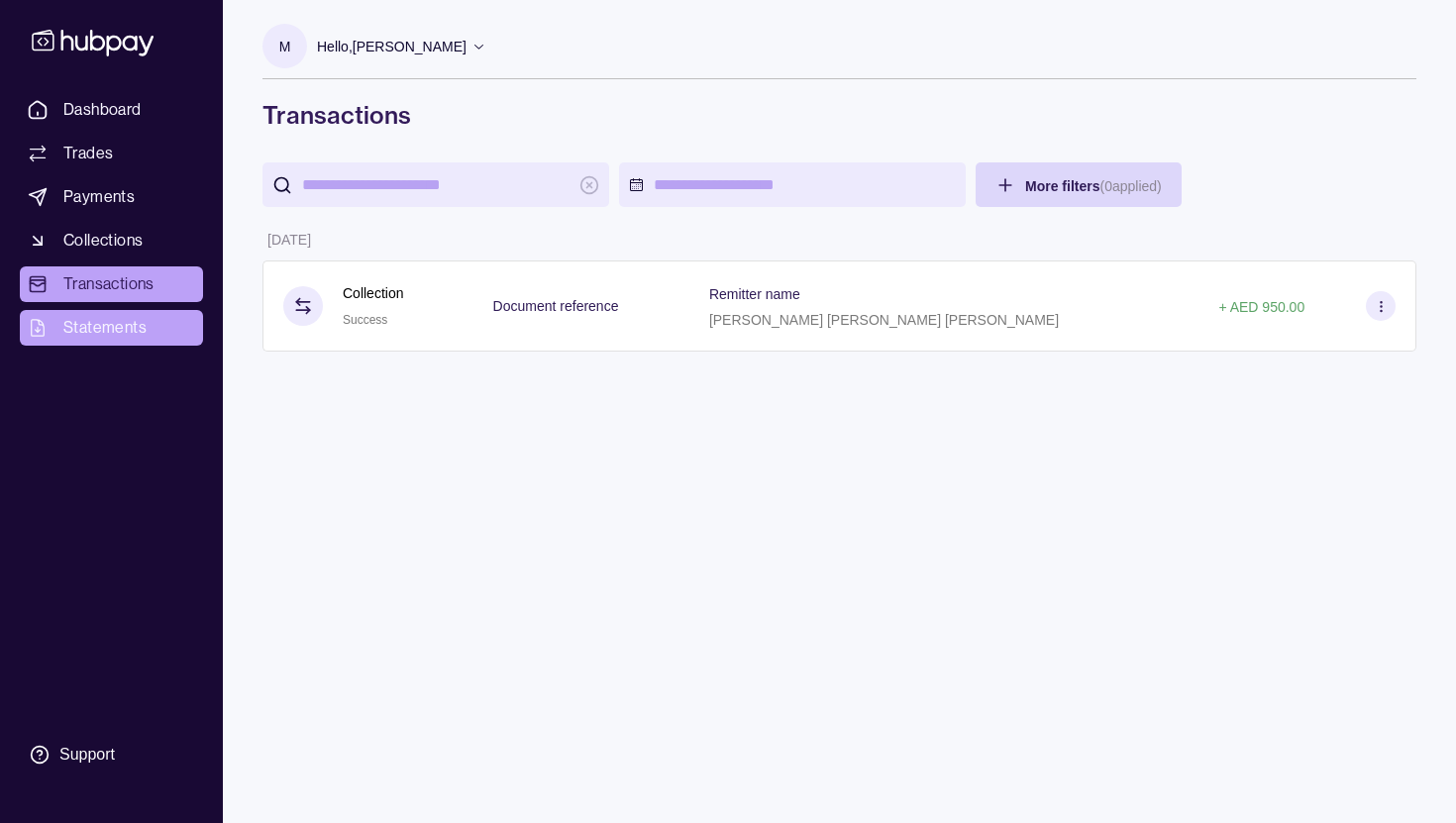click on "Statements" at bounding box center (105, 328) 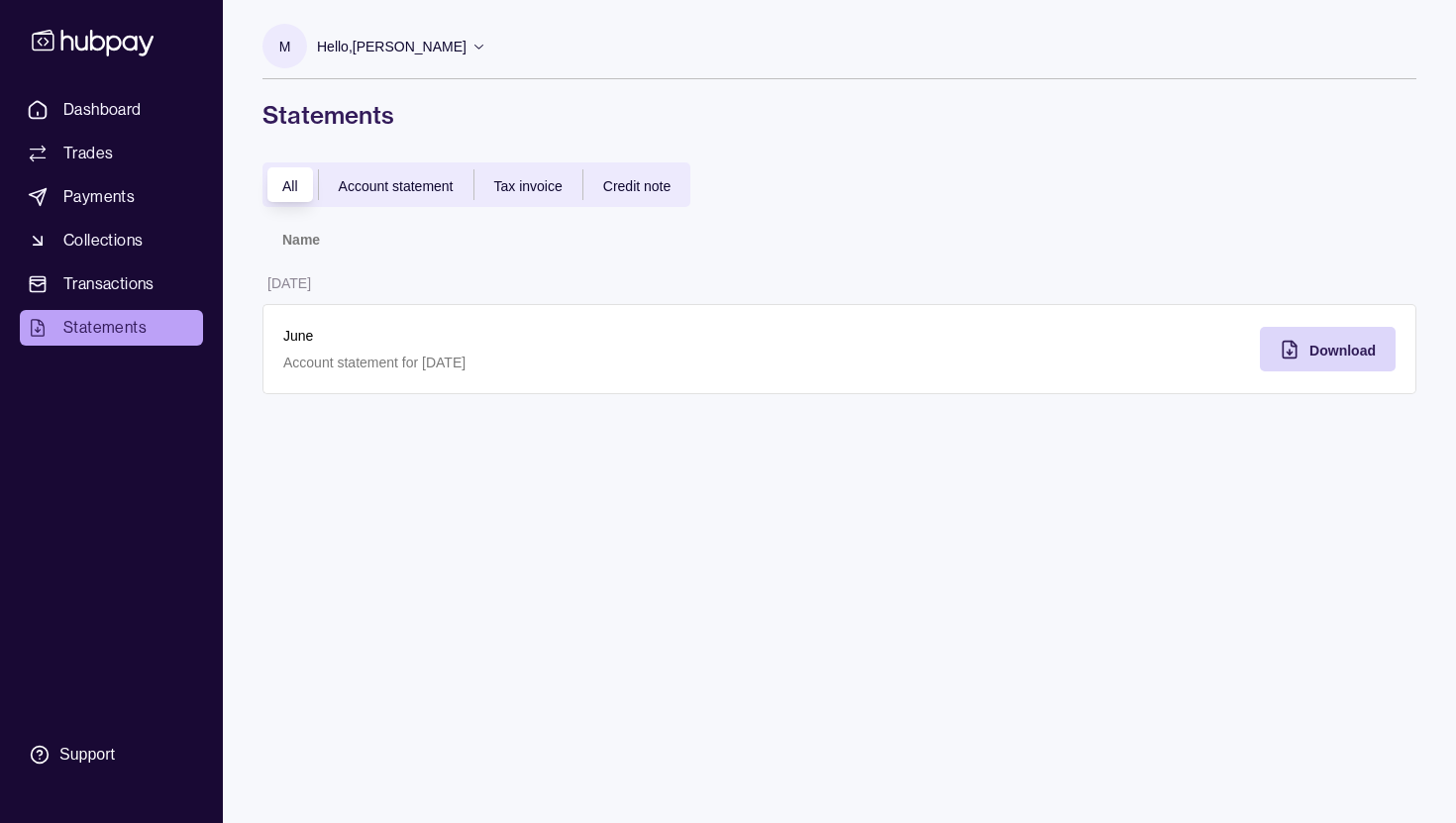 click on "M Hello,  Mohammad Bakhsh Khan  Prime Flow FZE LLC Account Terms and conditions Privacy policy Sign out Statements All Account statement Tax invoice Credit note Name 01 Jul 2025 June Account statement for 06 Jun 2025 Download" at bounding box center (839, 411) 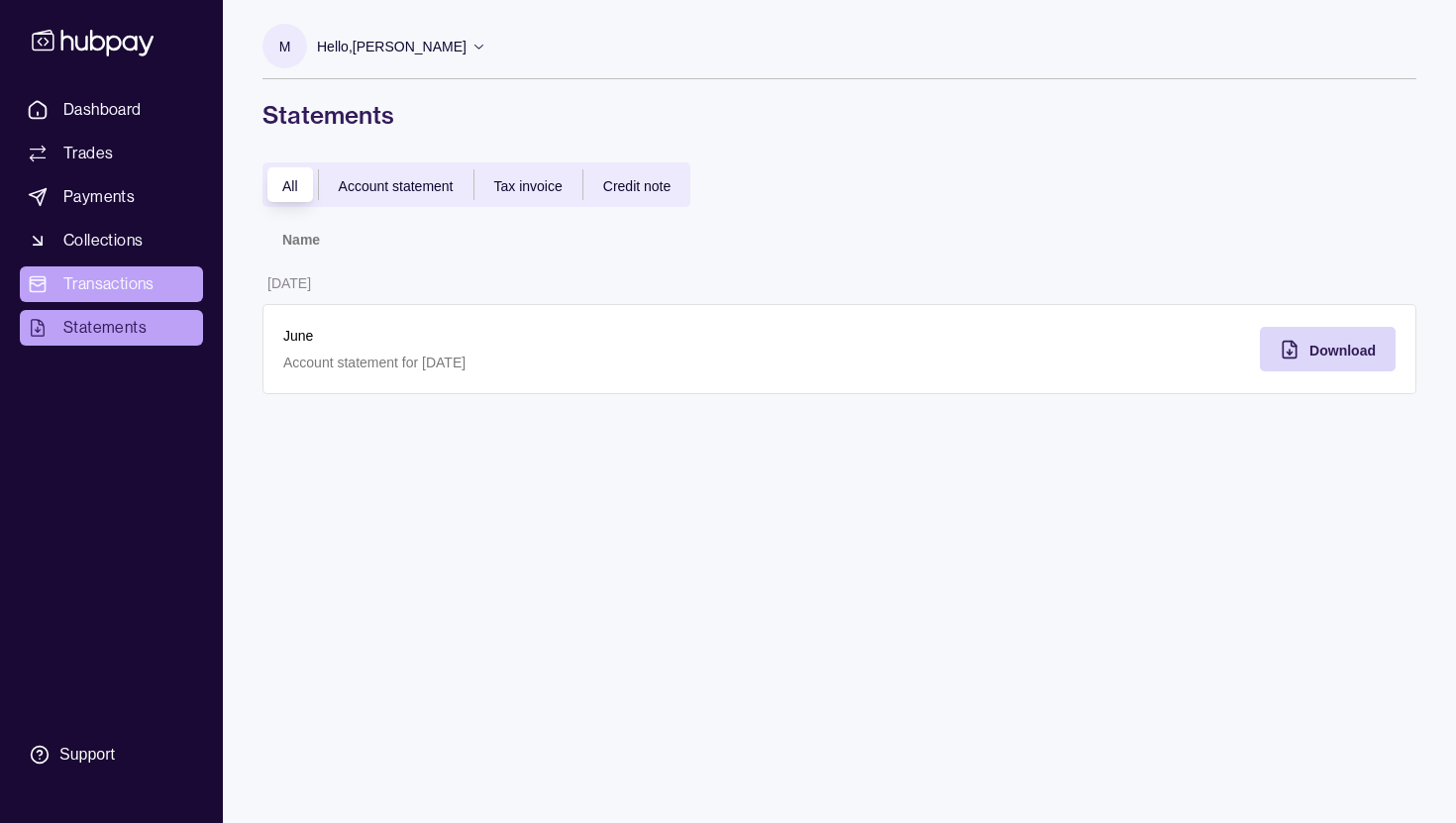 click on "Transactions" at bounding box center (109, 284) 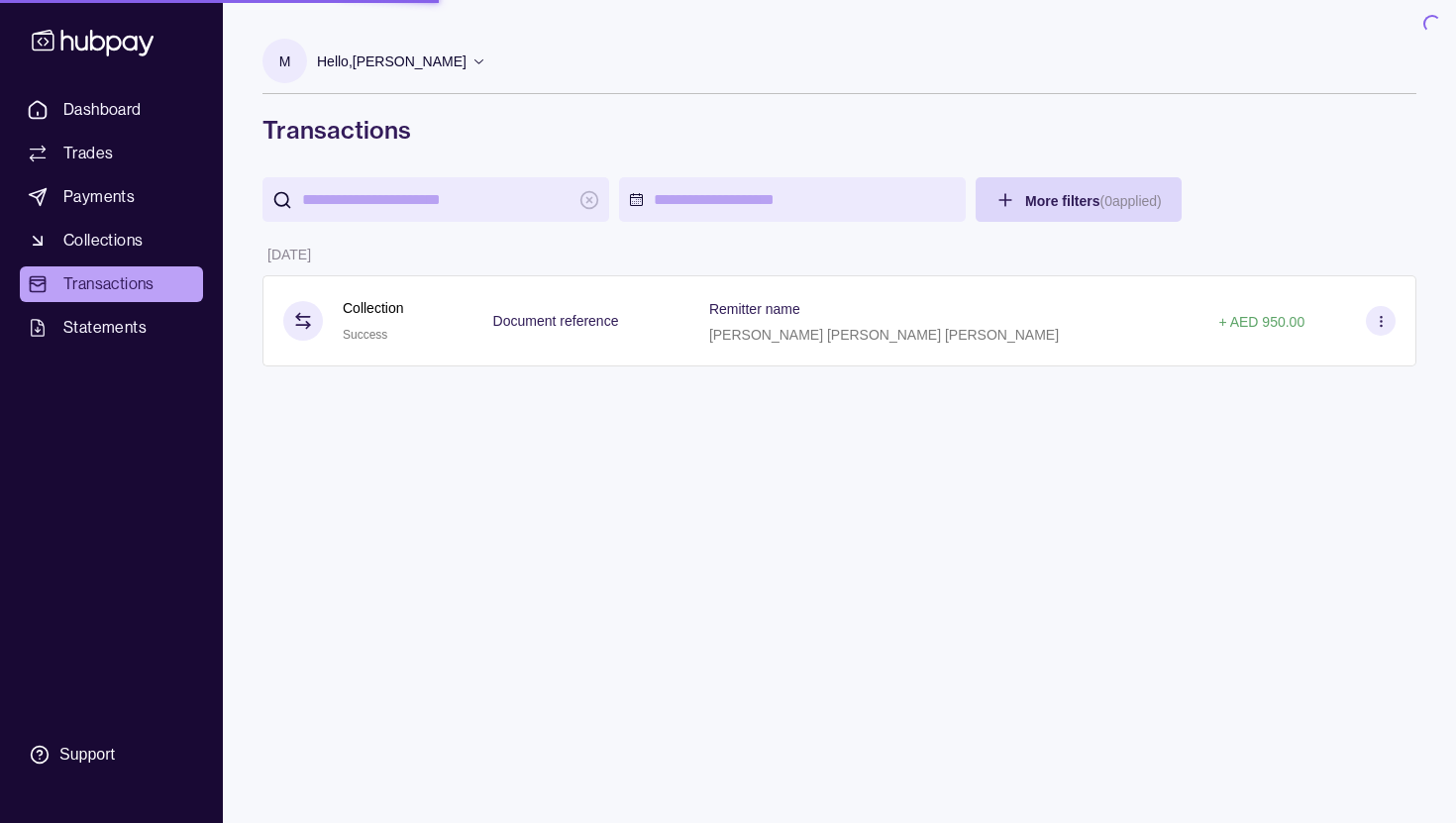 click on "Collections" at bounding box center [103, 241] 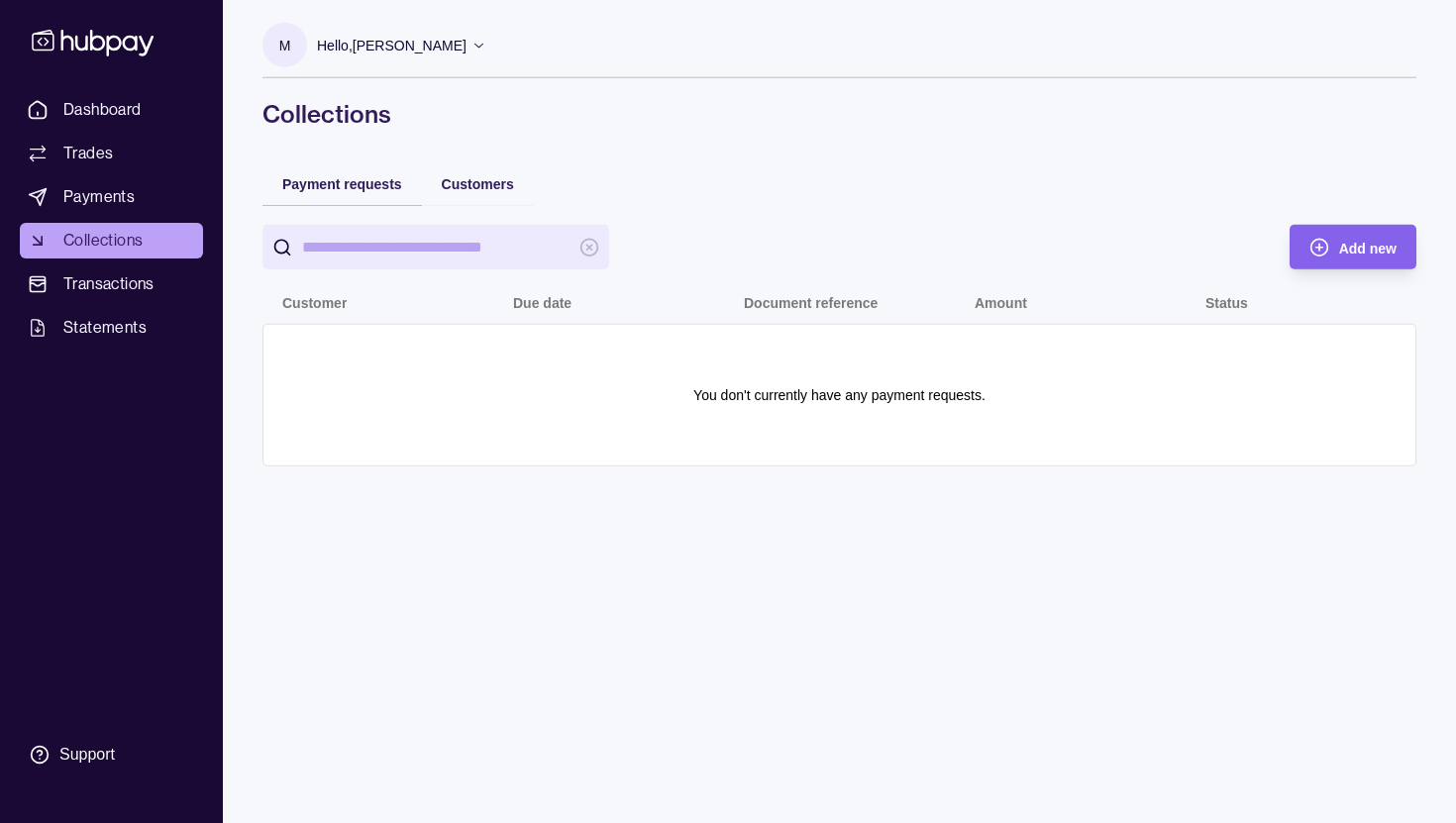 click on "Dashboard Trades Payments Collections Transactions Statements" at bounding box center (111, 219) 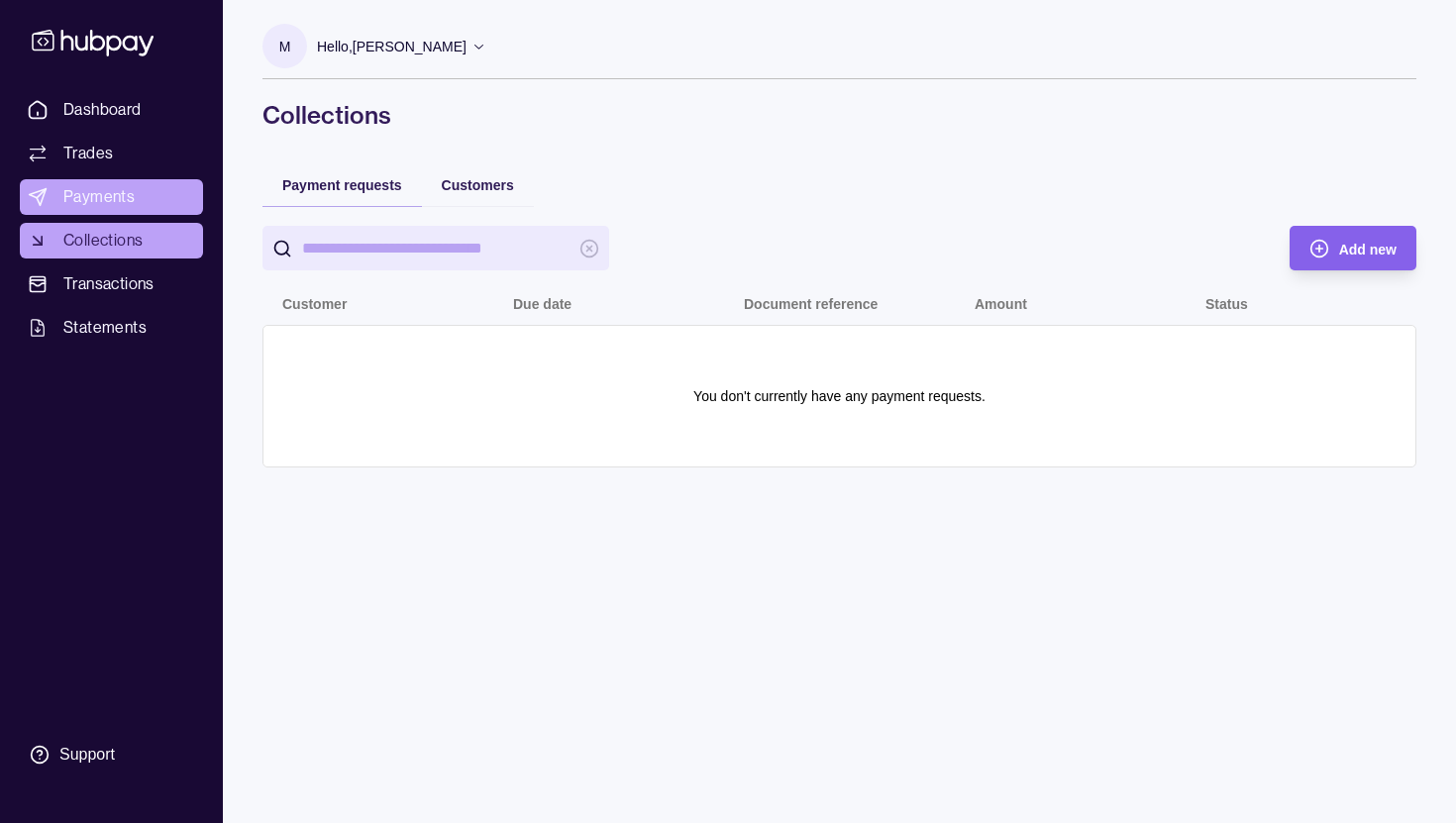 click on "Payments" at bounding box center [99, 197] 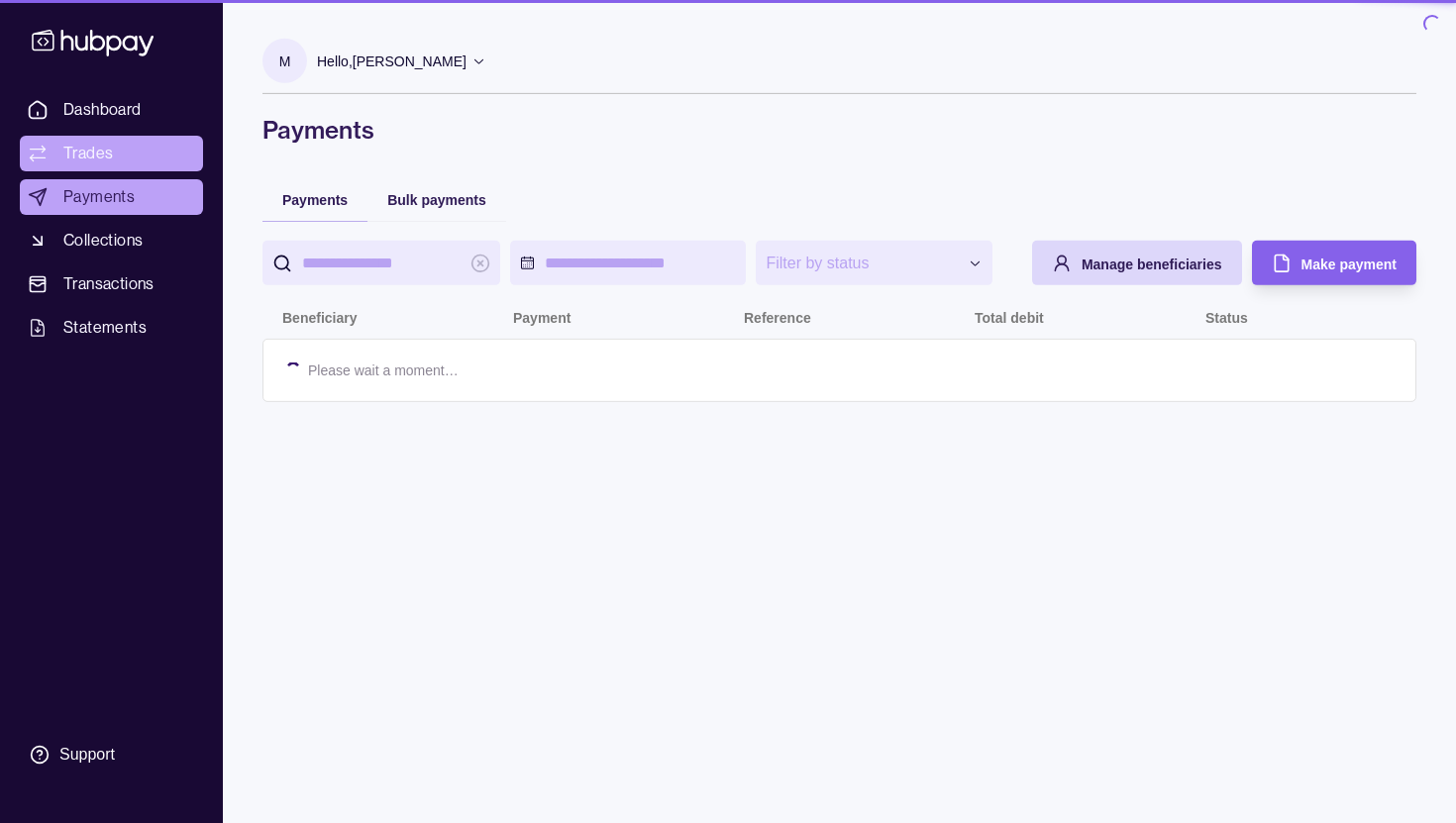click on "Trades" at bounding box center [88, 154] 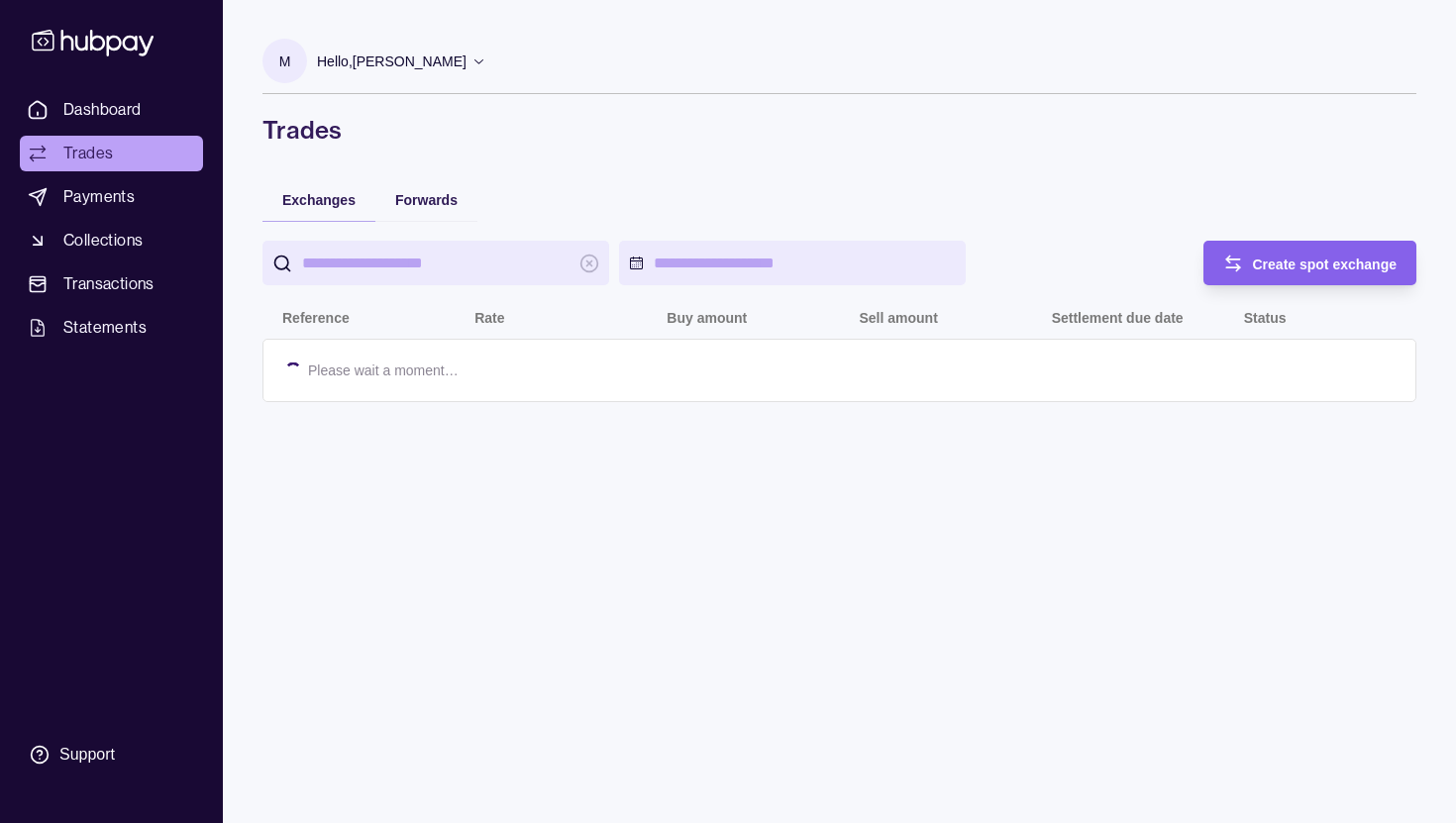 click on "Dashboard" at bounding box center (102, 110) 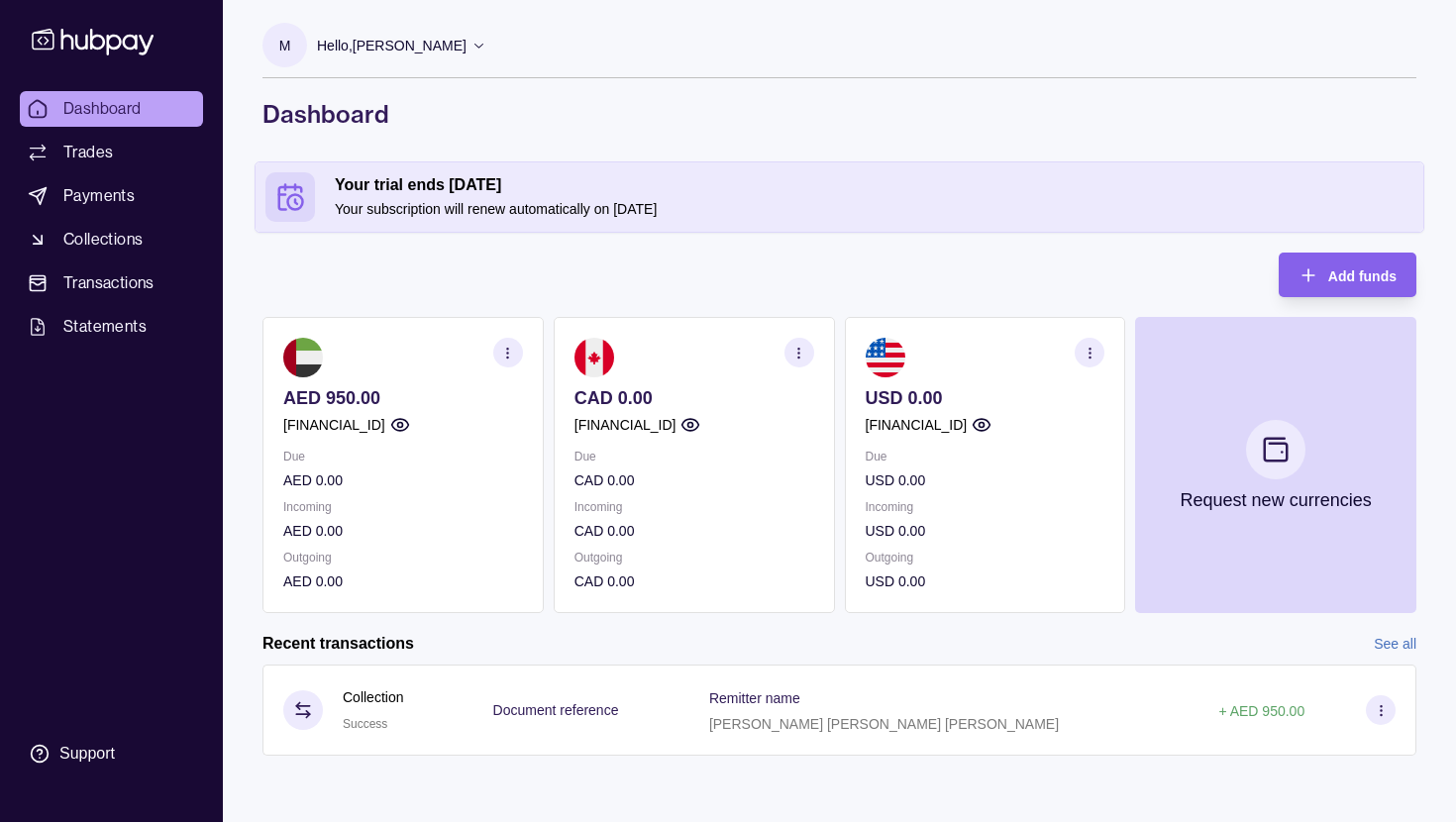 scroll, scrollTop: 0, scrollLeft: 0, axis: both 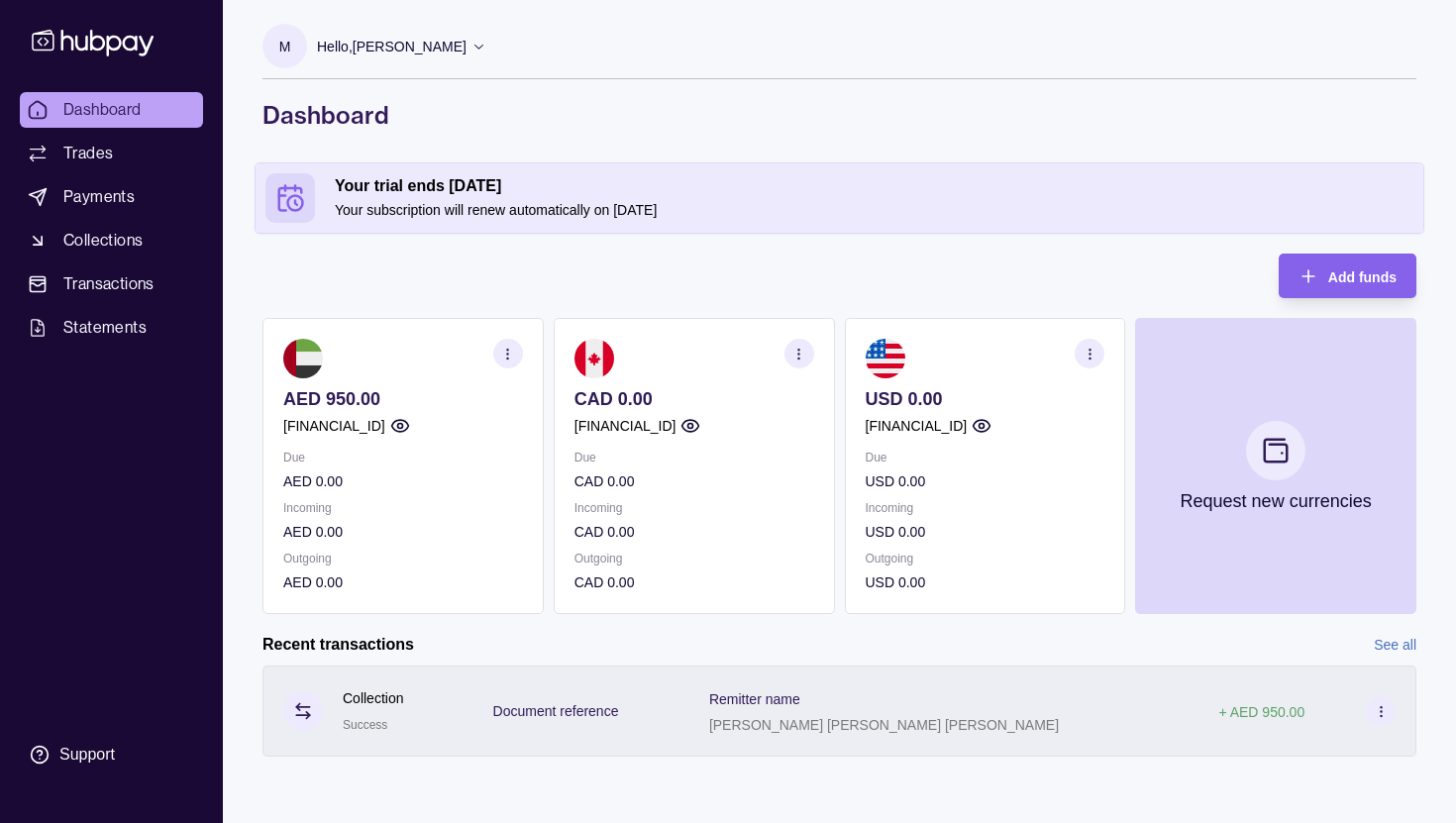 click 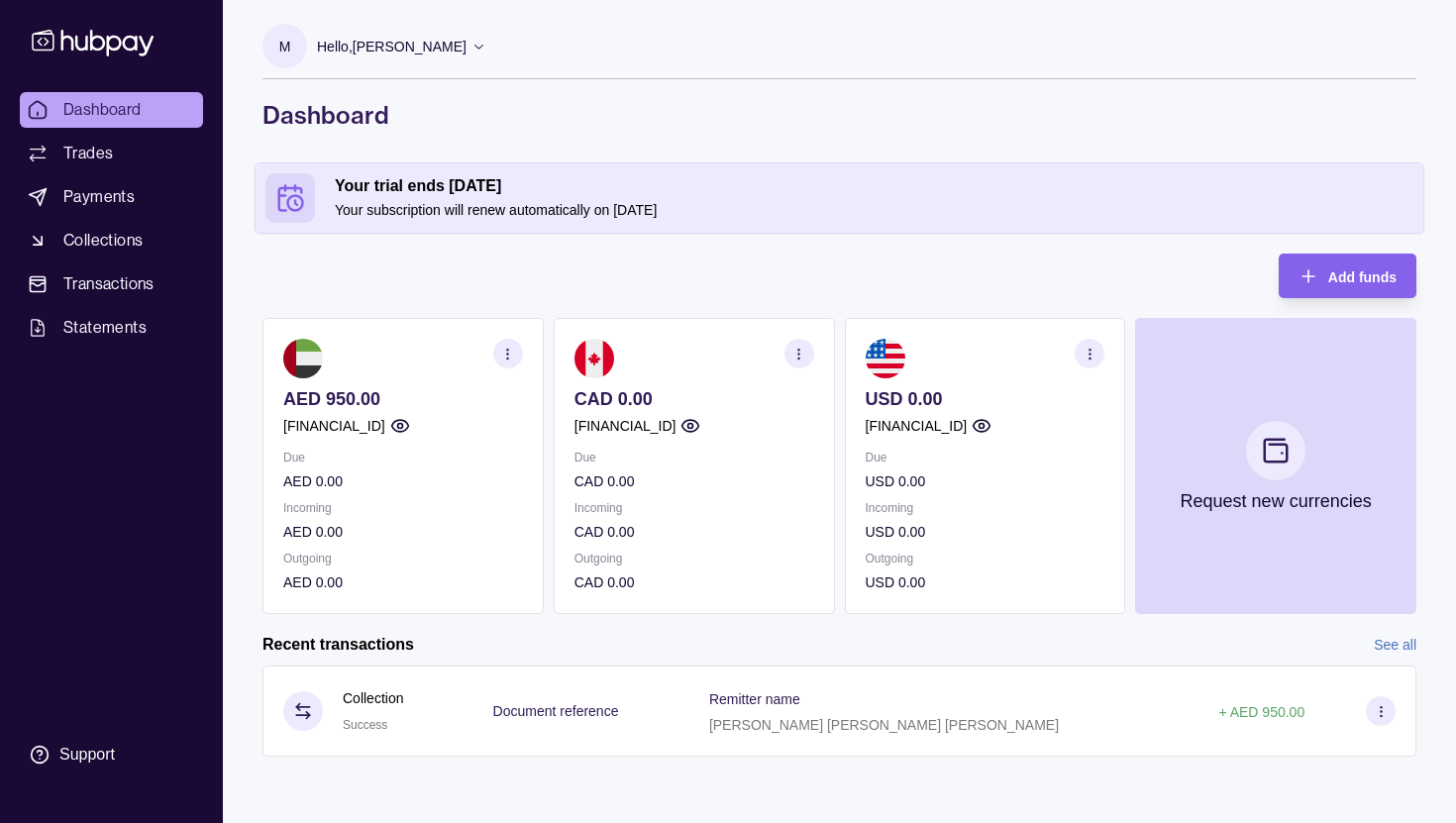 click on "Dashboard Trades Payments Collections Transactions Statements Support M Hello,  Mohammad Bakhsh Khan  Prime Flow FZE LLC Account Terms and conditions Privacy policy Sign out Dashboard Your trial ends in 28 days Your subscription will renew automatically on   30 Jul 2025 Add funds AED 950.00 AE690960000536060001062 Due AED 0.00 Incoming AED 0.00 Outgoing AED 0.00 CAD 0.00 GB65TCCL04140477516466 Due CAD 0.00 Incoming CAD 0.00 Outgoing CAD 0.00 USD 0.00 GB65TCCL04140477516466 Due USD 0.00 Incoming USD 0.00 Outgoing USD 0.00 Request new currencies Recent transactions See all Details Amount Collection Success Document reference Remitter name MOHAMMAD BAKHSH KHAN JHANDO KHAN SA SABB +   AED 950.00 Dashboard | Hubpay" at bounding box center (728, 411) 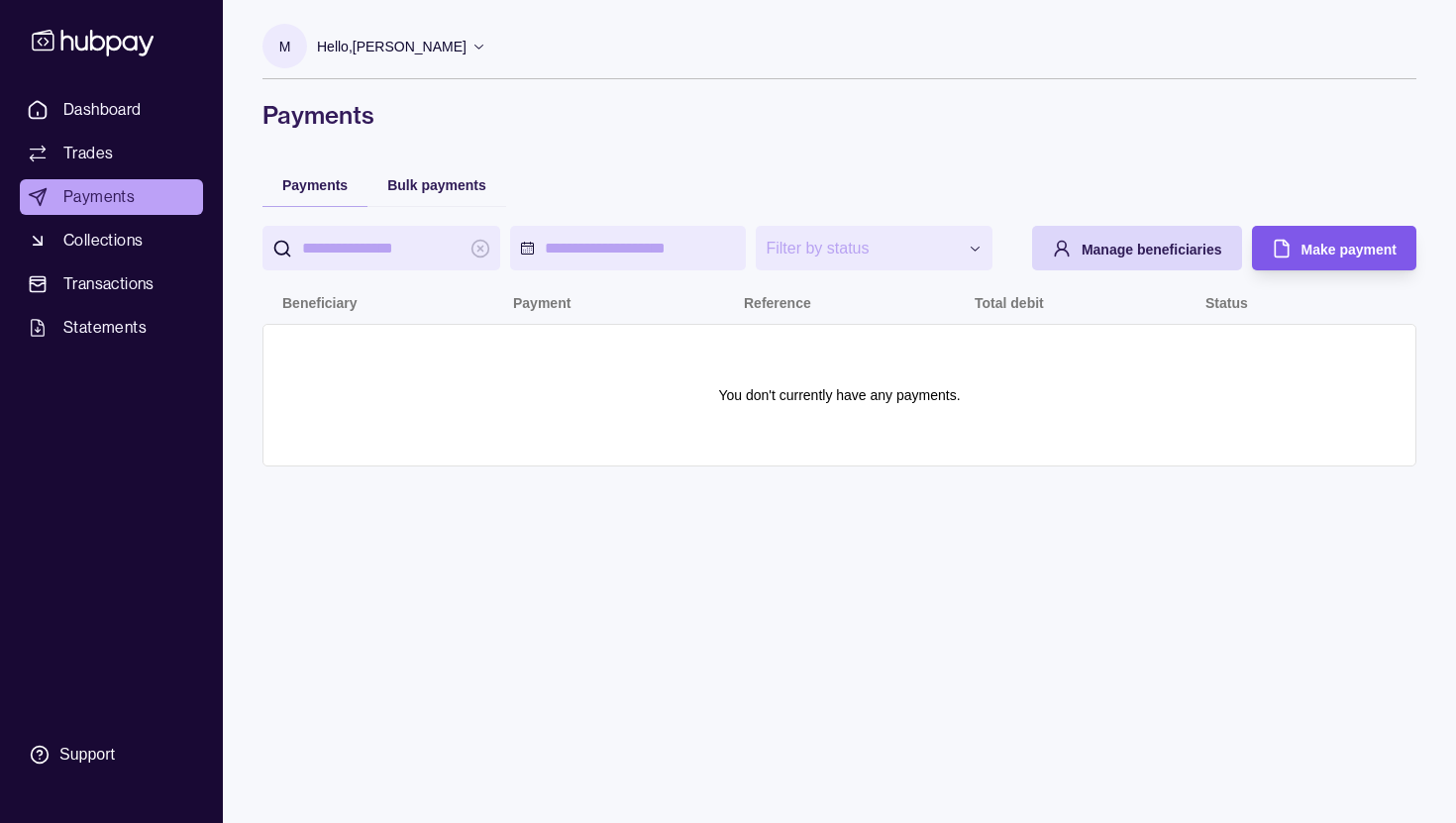 click 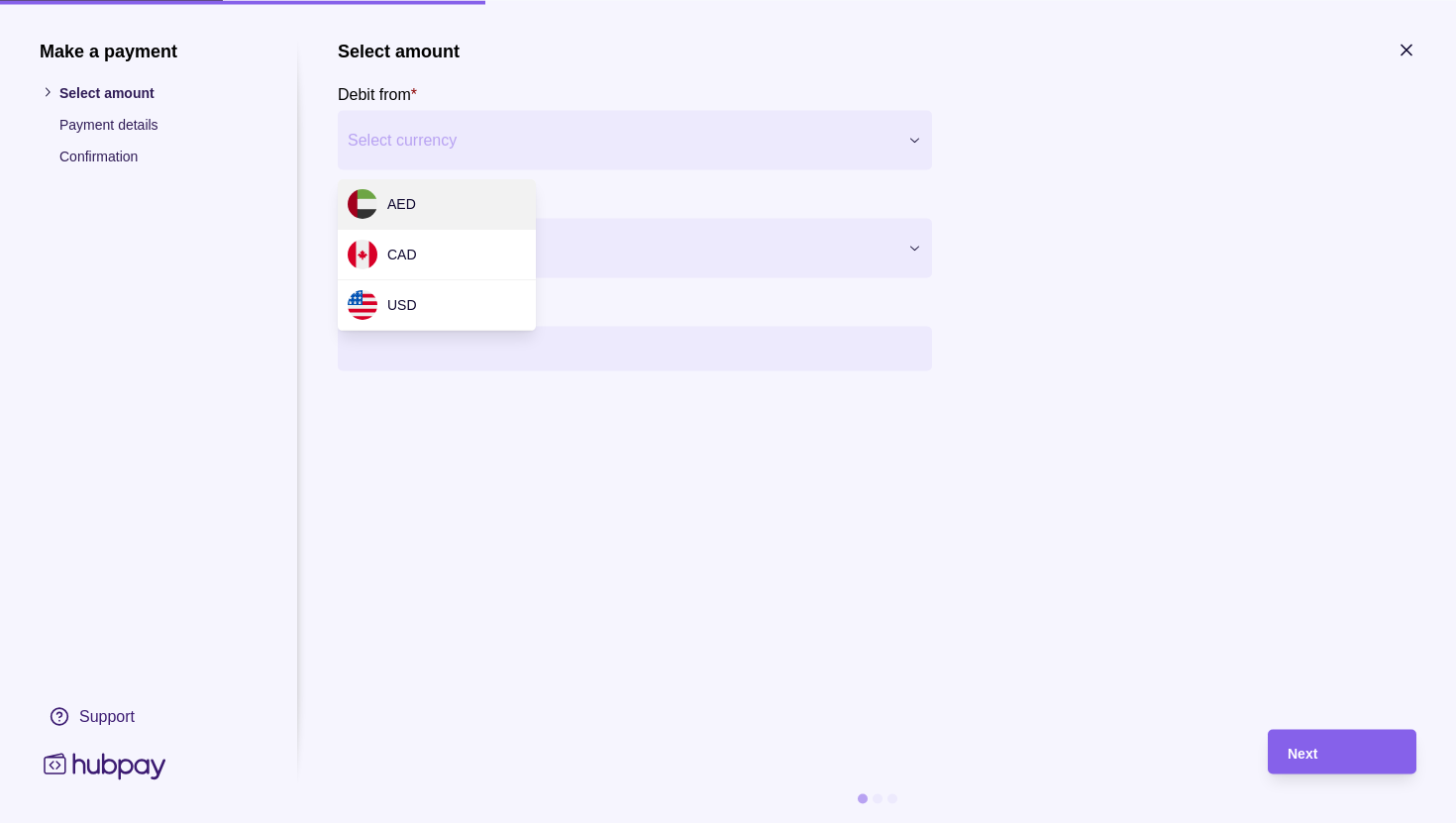 click on "**********" at bounding box center (728, 411) 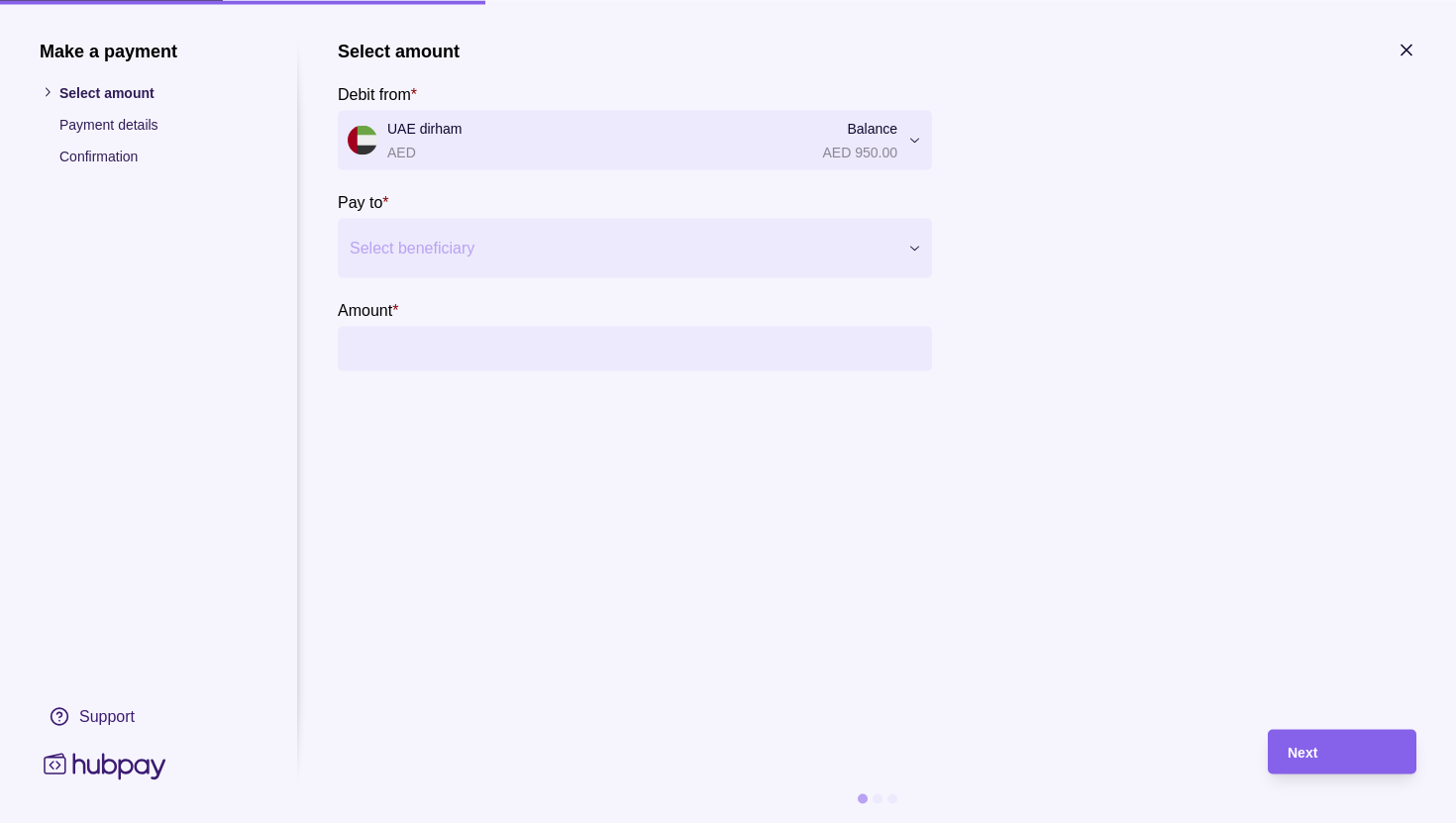 click at bounding box center [622, 248] 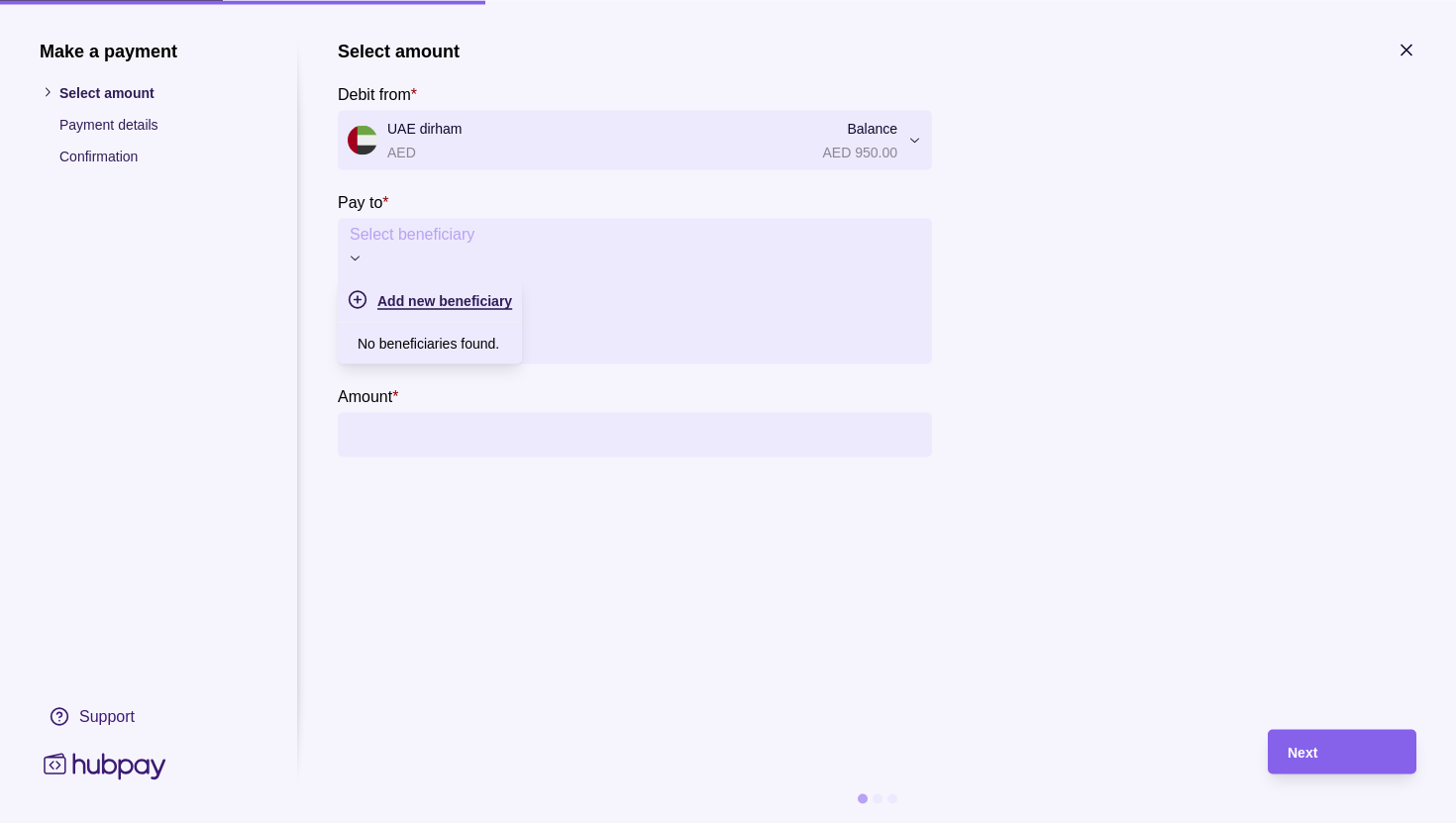 click on "Add new beneficiary" at bounding box center (445, 300) 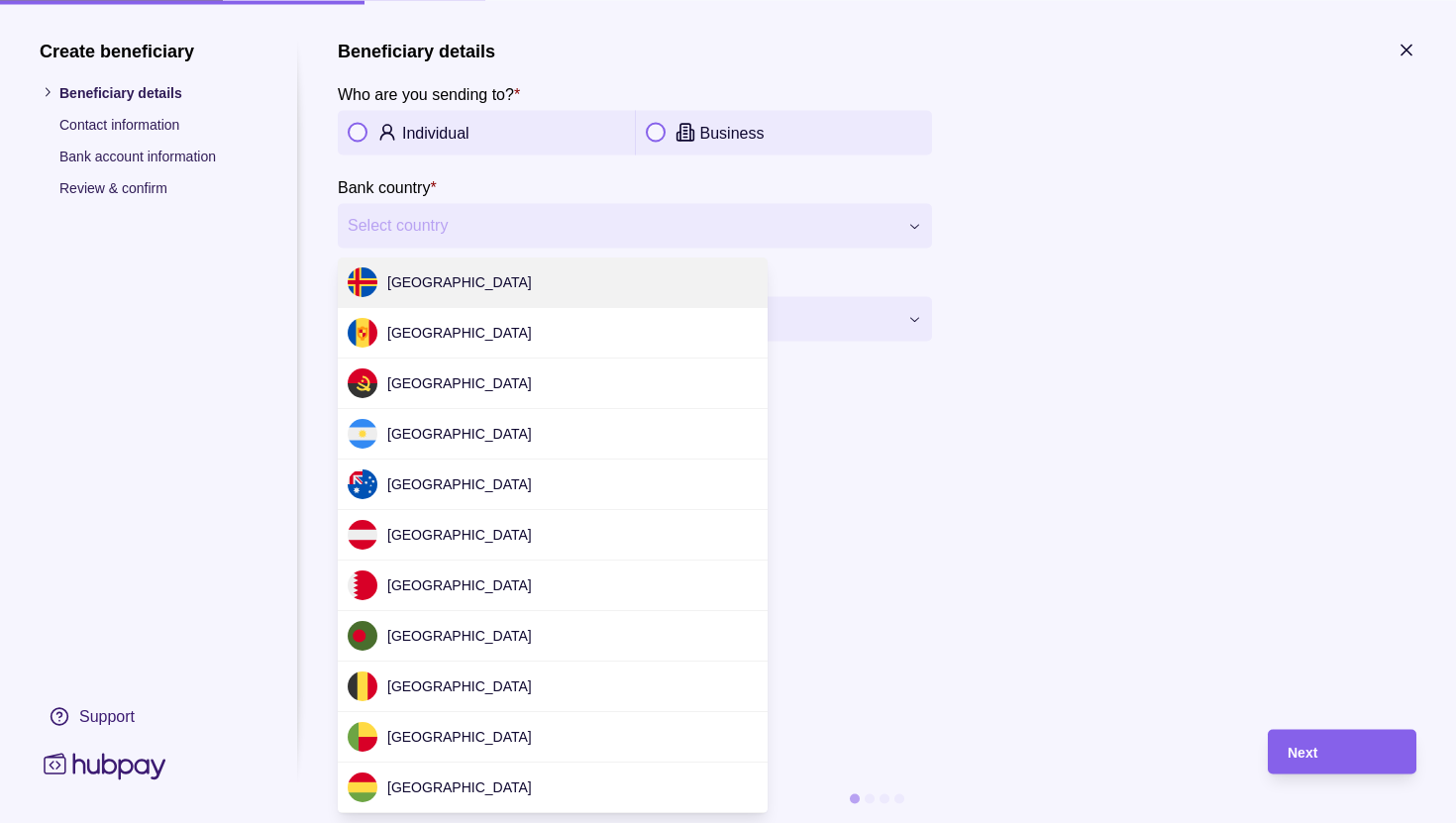 click on "**********" at bounding box center (728, 411) 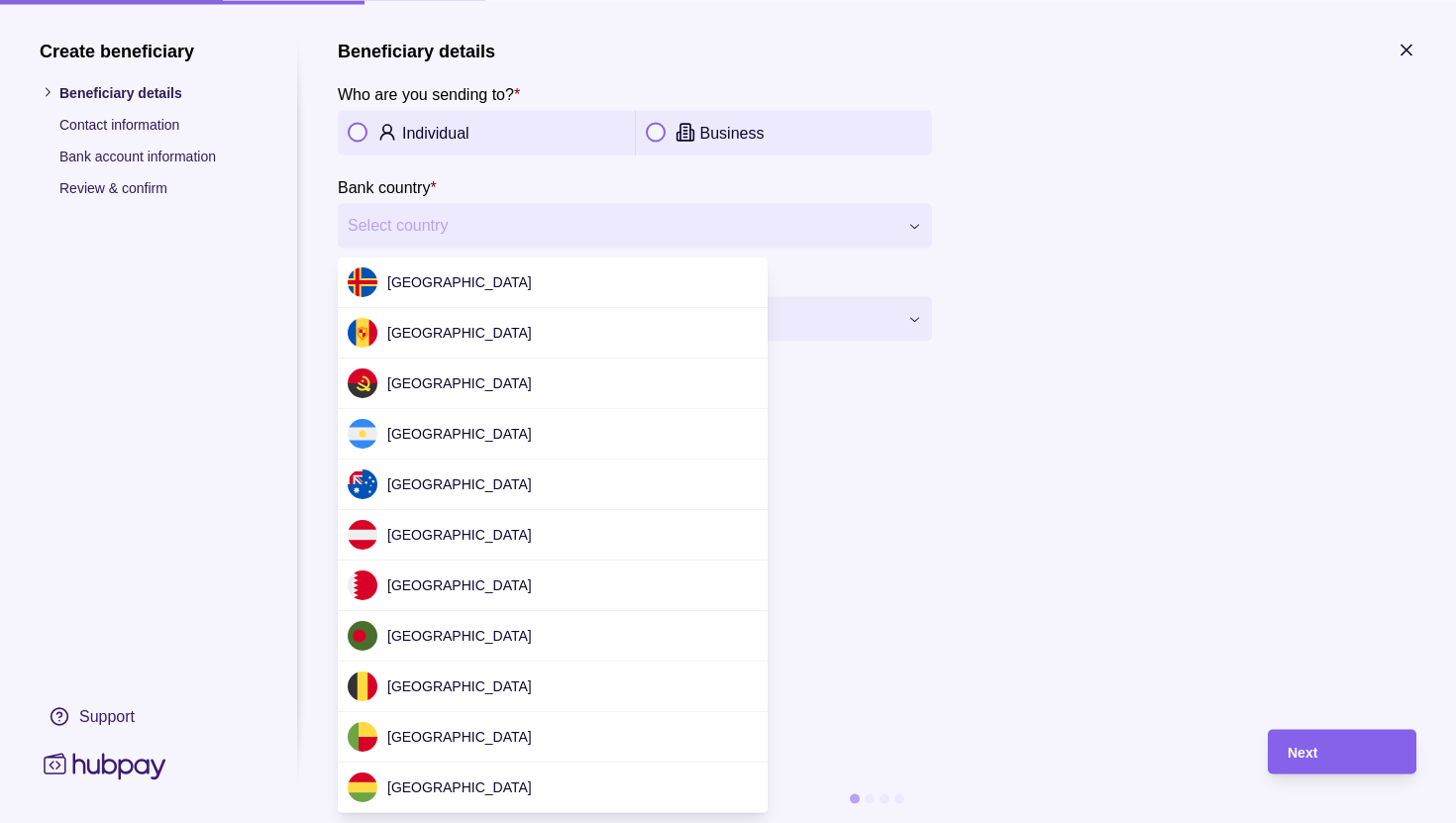 scroll, scrollTop: 4647, scrollLeft: 0, axis: vertical 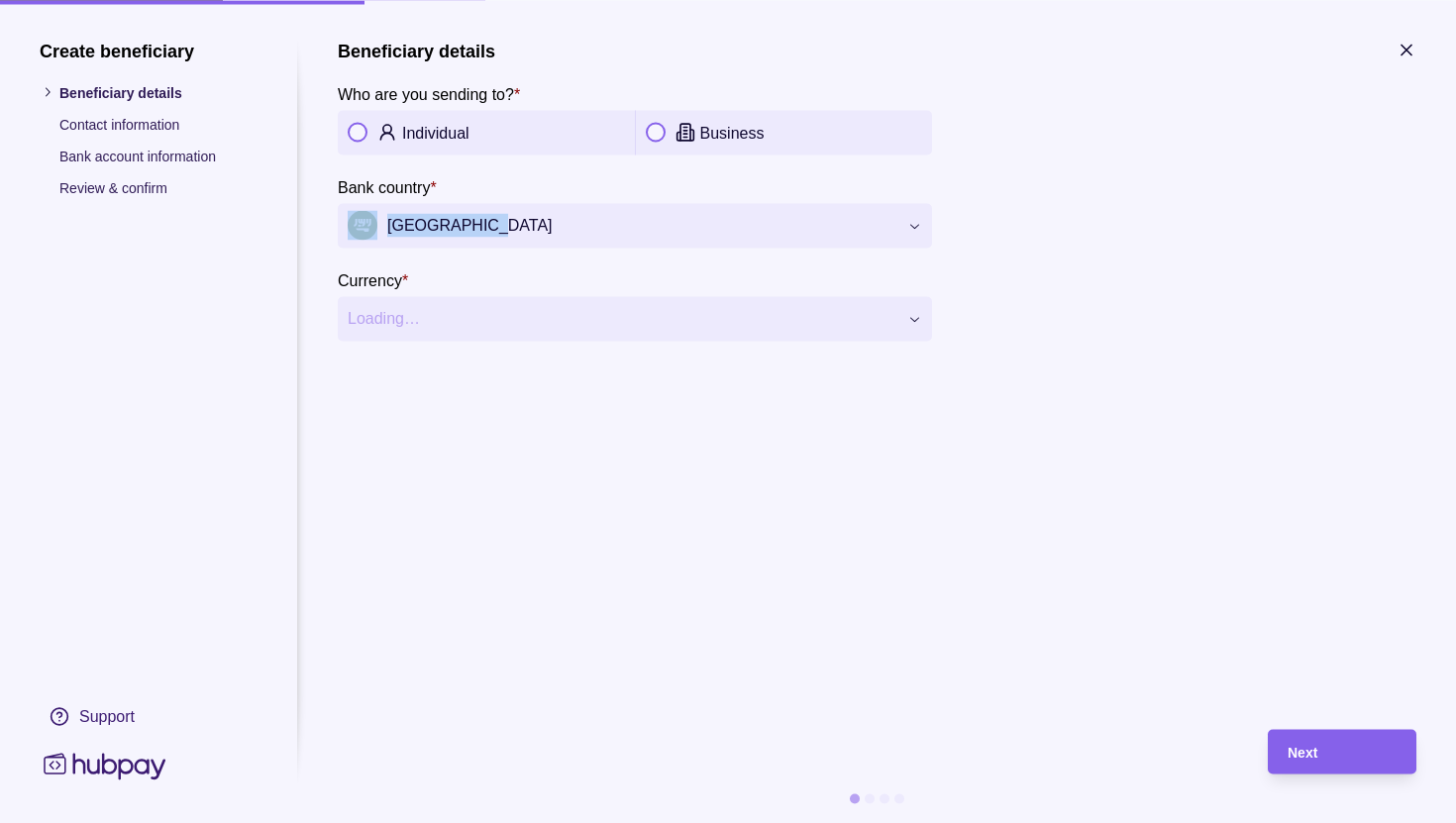 drag, startPoint x: 763, startPoint y: 257, endPoint x: 534, endPoint y: 198, distance: 236.4783 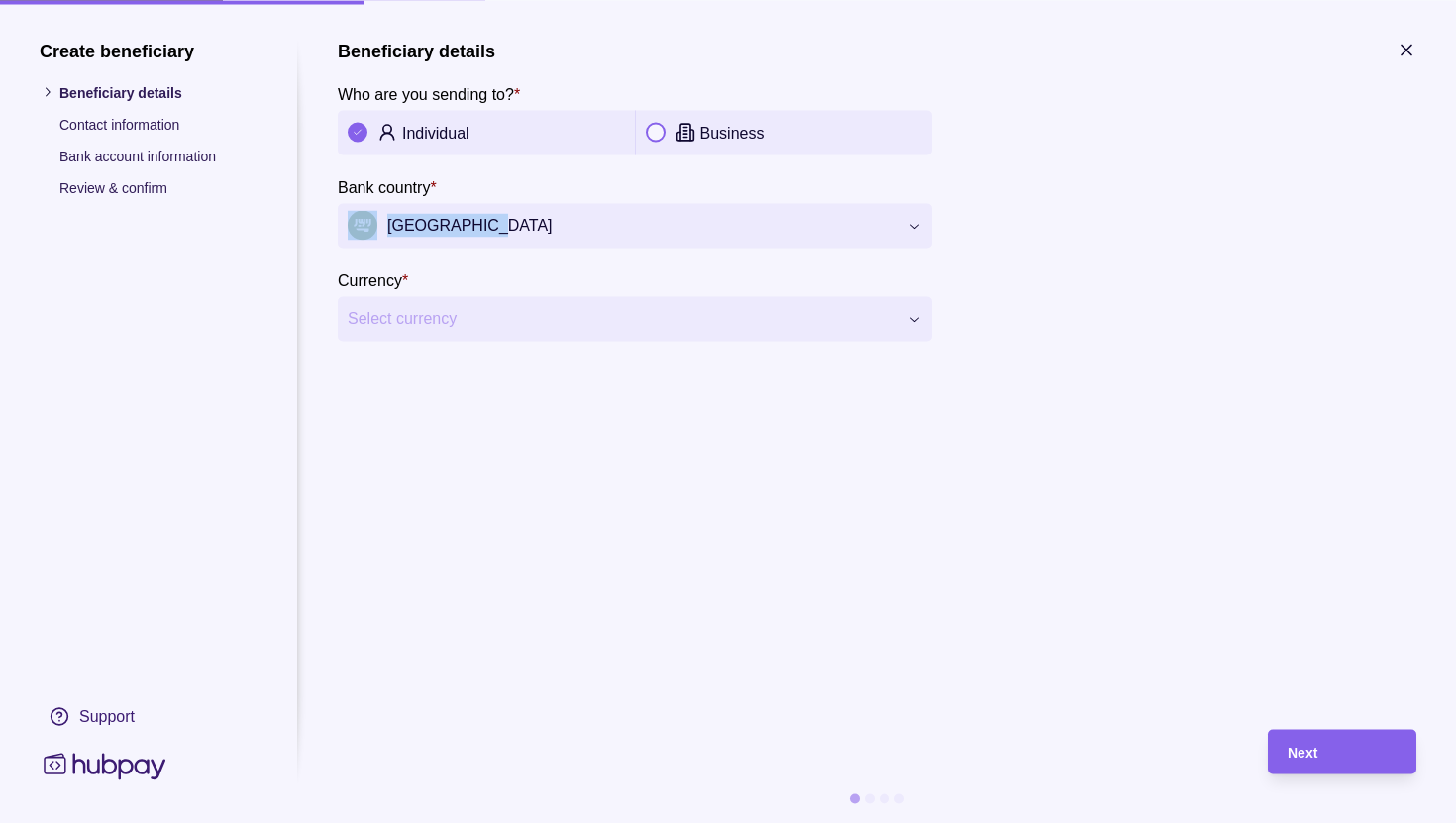 click on "**********" at bounding box center (728, 411) 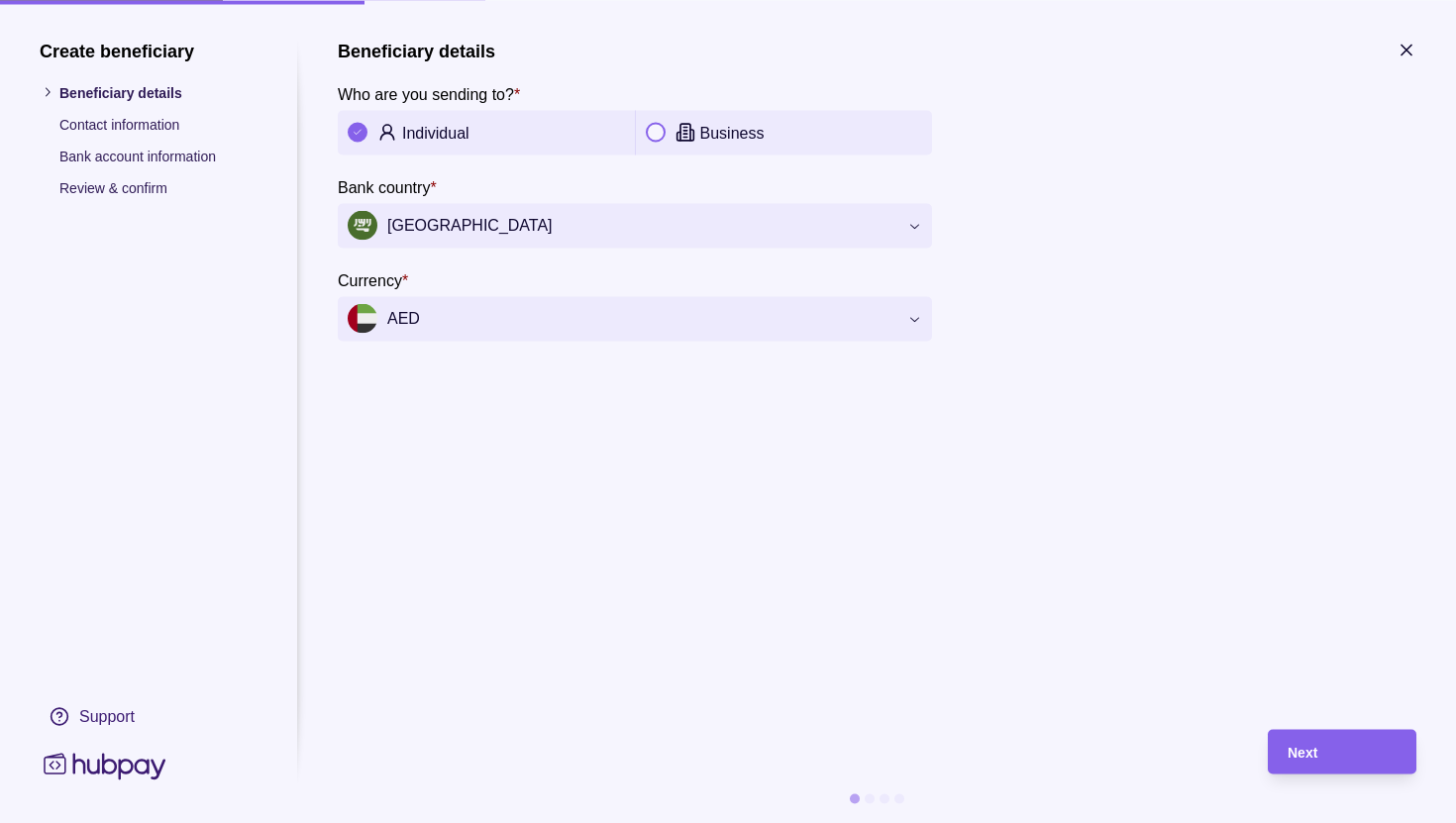 click on "Business" at bounding box center [784, 133] 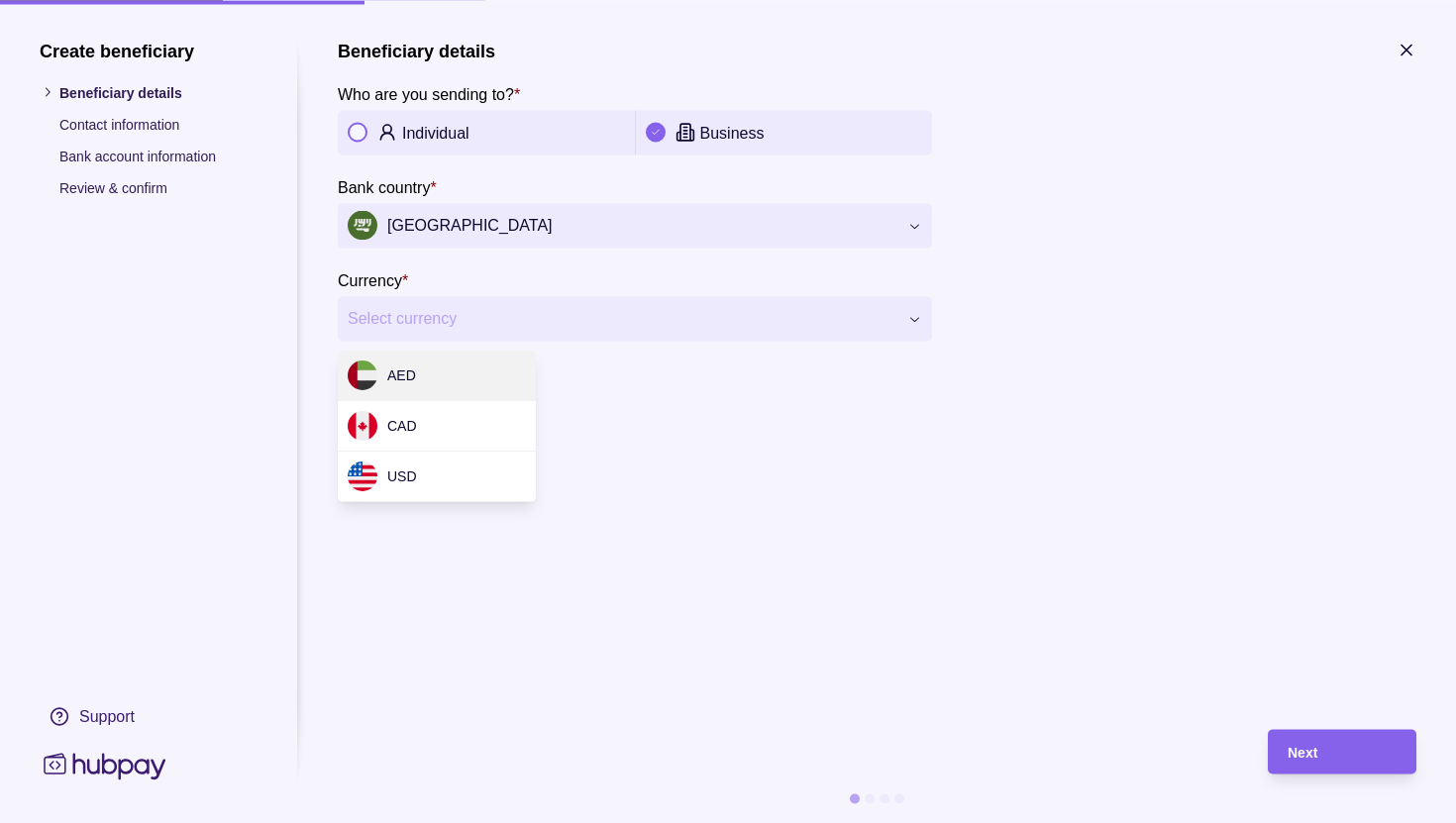 click on "**********" at bounding box center [728, 411] 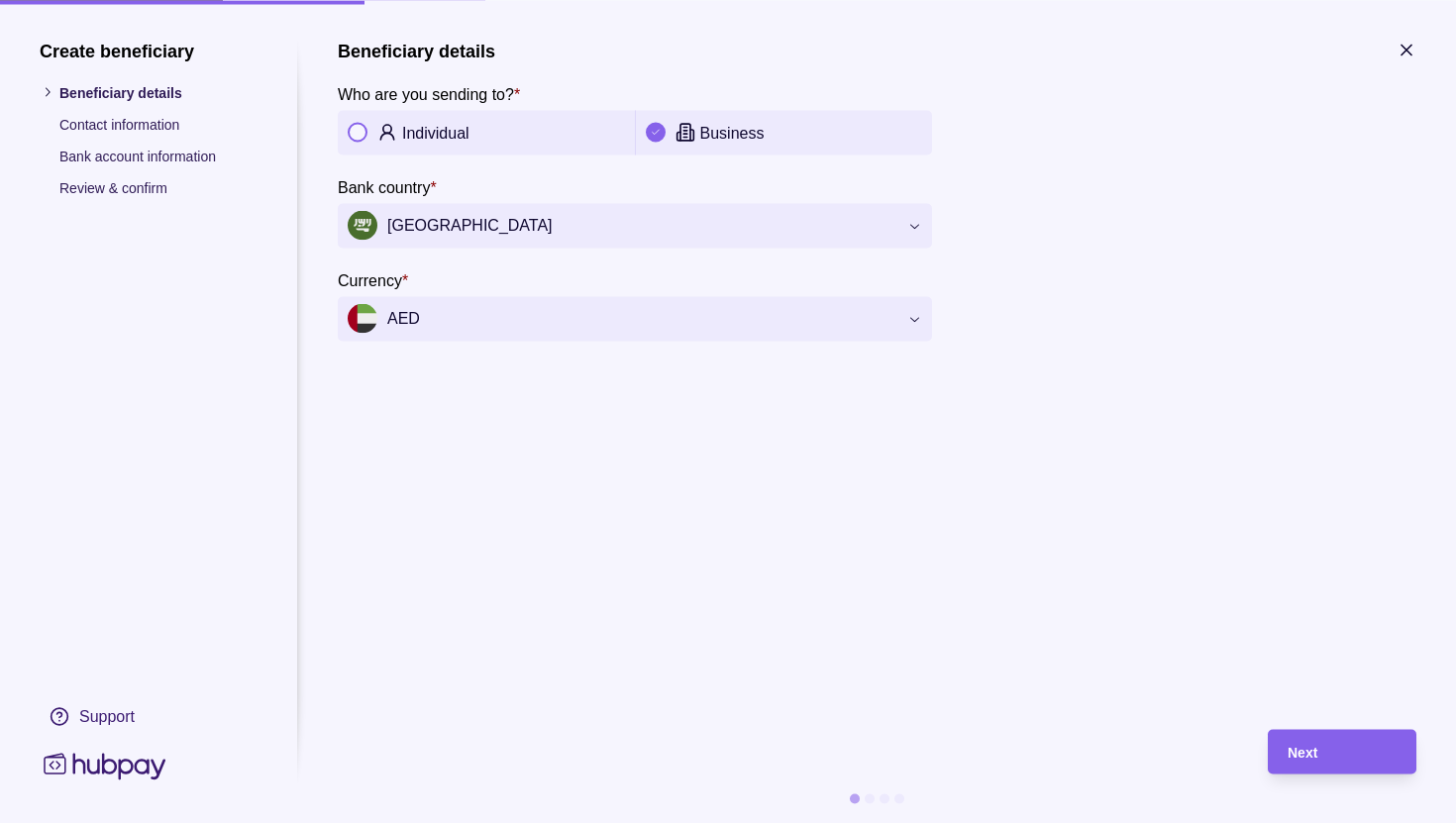 click at bounding box center (358, 133) 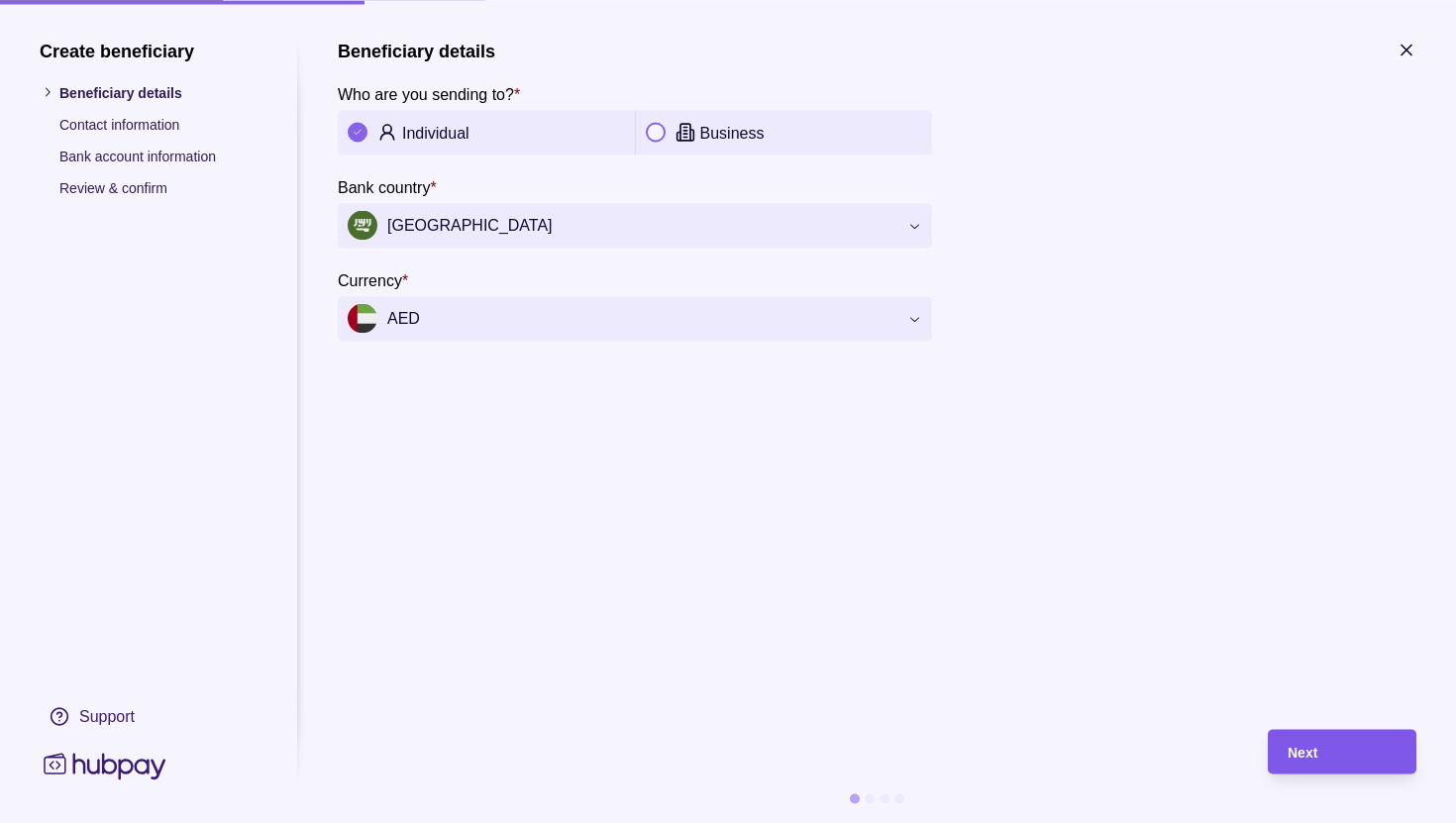 click on "Next" at bounding box center [1342, 752] 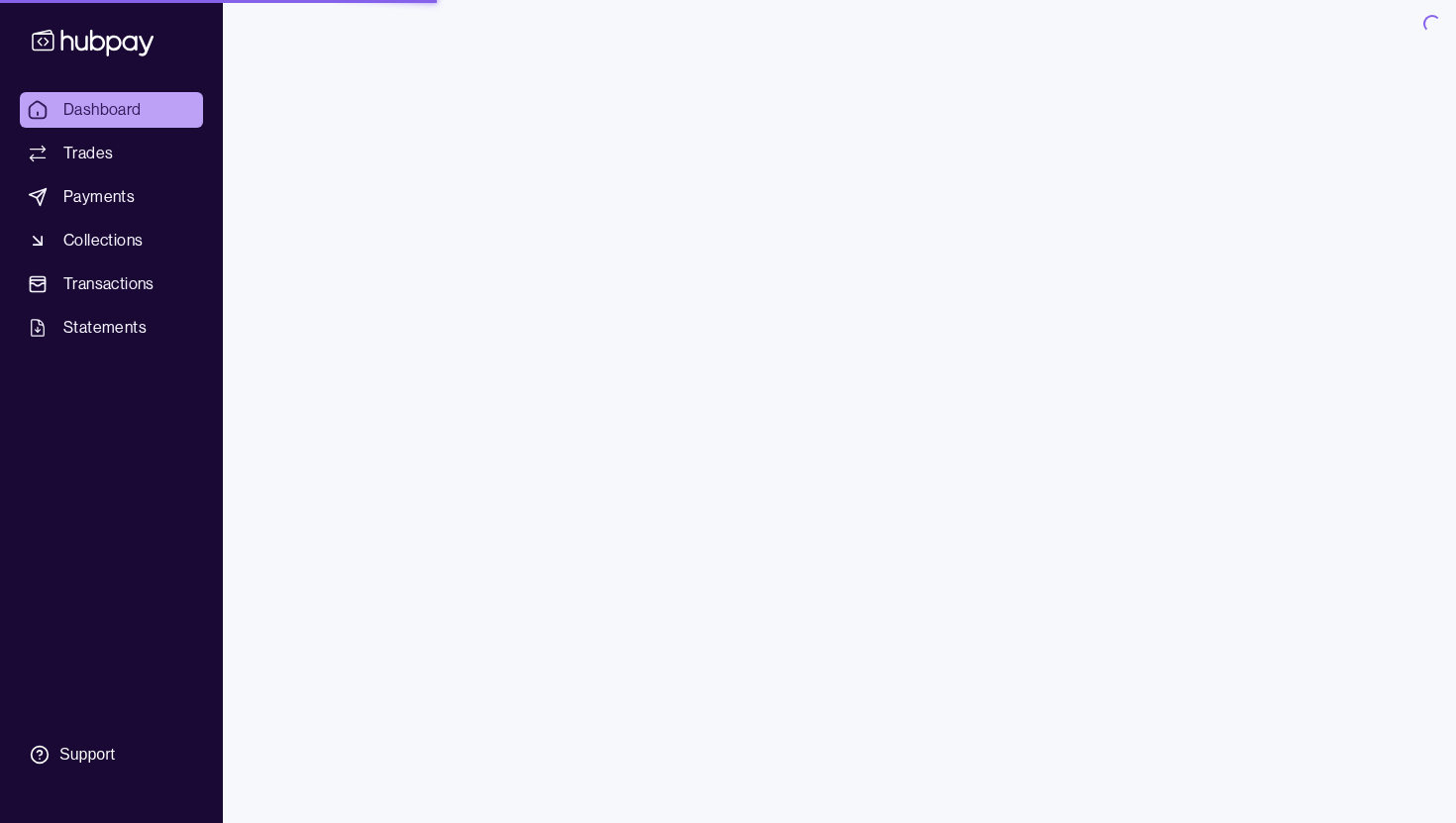 scroll, scrollTop: 0, scrollLeft: 0, axis: both 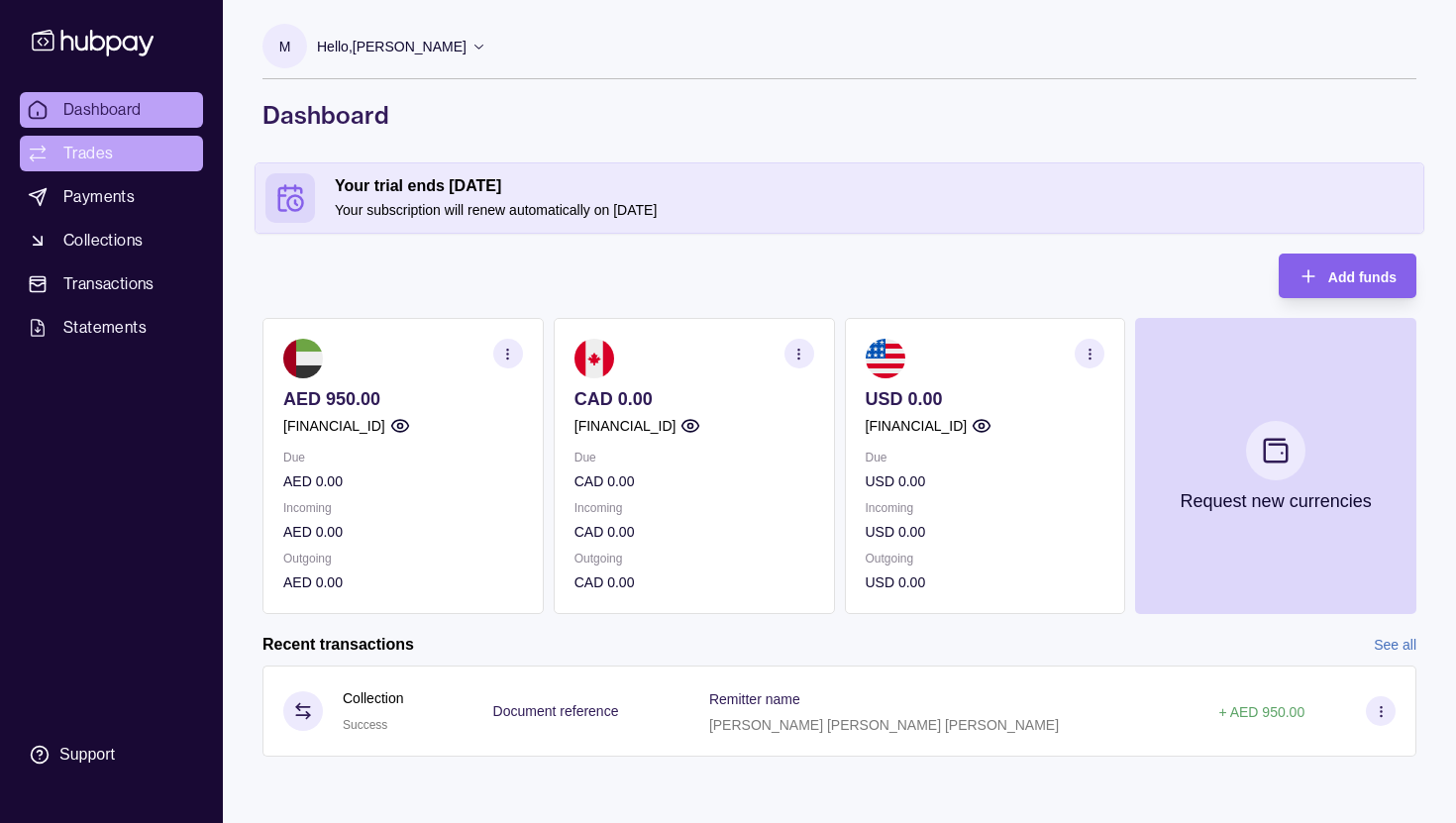 click on "Trades" at bounding box center [88, 154] 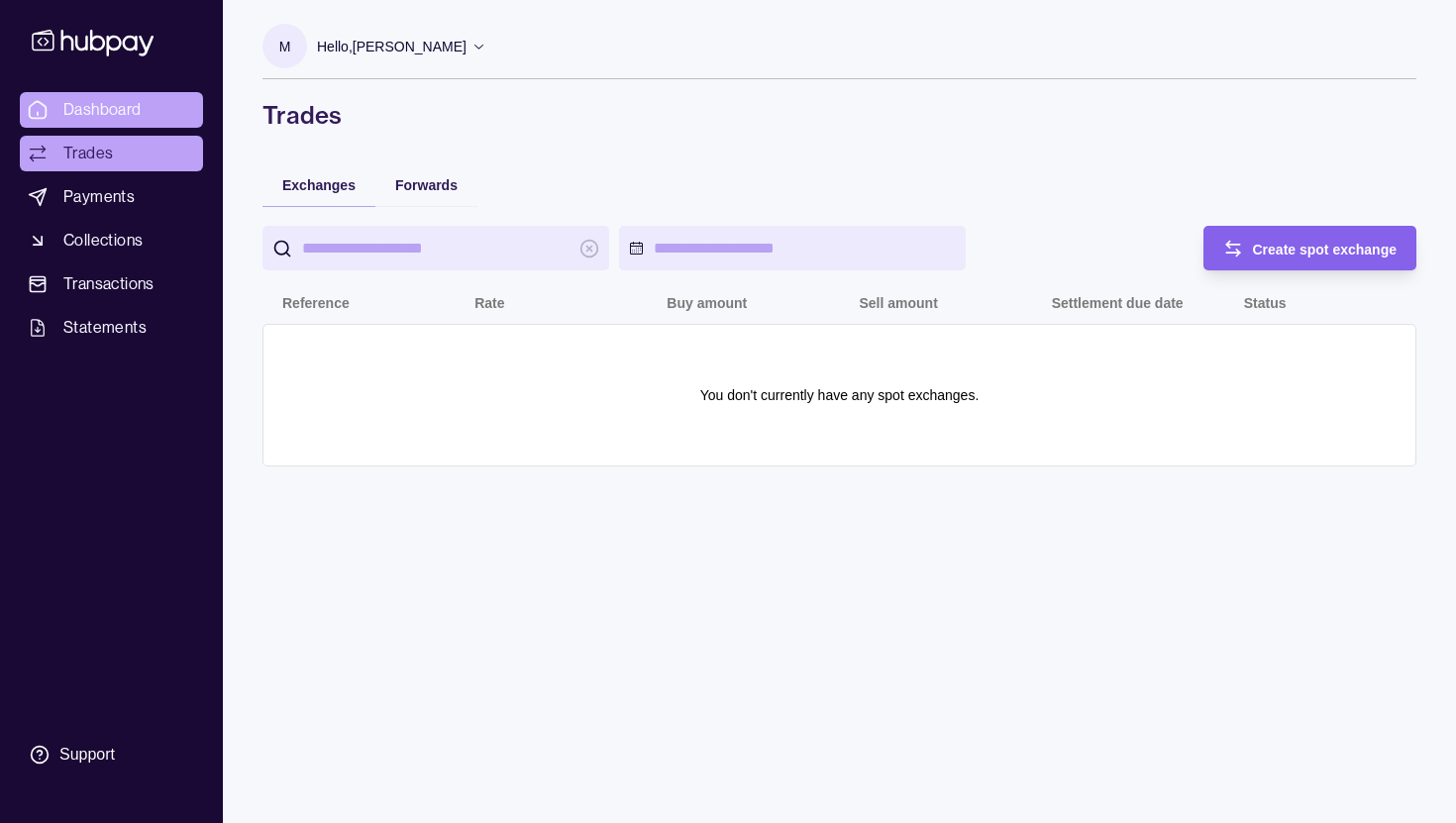 click on "Dashboard" at bounding box center [102, 110] 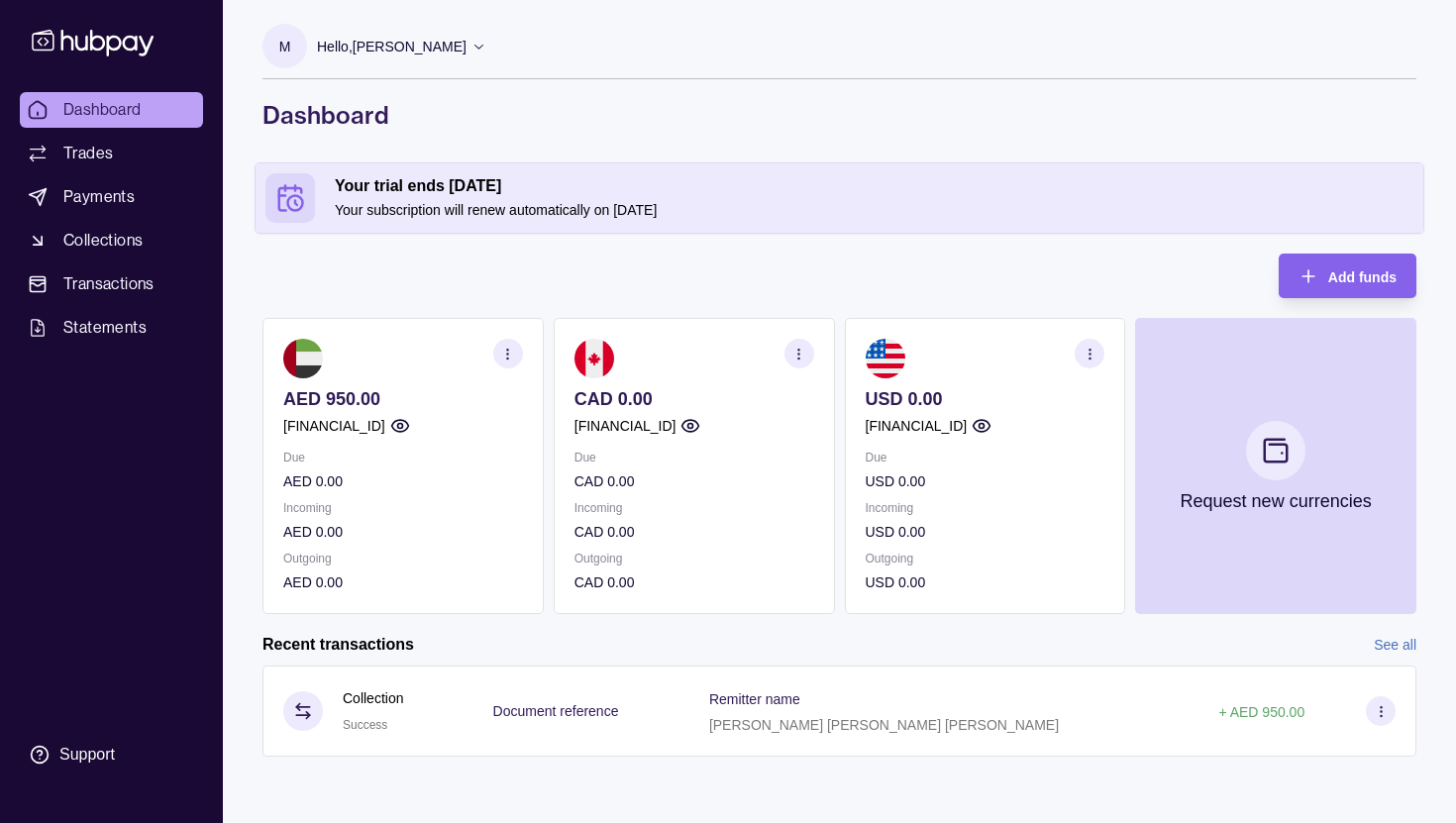 click 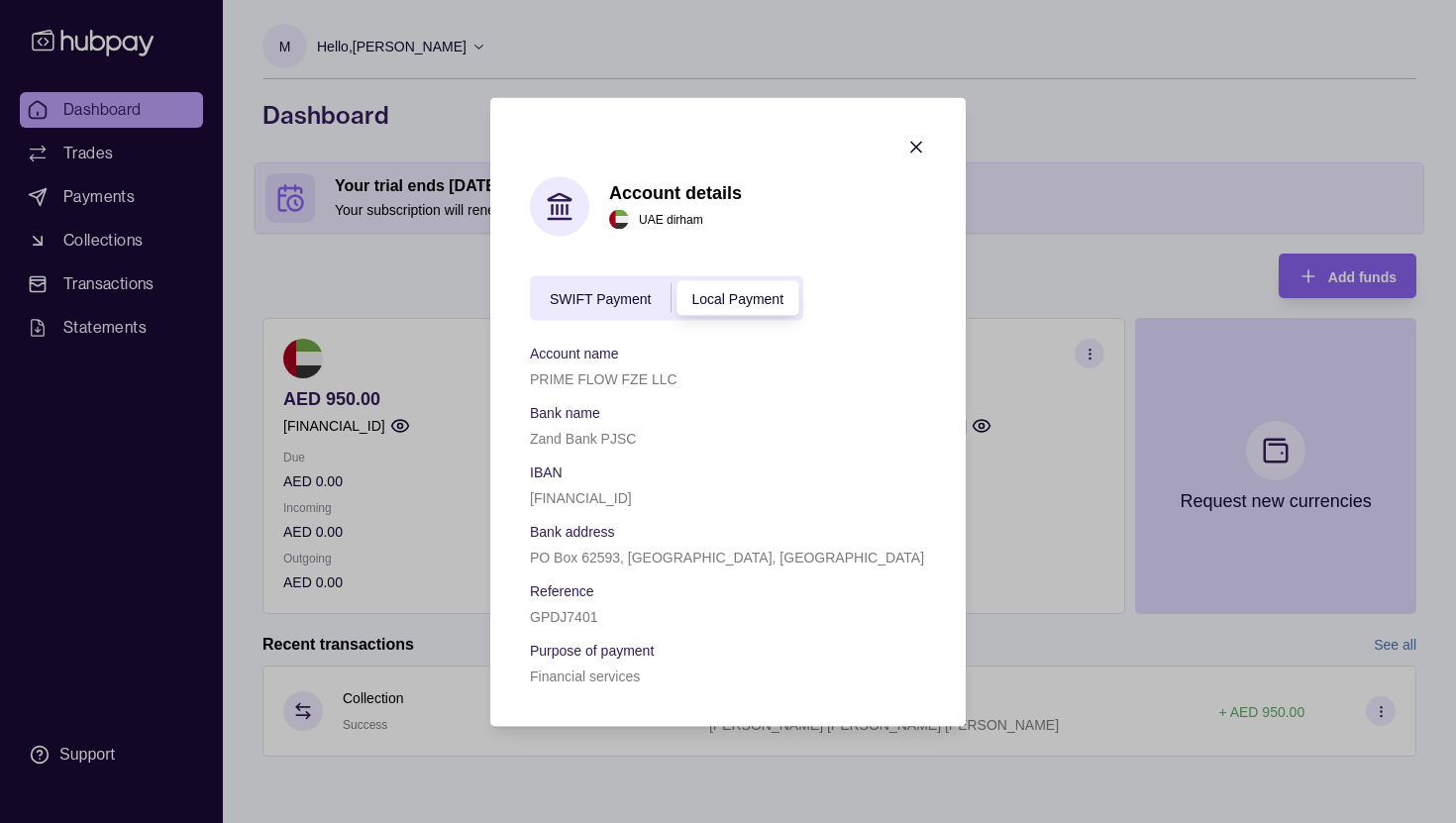 click on "SWIFT Payment" at bounding box center [600, 298] 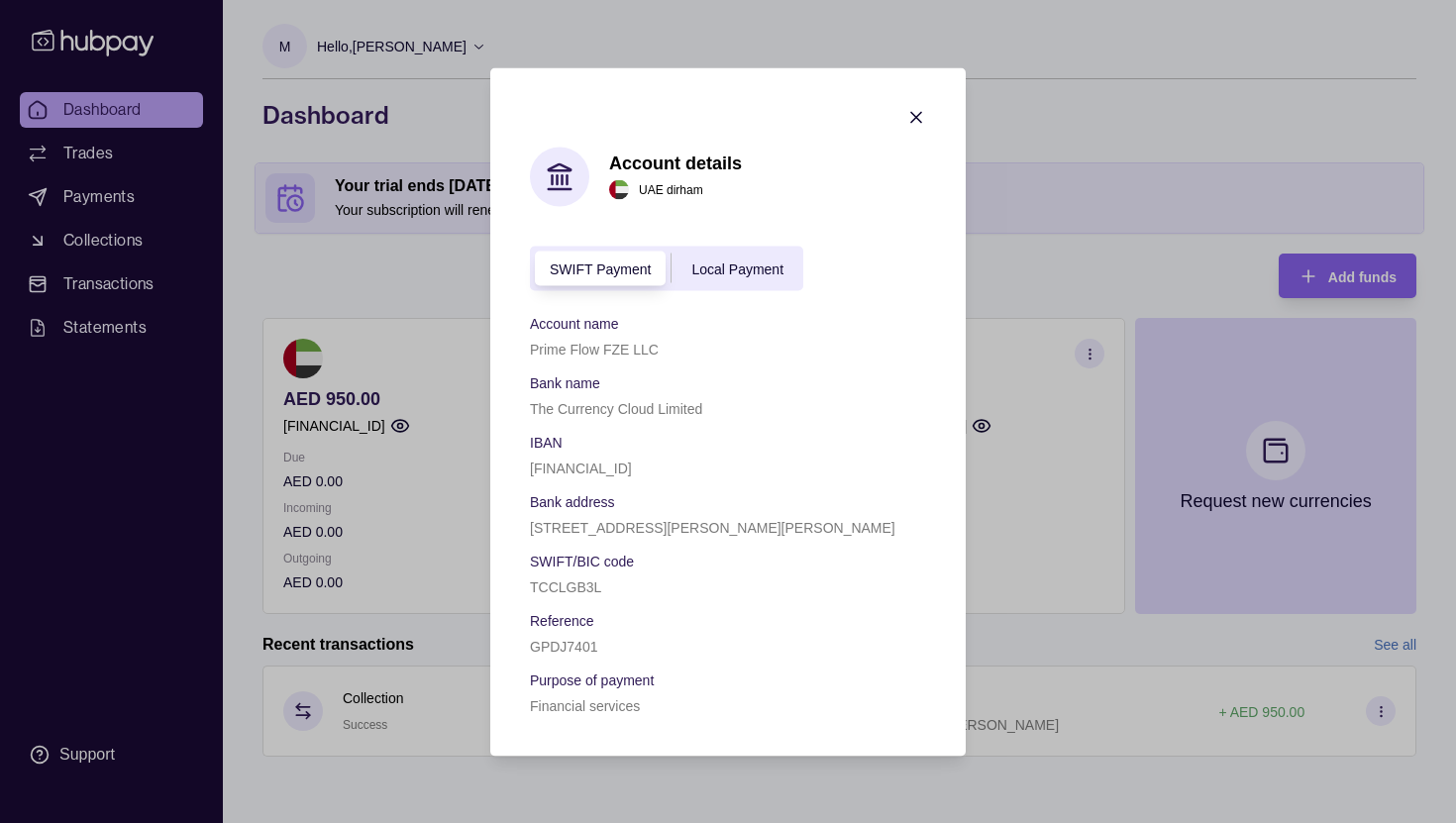 click on "SWIFT Payment Local Payment" at bounding box center [667, 267] 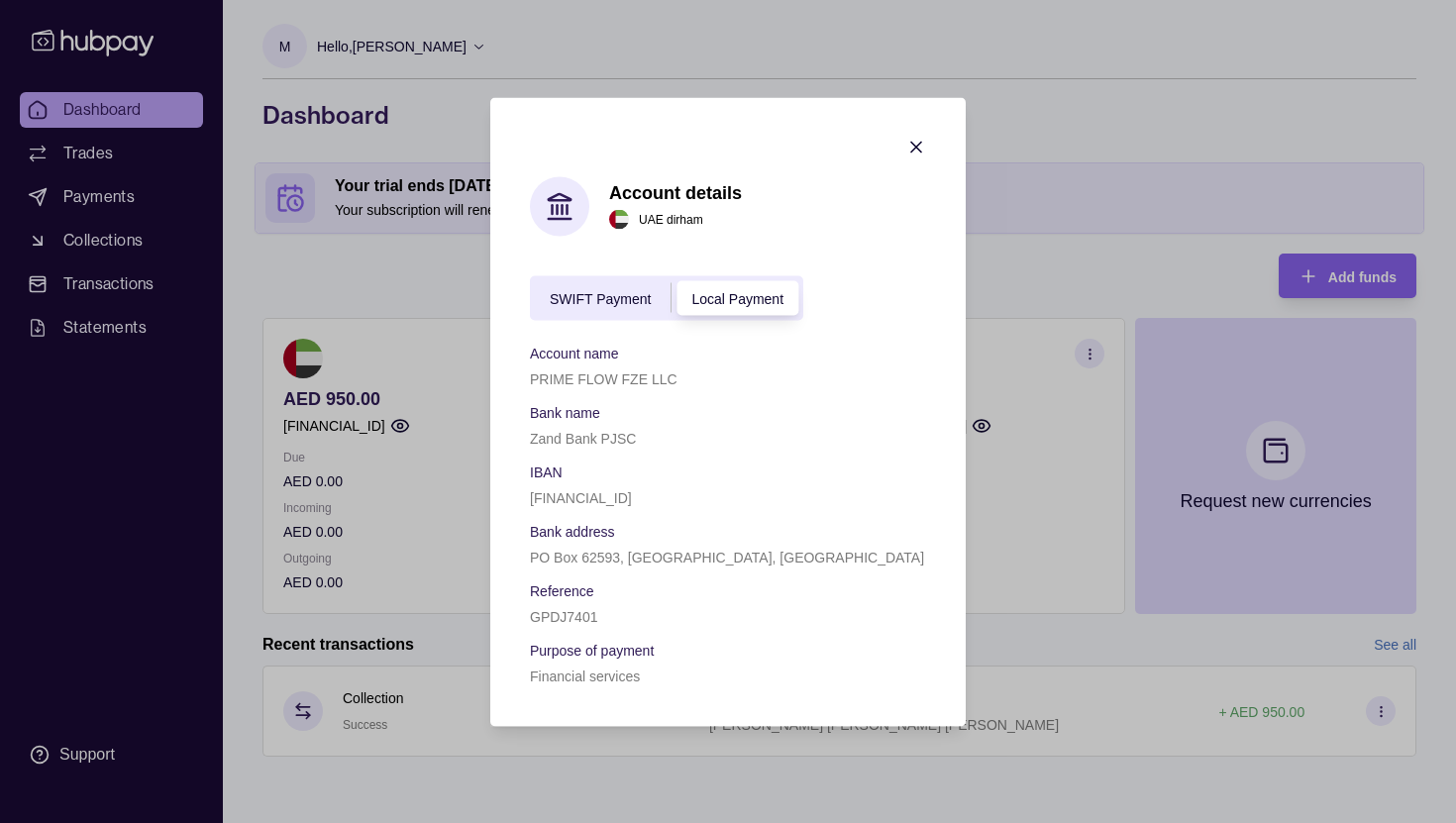 click 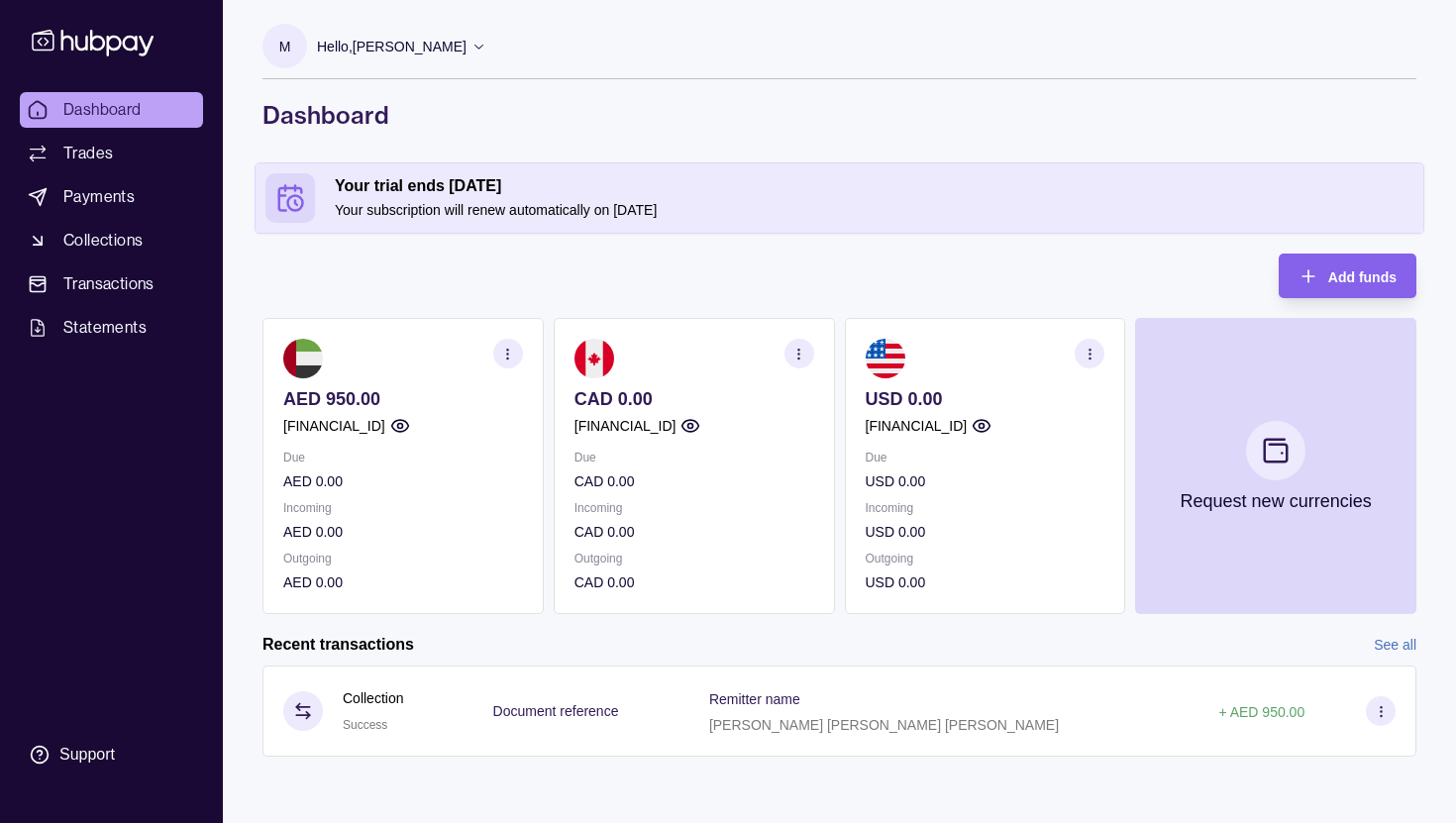 click 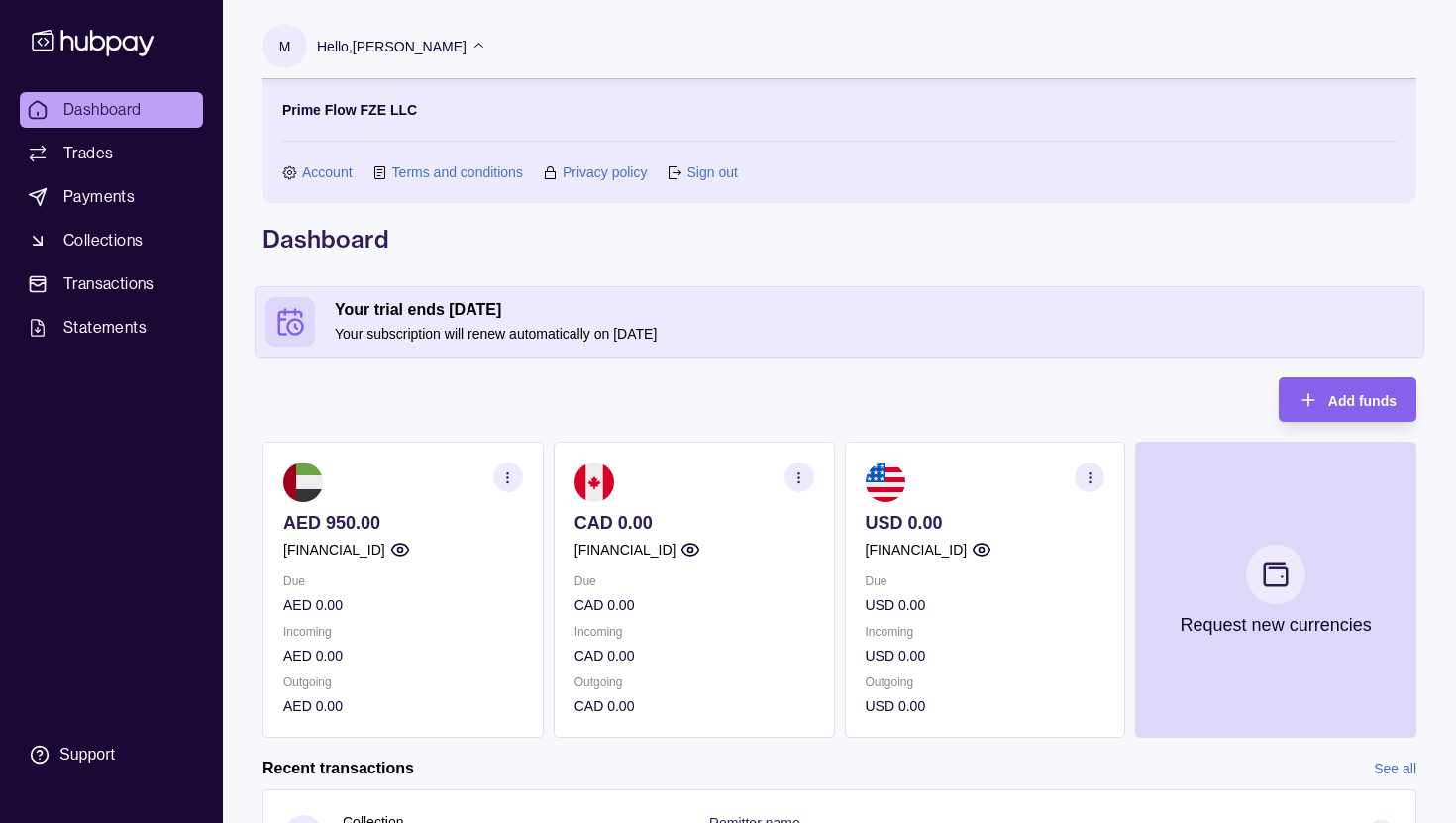 click 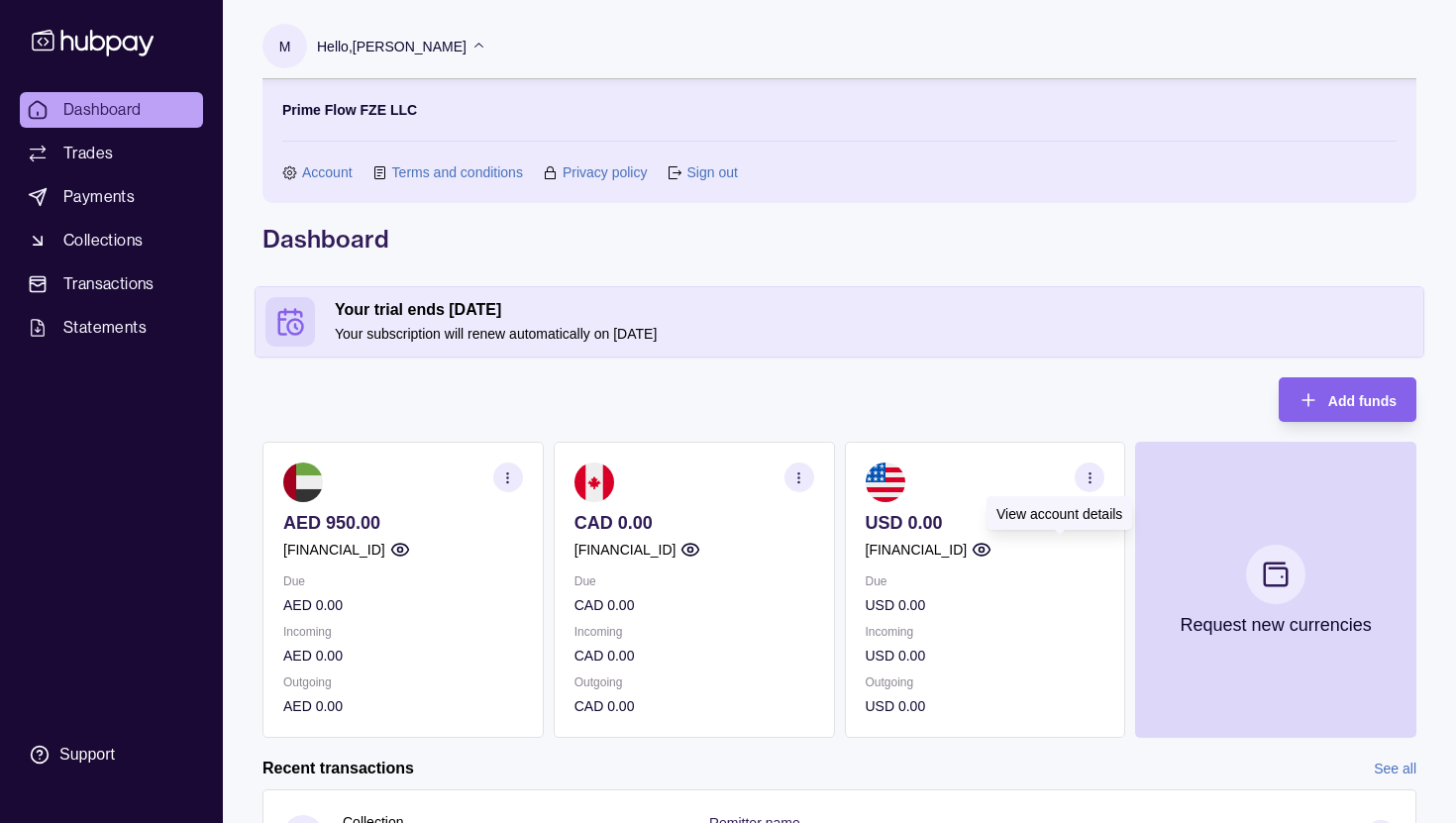 click 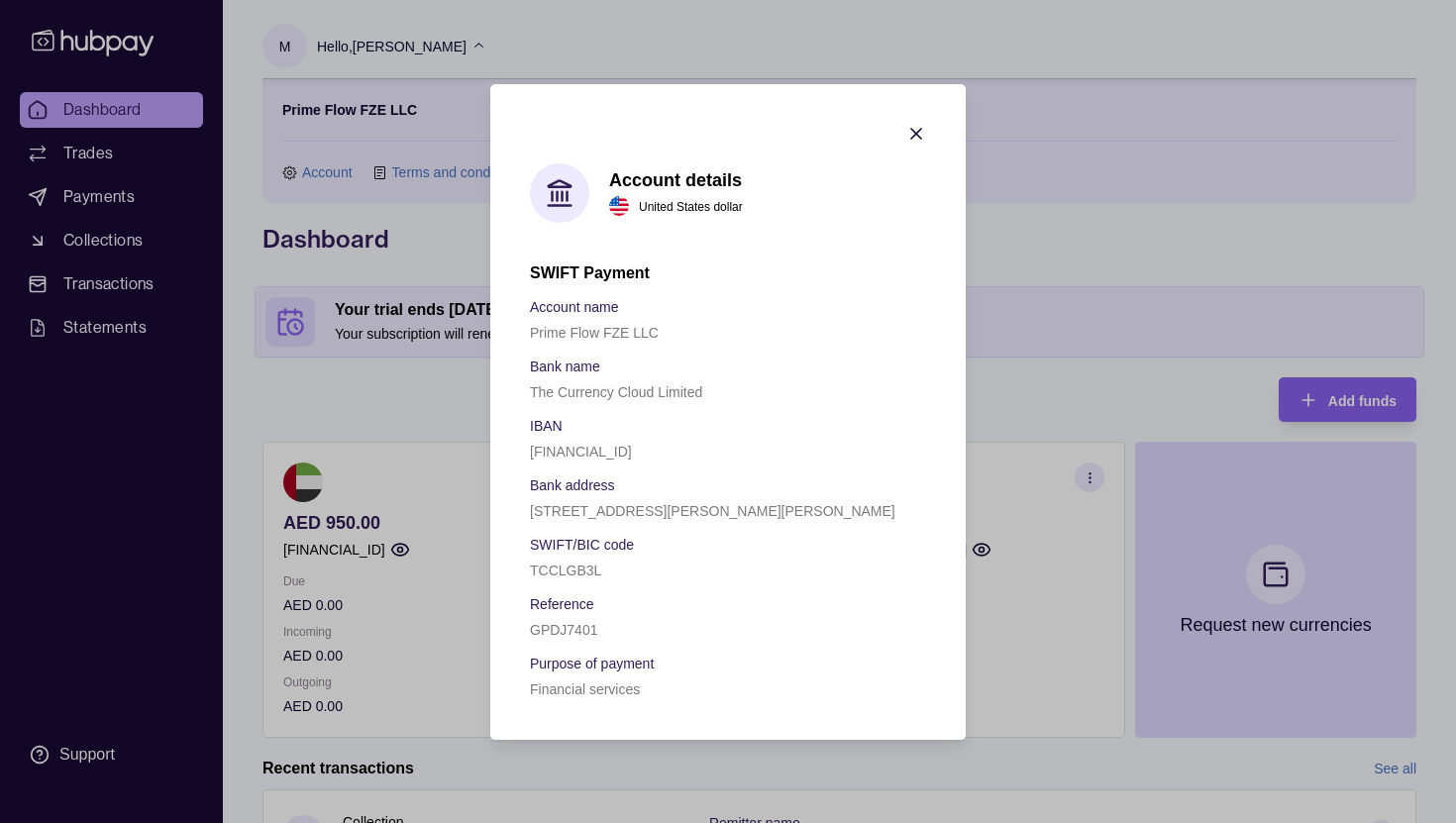 click on "United States dollar" at bounding box center [690, 206] 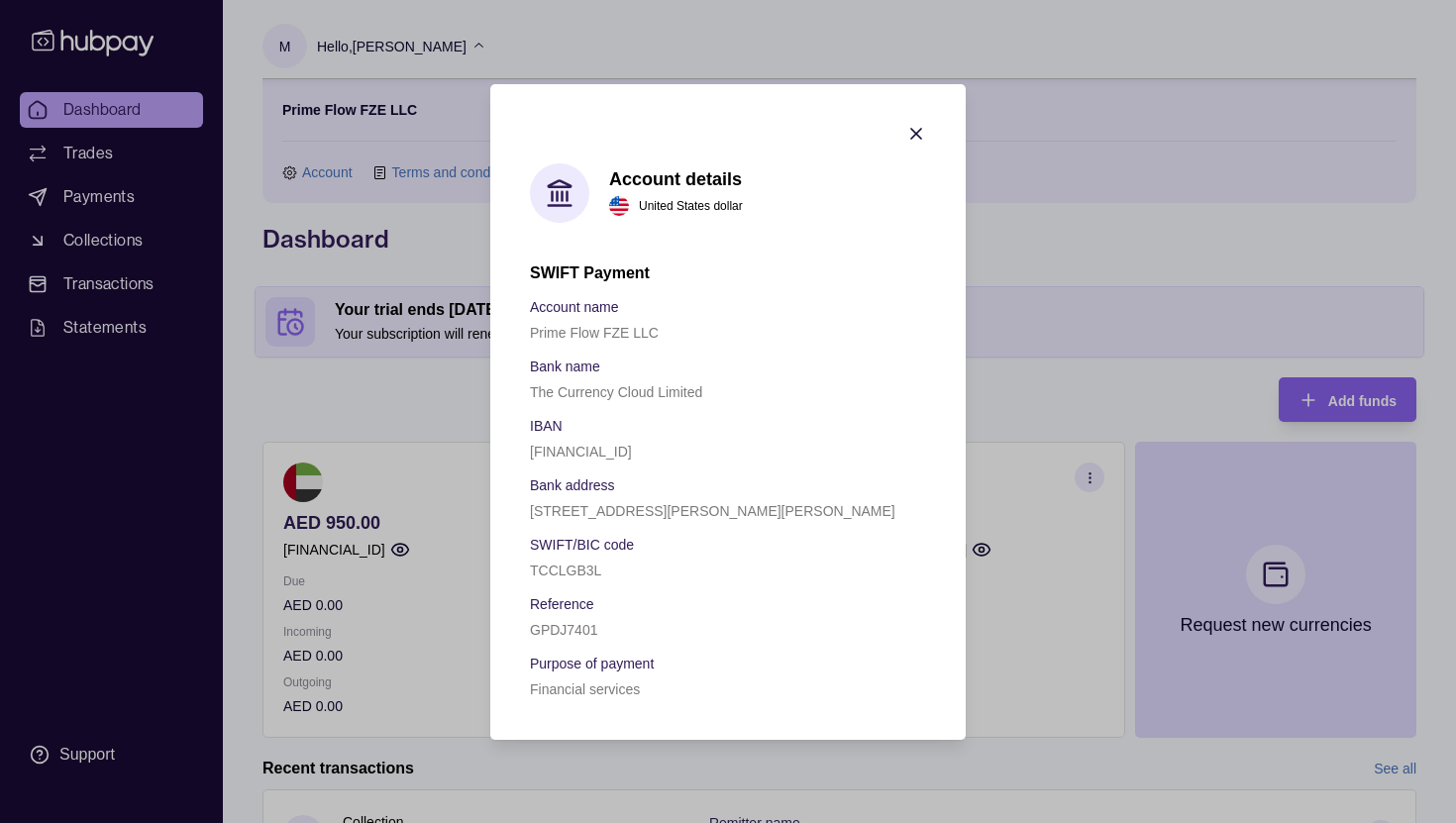 click 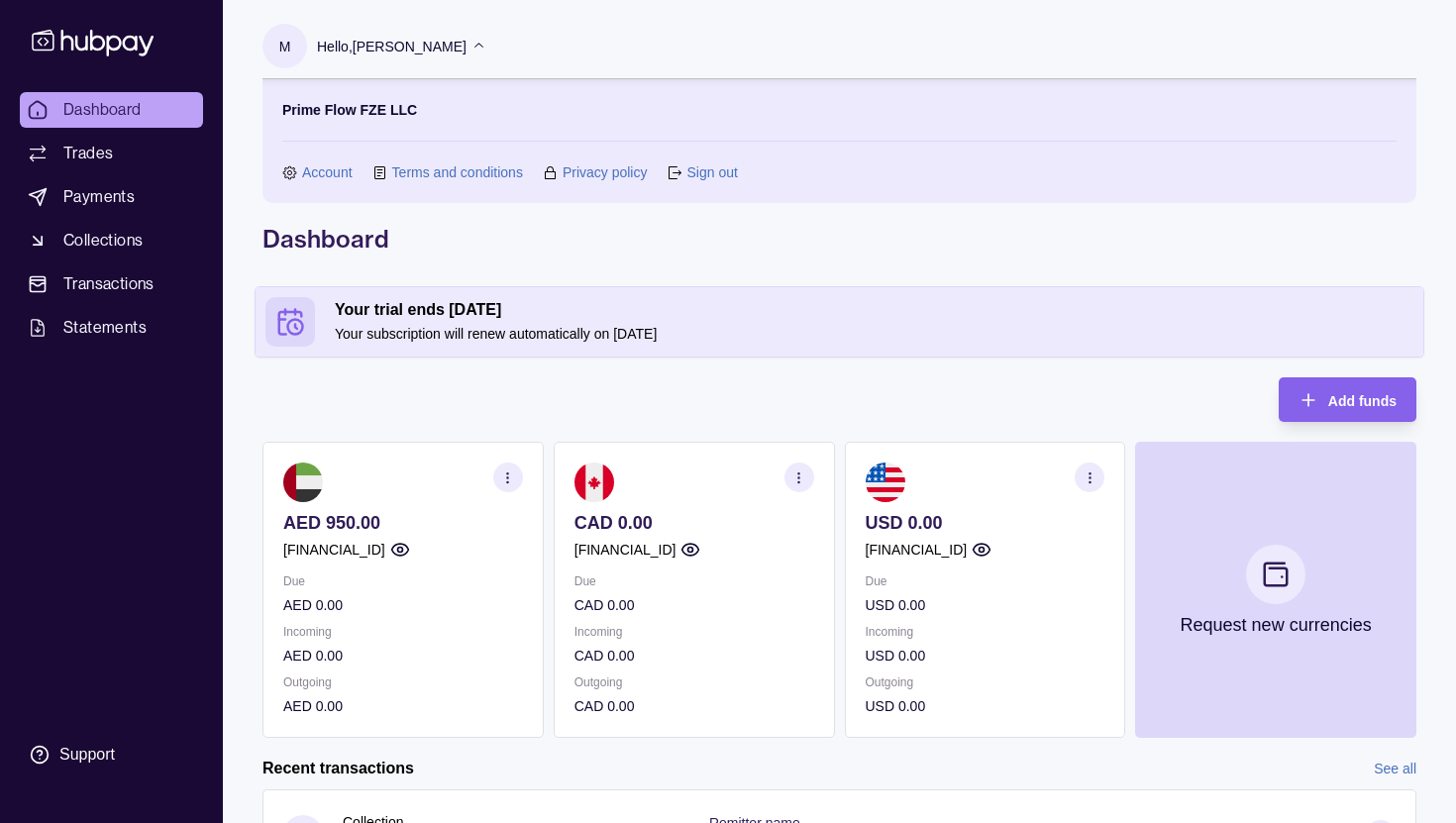 click at bounding box center (508, 477) 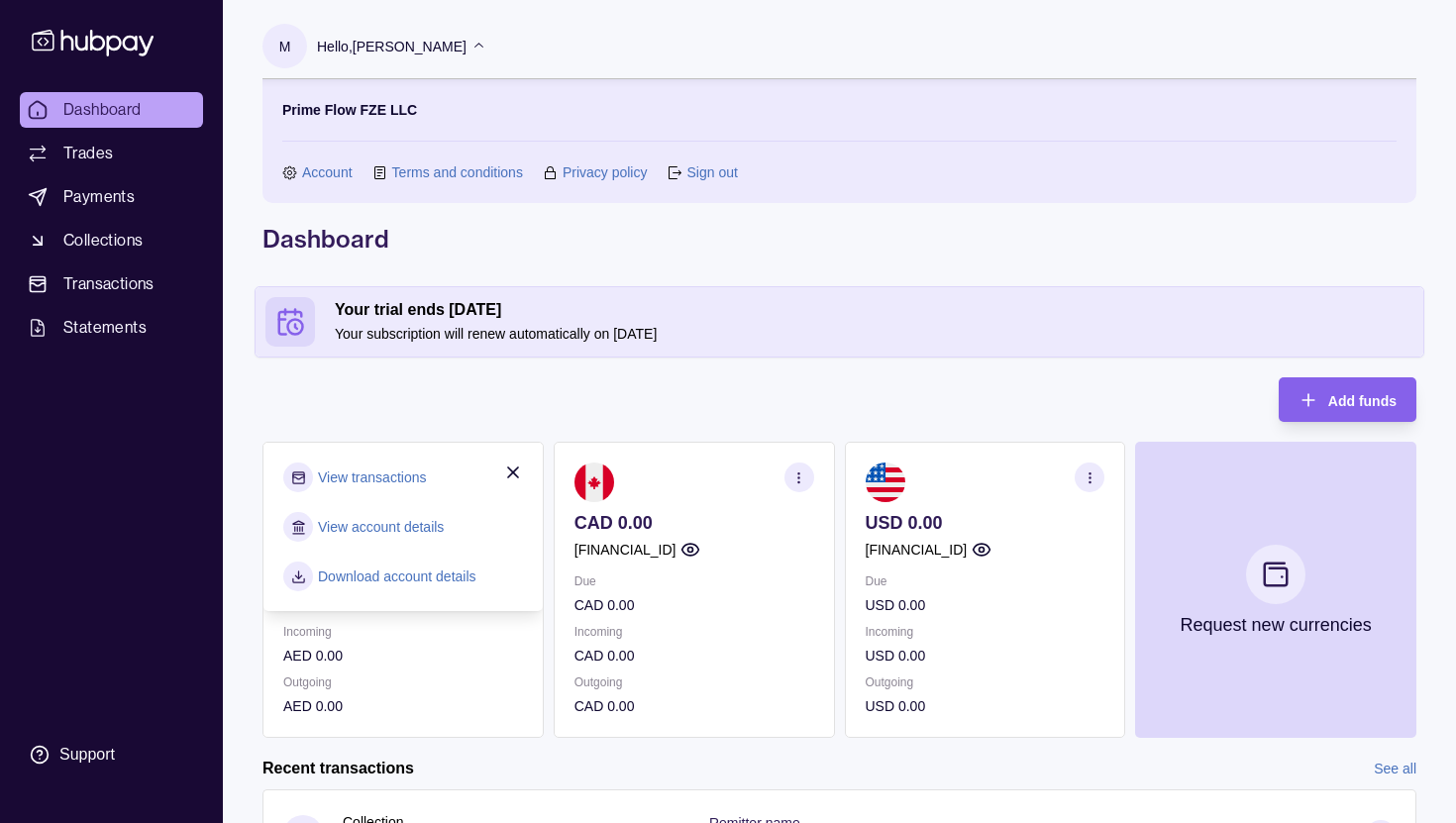 click on "View account details" at bounding box center (403, 527) 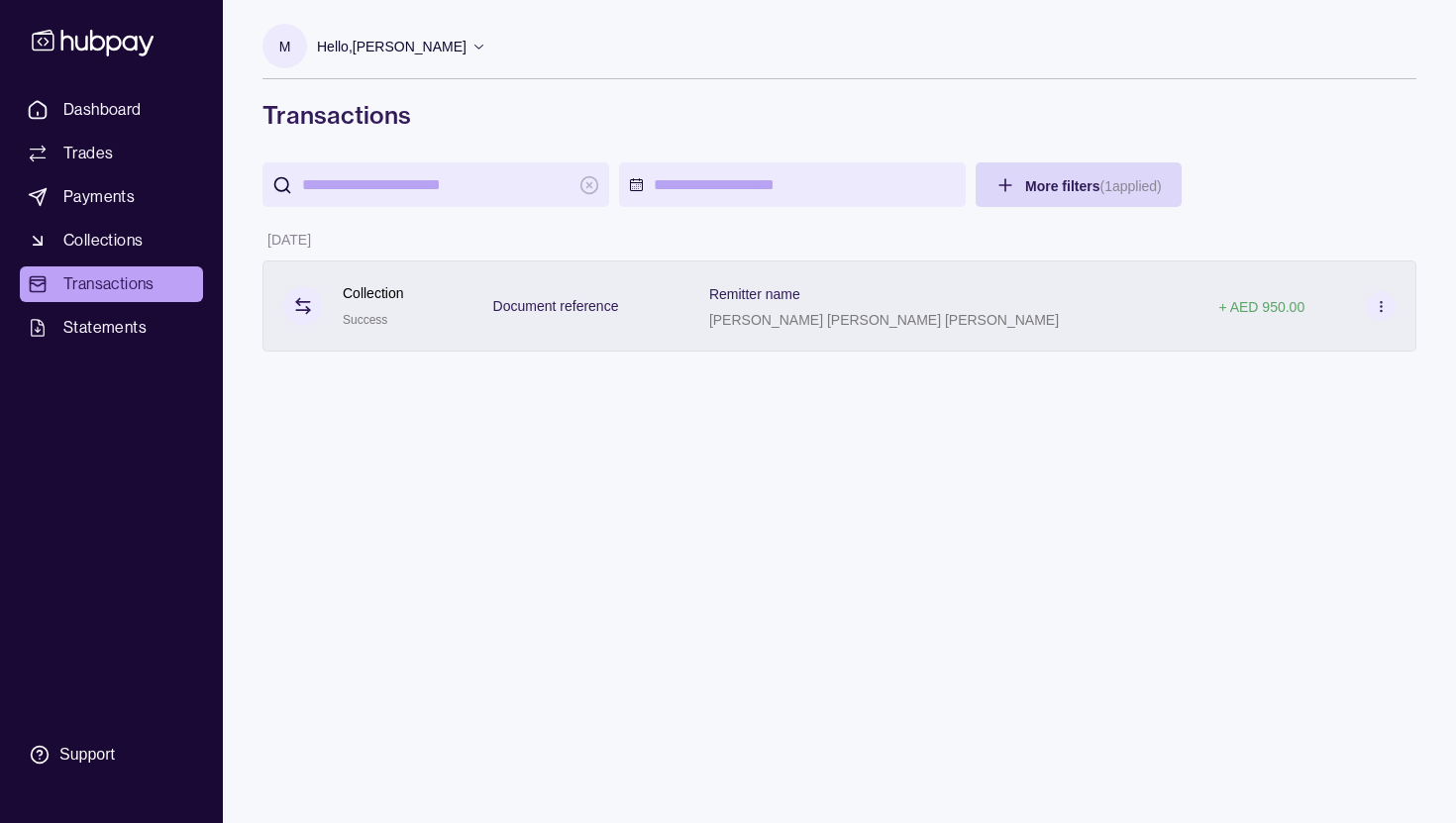 click 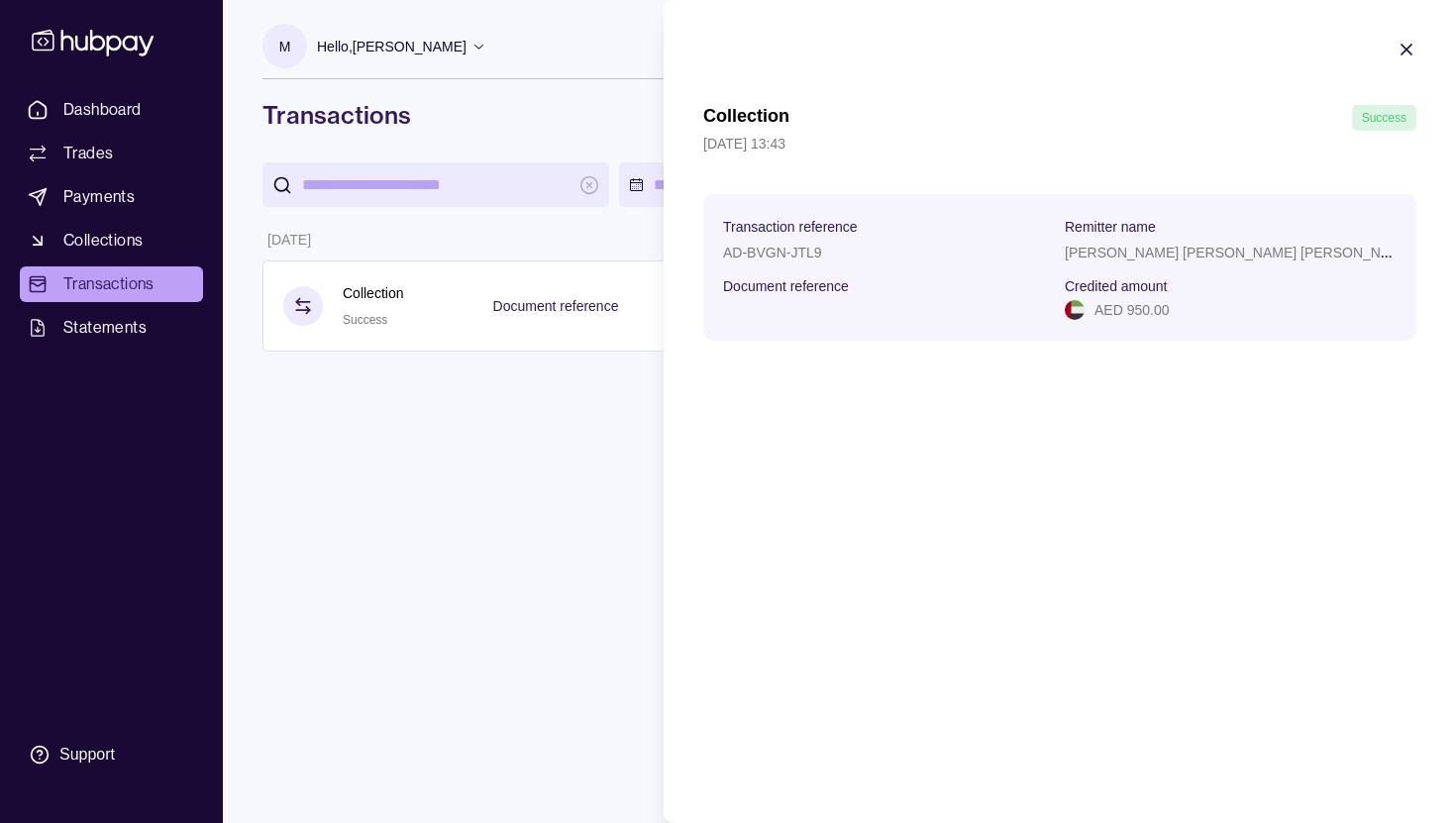 click at bounding box center [1075, 310] 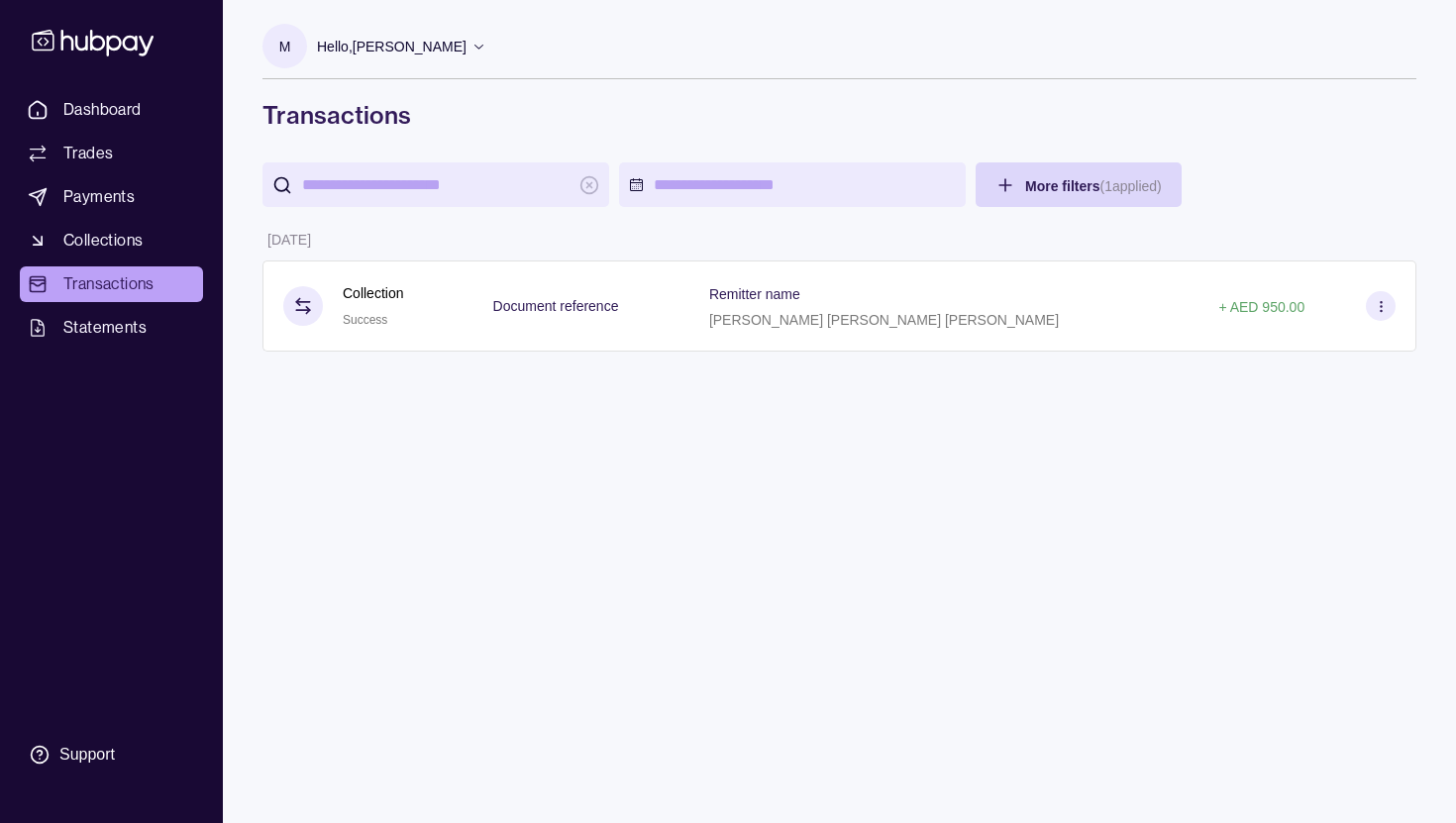 click on "Hello,  [PERSON_NAME]" at bounding box center (391, 47) 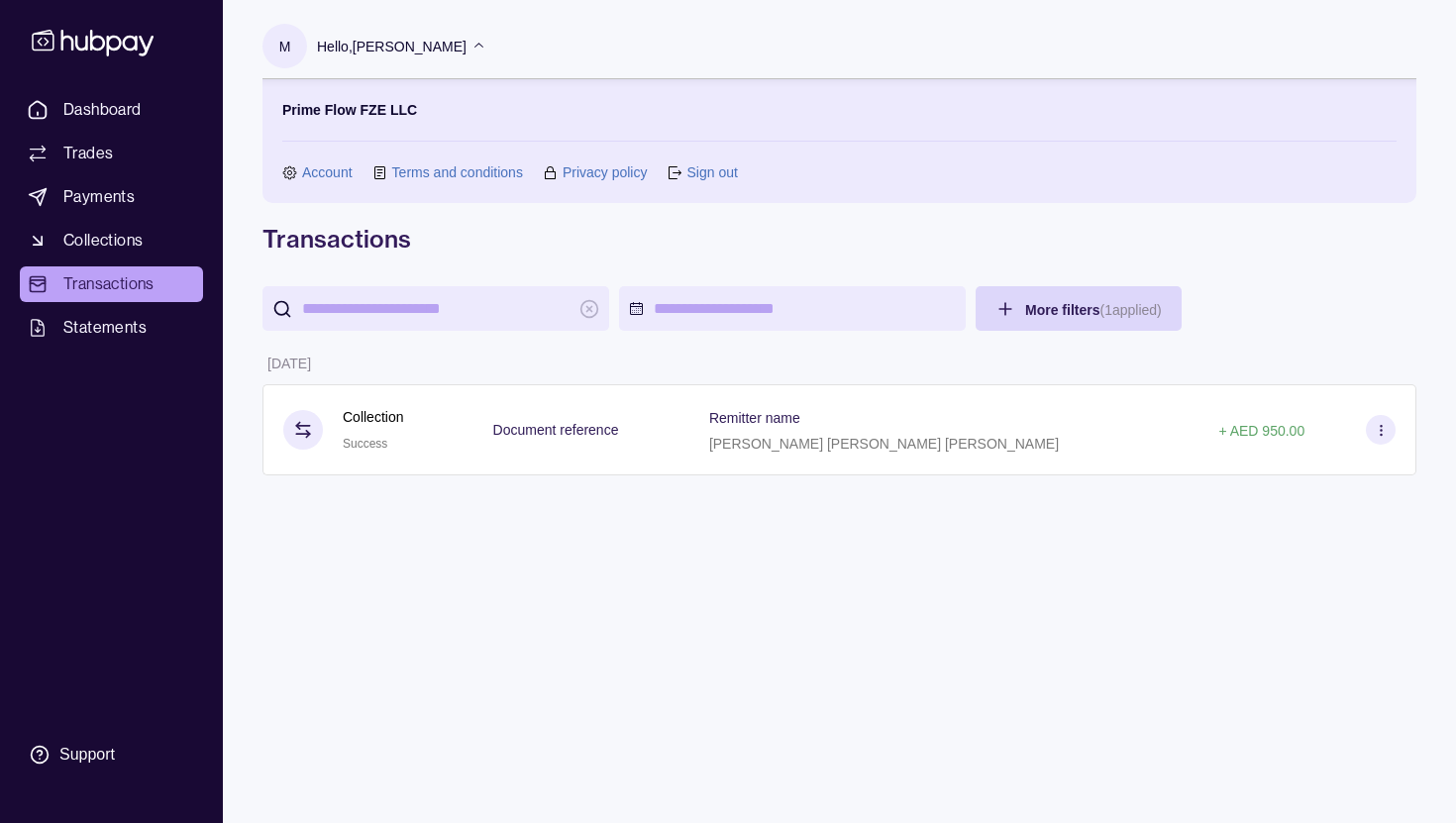 click on "Prime Flow FZE LLC" at bounding box center [350, 110] 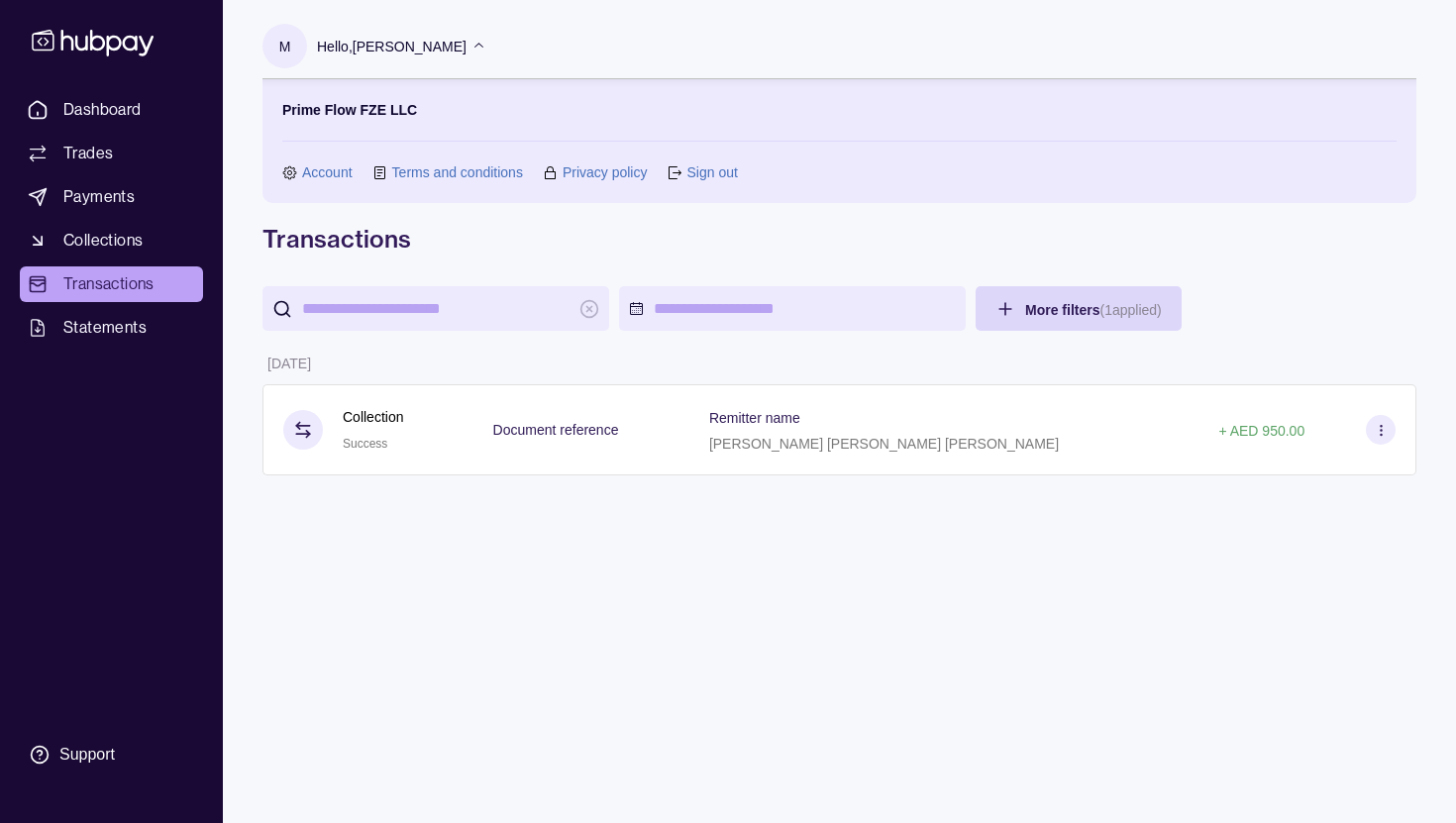 click on "Dashboard Trades Payments Collections Transactions Statements" at bounding box center (111, 219) 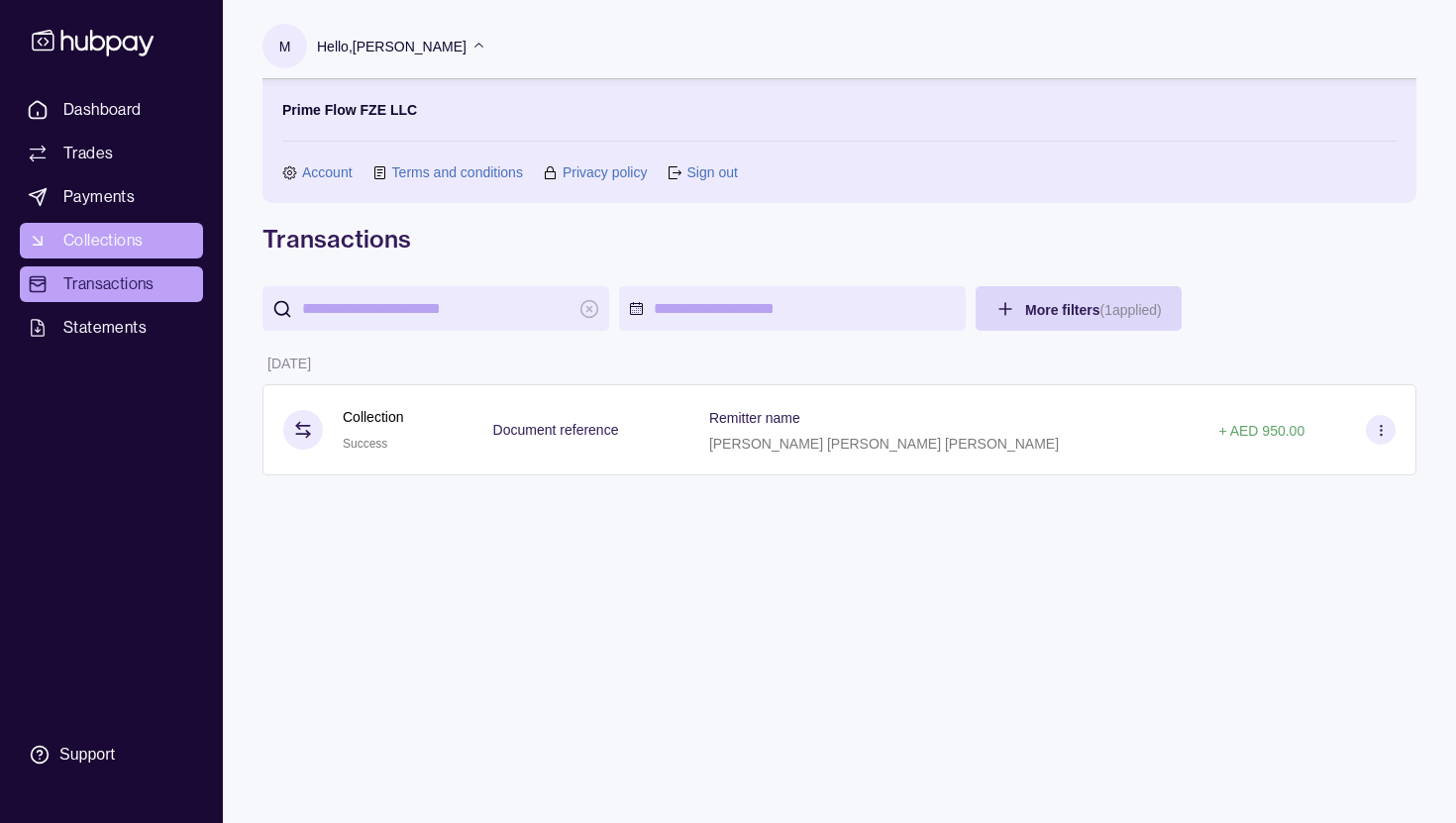 click on "Collections" at bounding box center [103, 241] 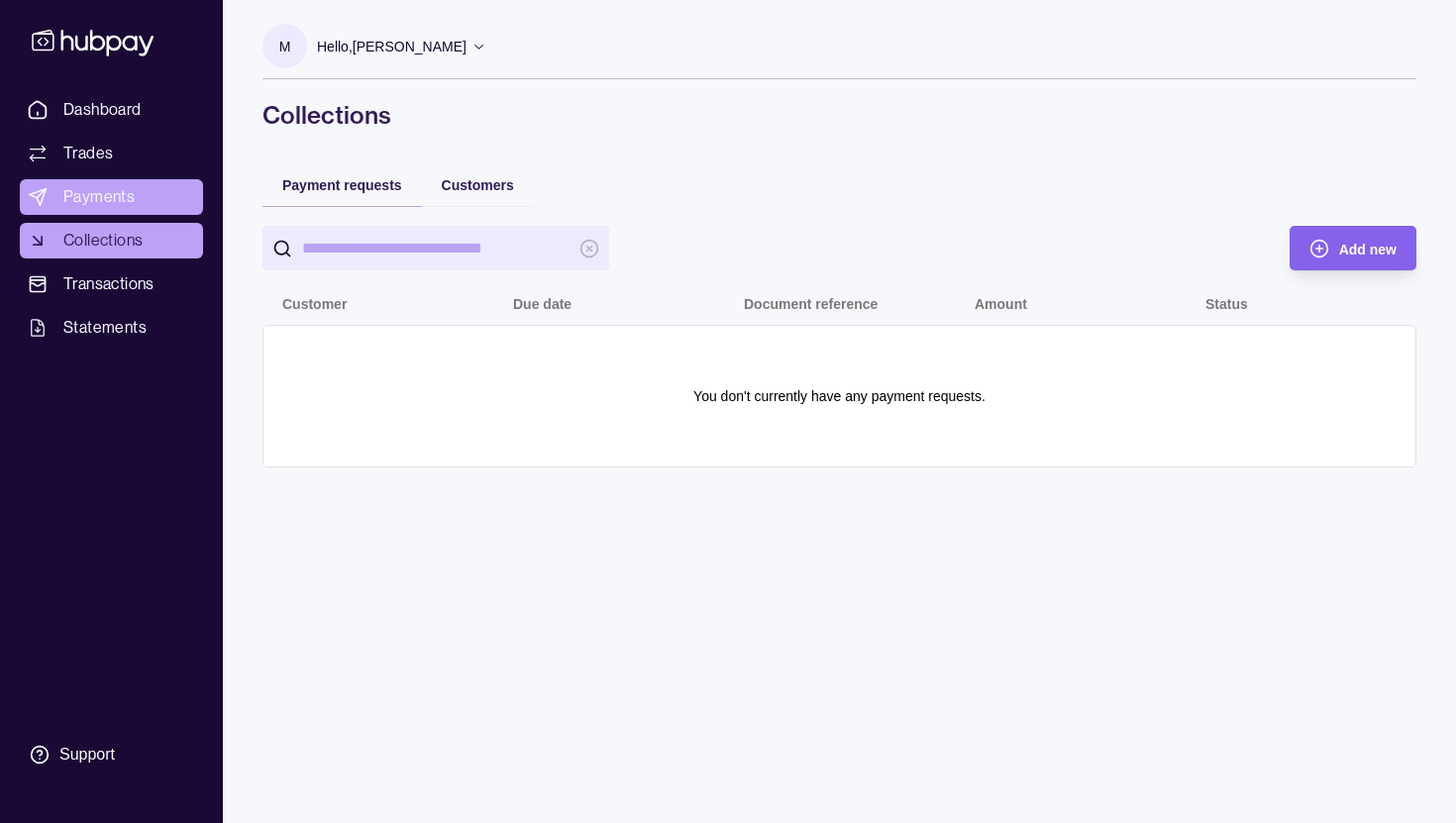 click on "Payments" at bounding box center [99, 197] 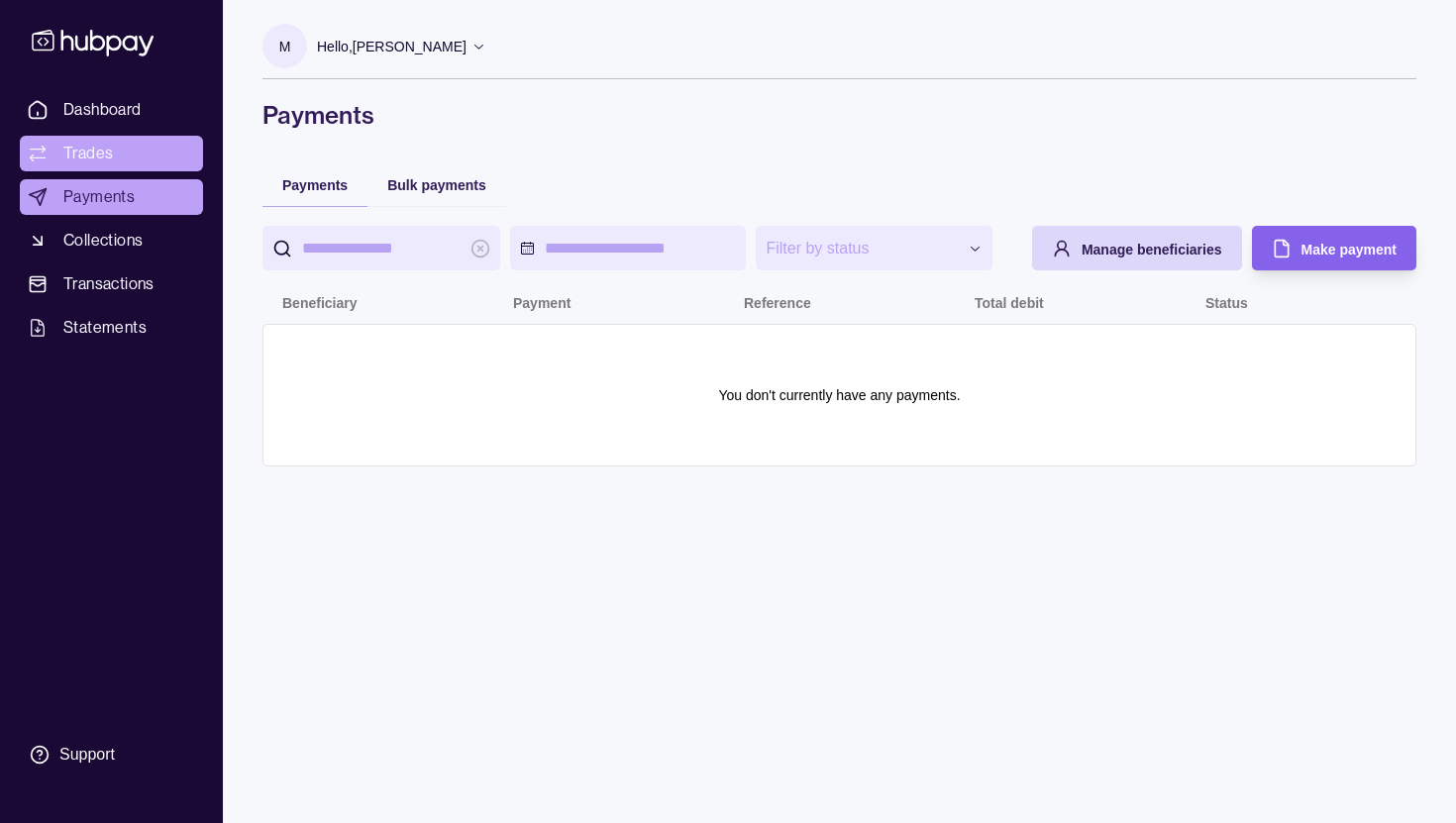 click on "Trades" at bounding box center [111, 154] 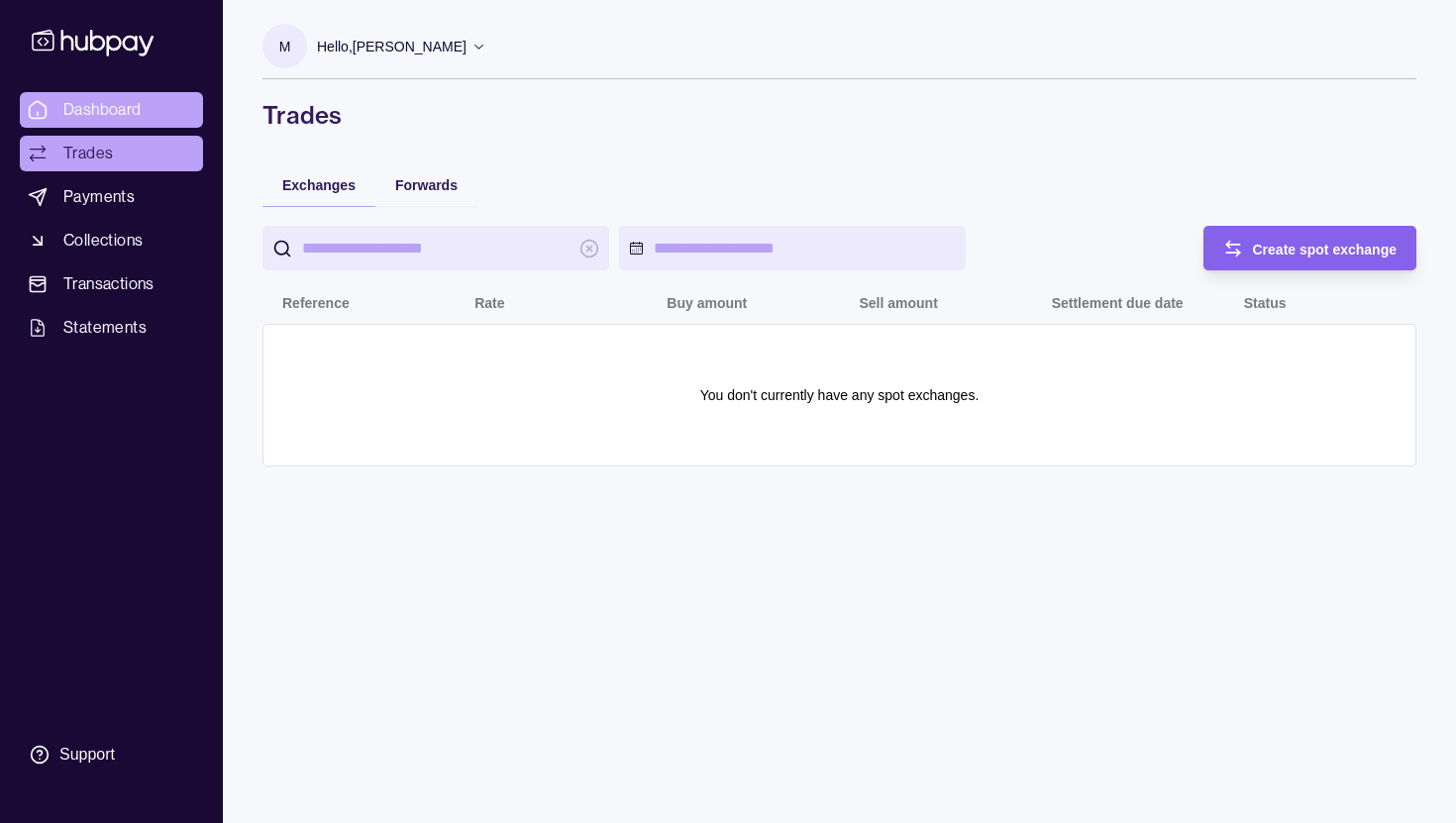 click on "Dashboard" at bounding box center (102, 110) 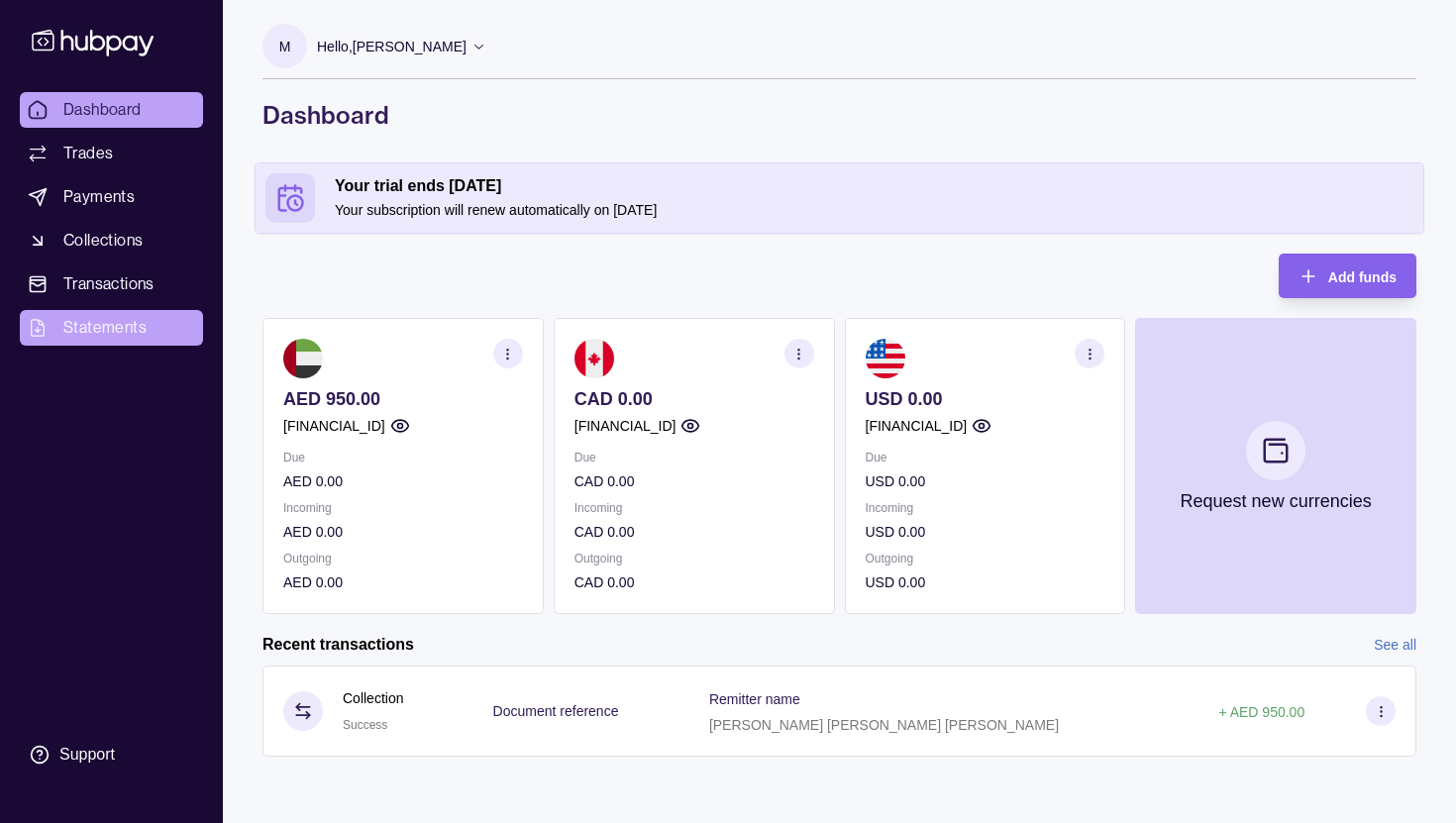 click on "Statements" at bounding box center (105, 328) 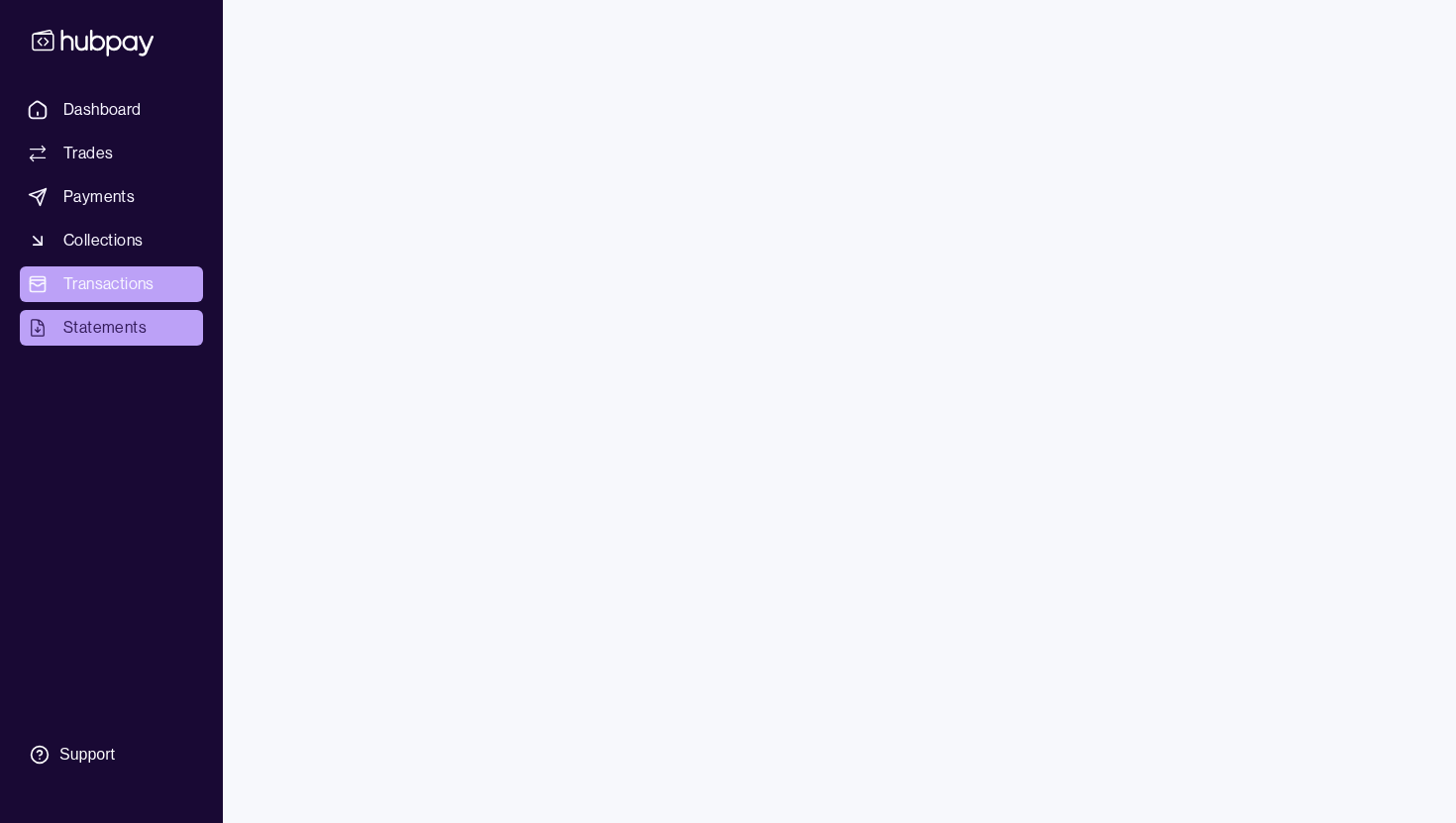 click on "Transactions" at bounding box center [109, 284] 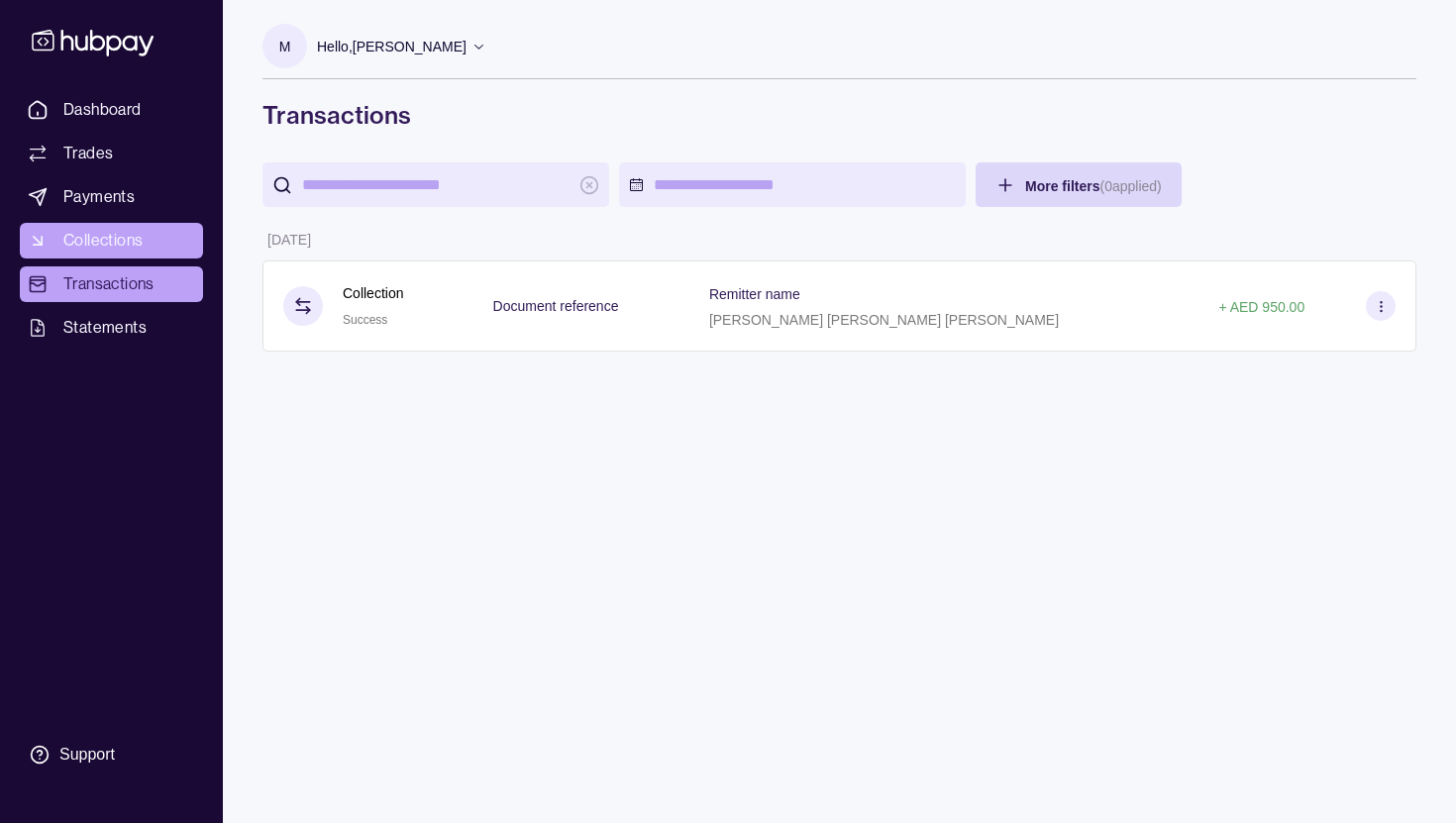 click on "Collections" at bounding box center (103, 241) 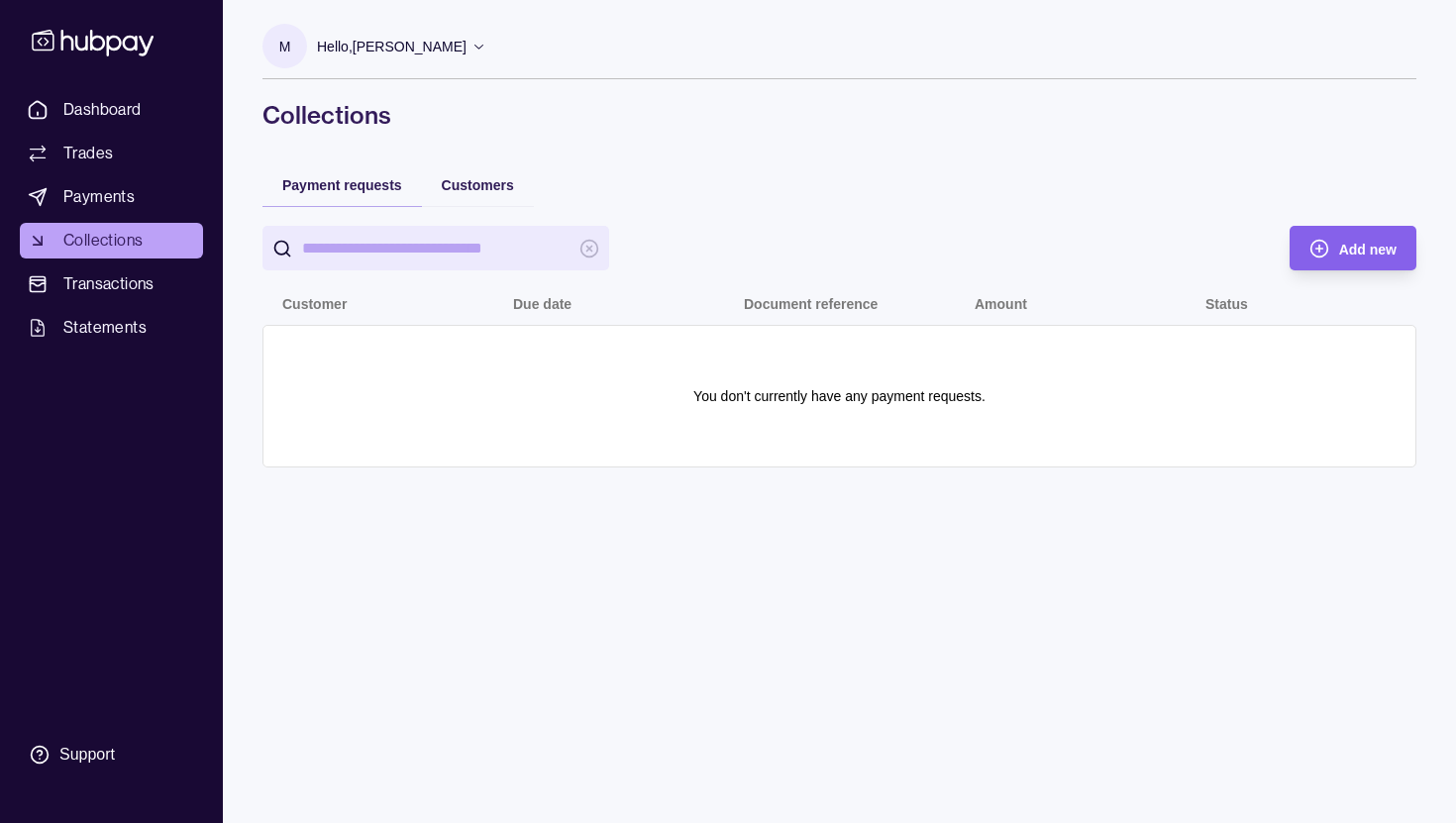 click on "Customers" at bounding box center [477, 184] 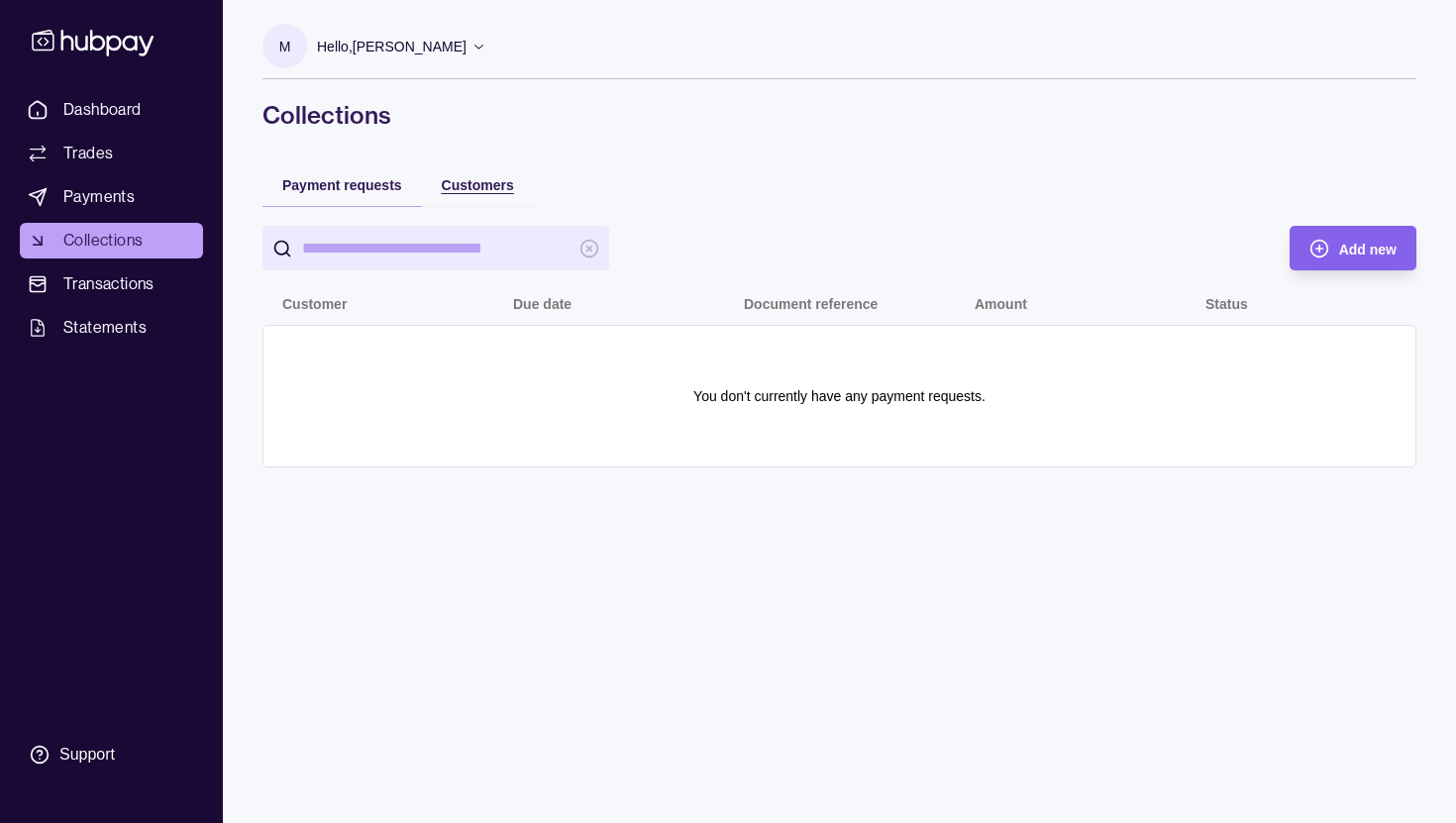 click on "Customers" at bounding box center [477, 185] 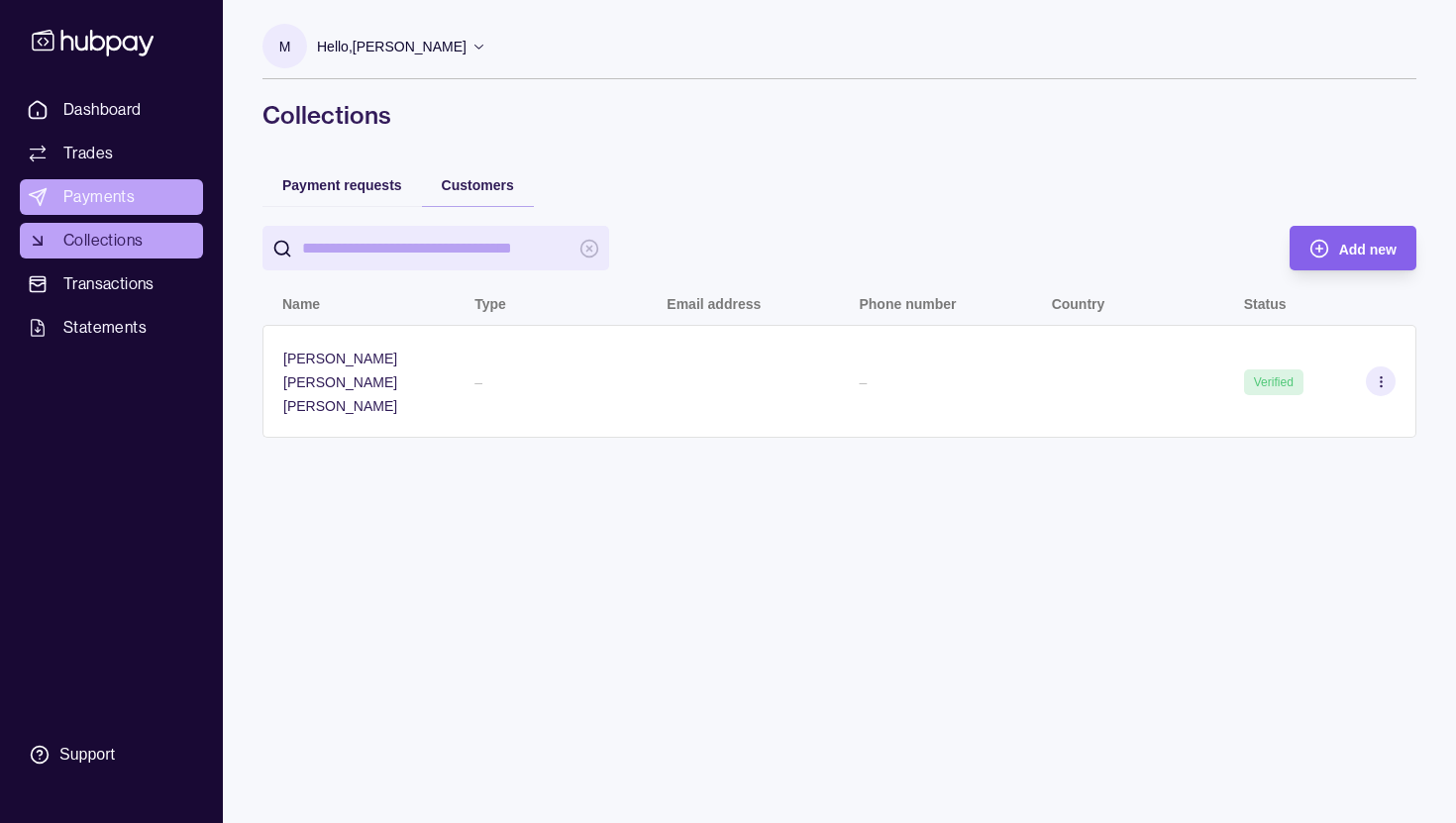 click on "Payments" at bounding box center (99, 197) 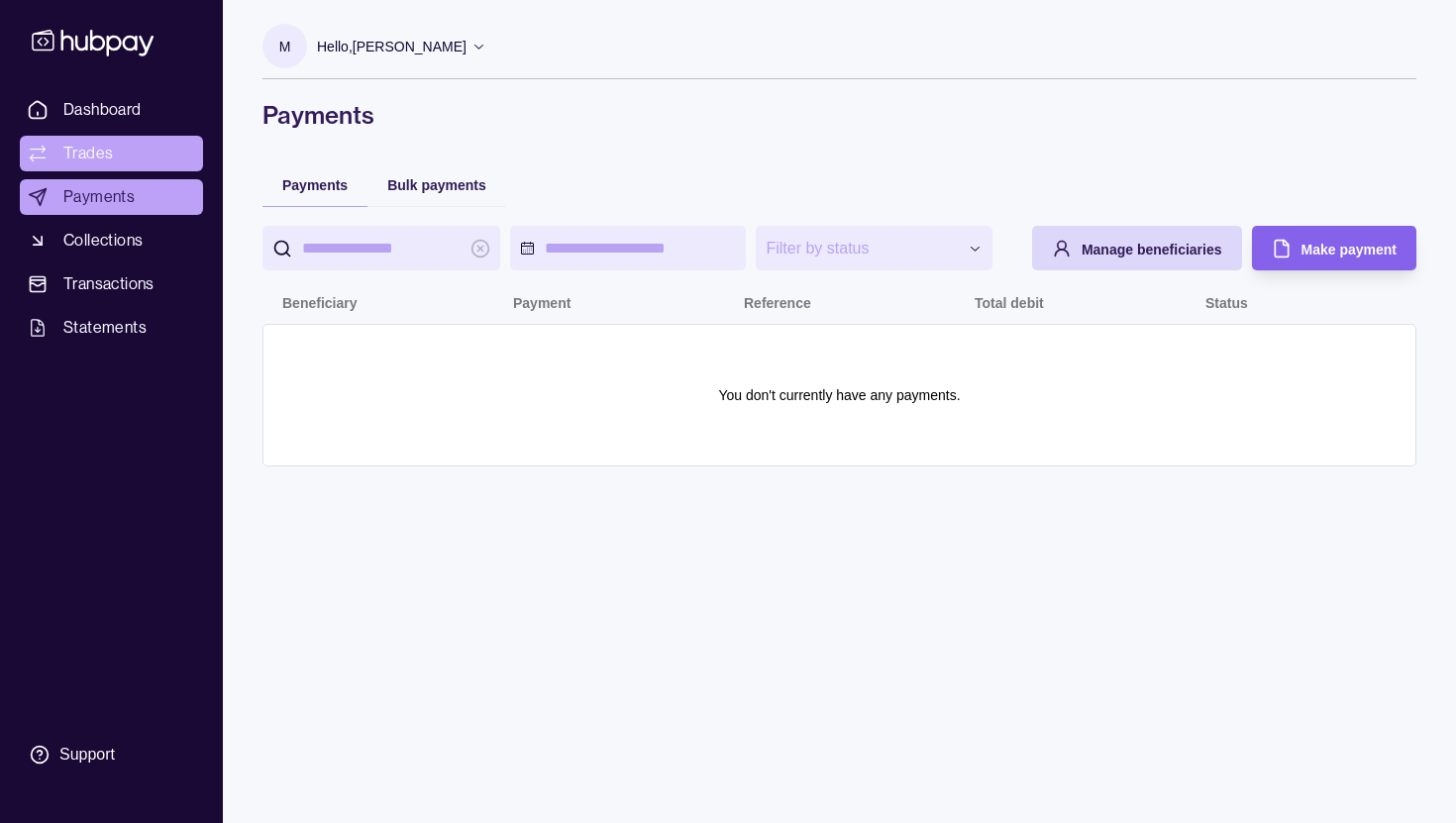 click on "Trades" at bounding box center (88, 154) 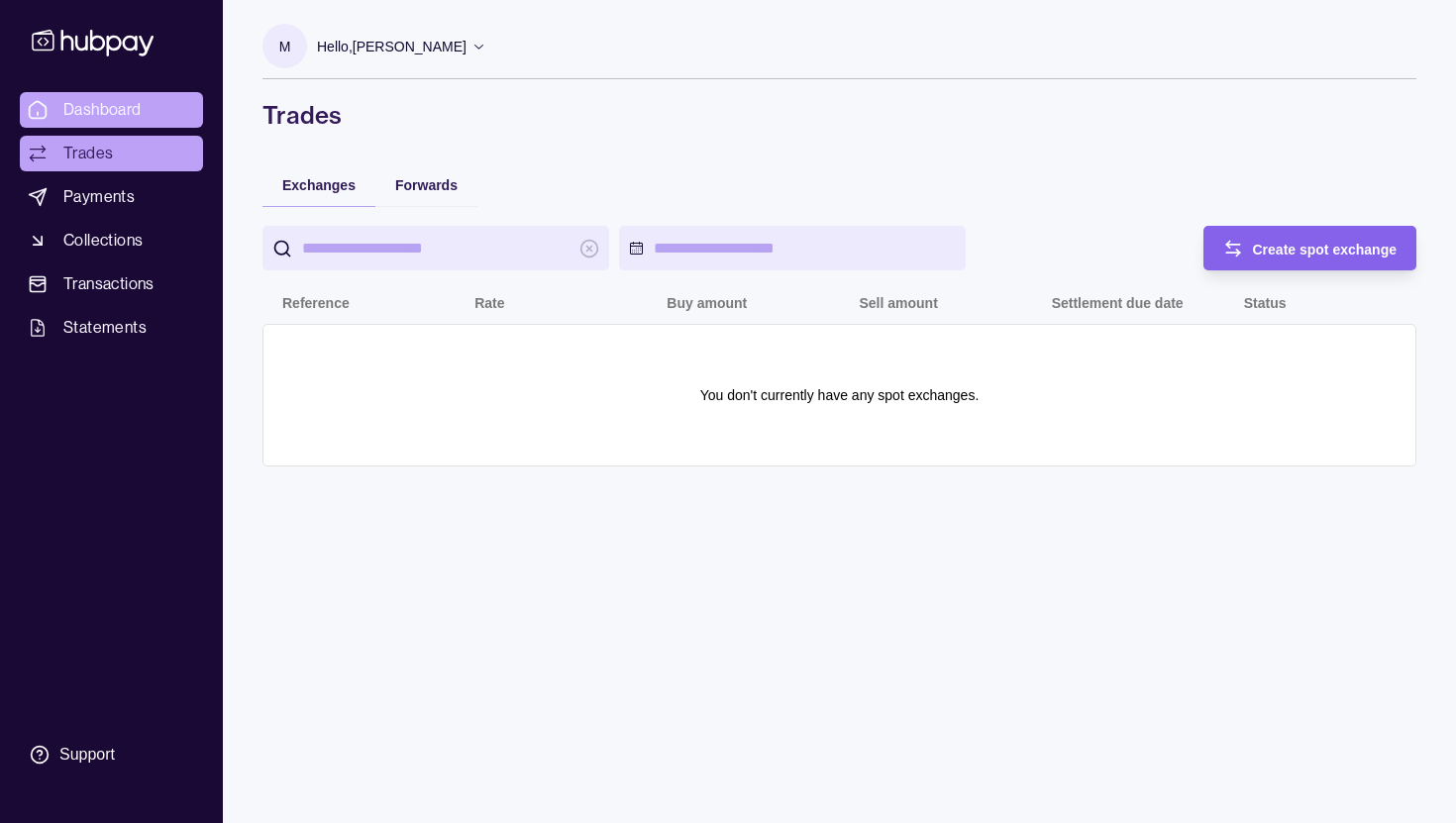 click on "Dashboard" at bounding box center (111, 110) 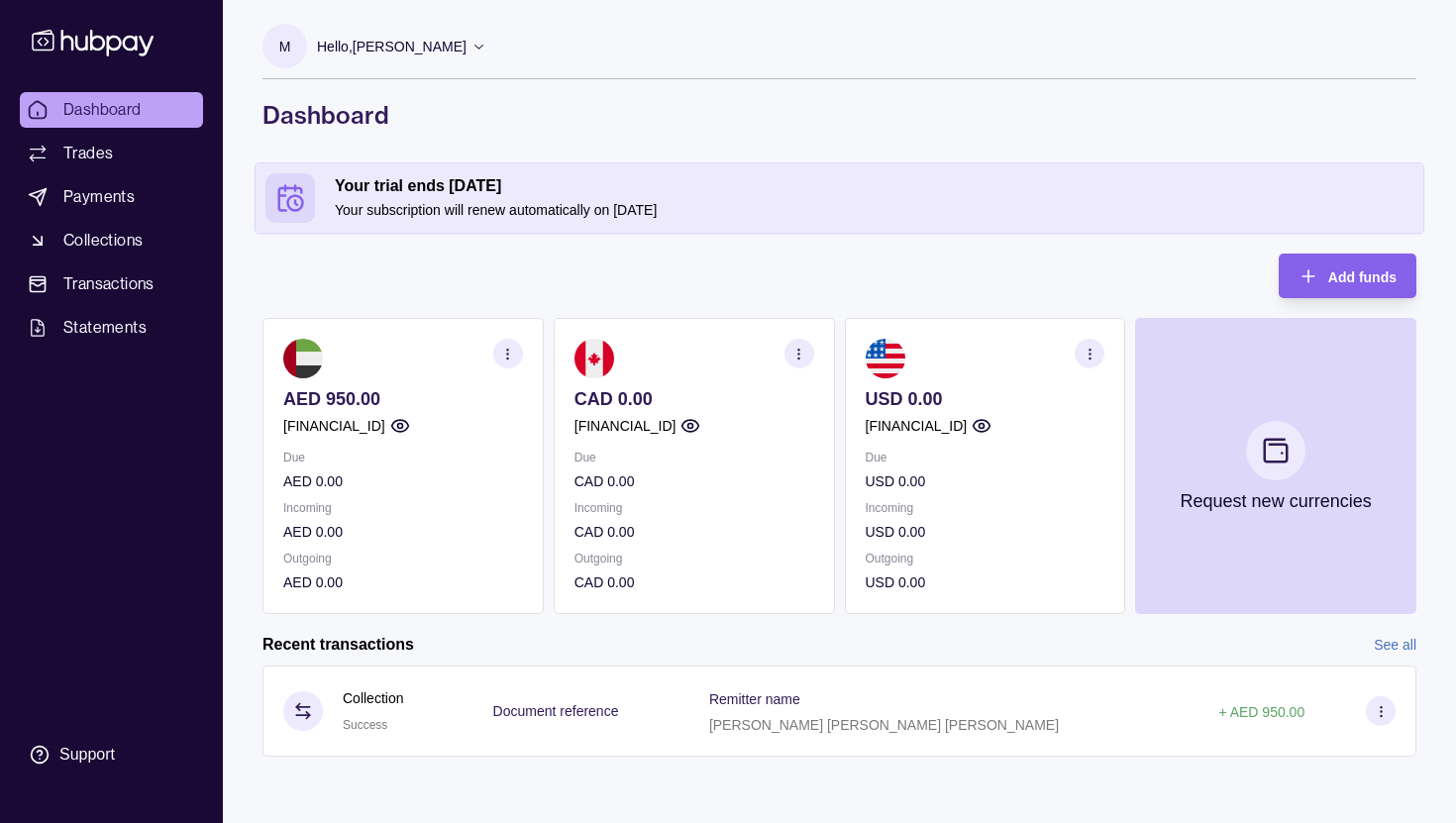 click on "Dashboard Trades Payments Collections Transactions Statements Support" at bounding box center [111, 411] 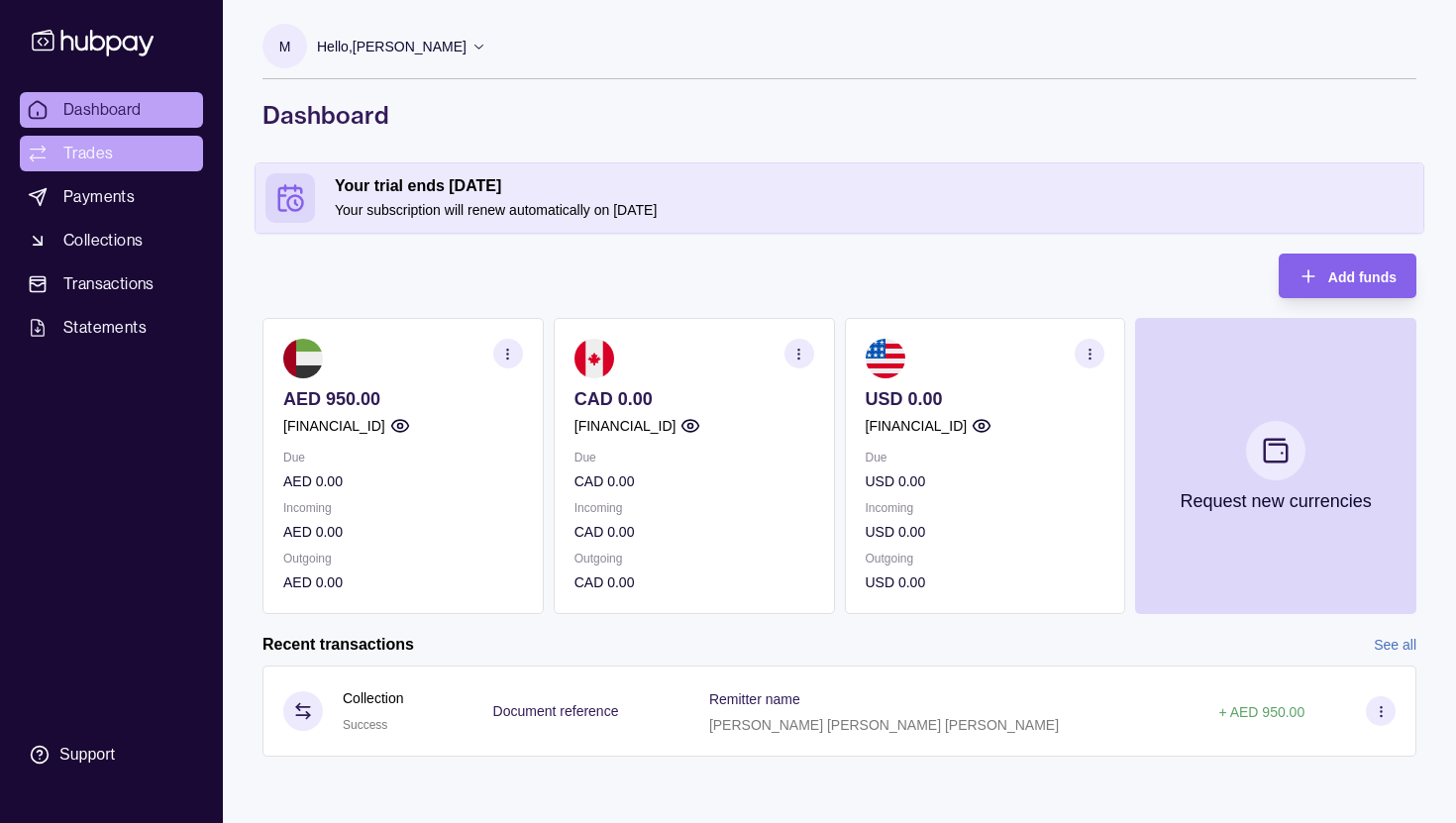 click on "Trades" at bounding box center (88, 154) 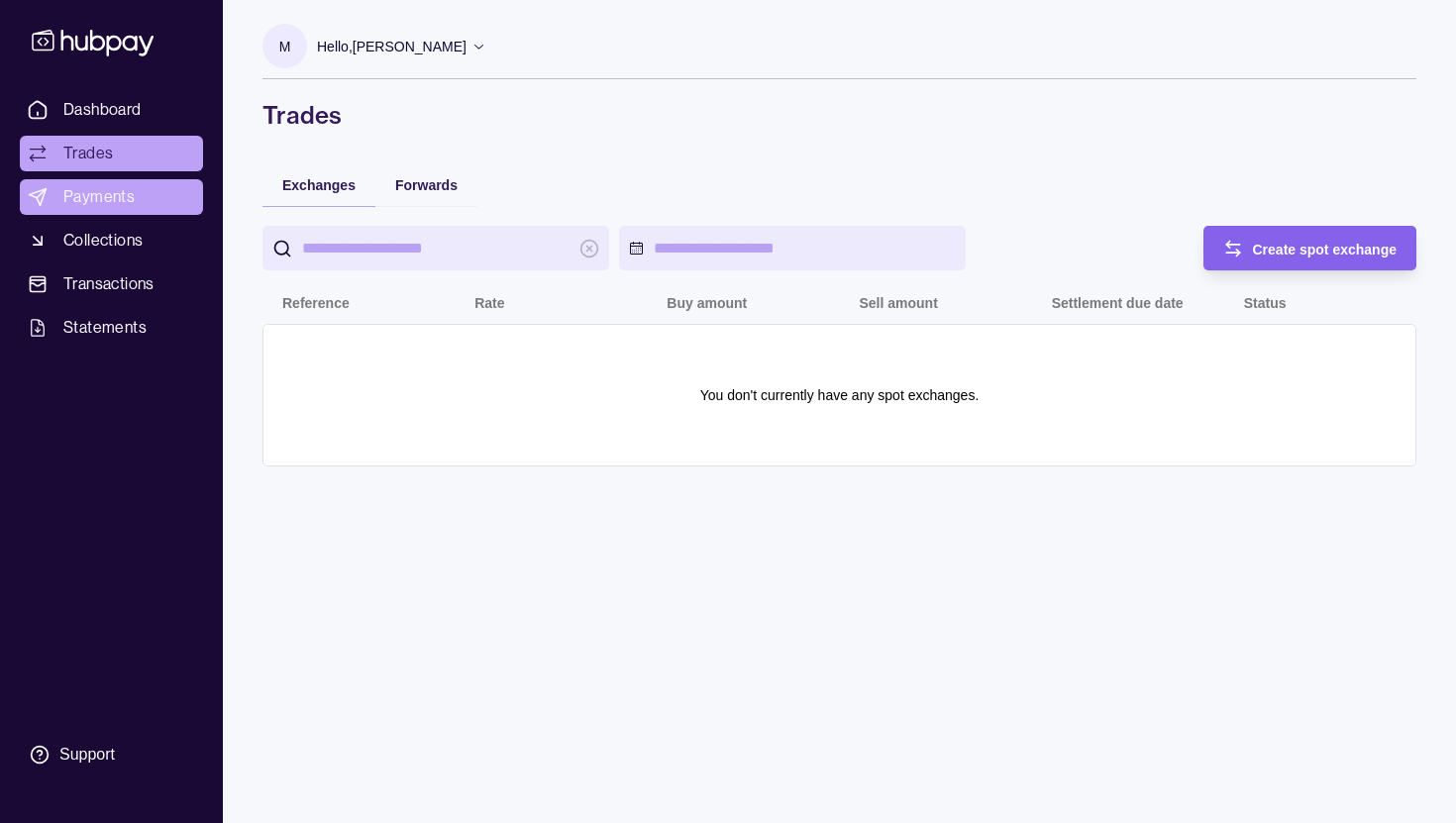 click on "Payments" at bounding box center (99, 197) 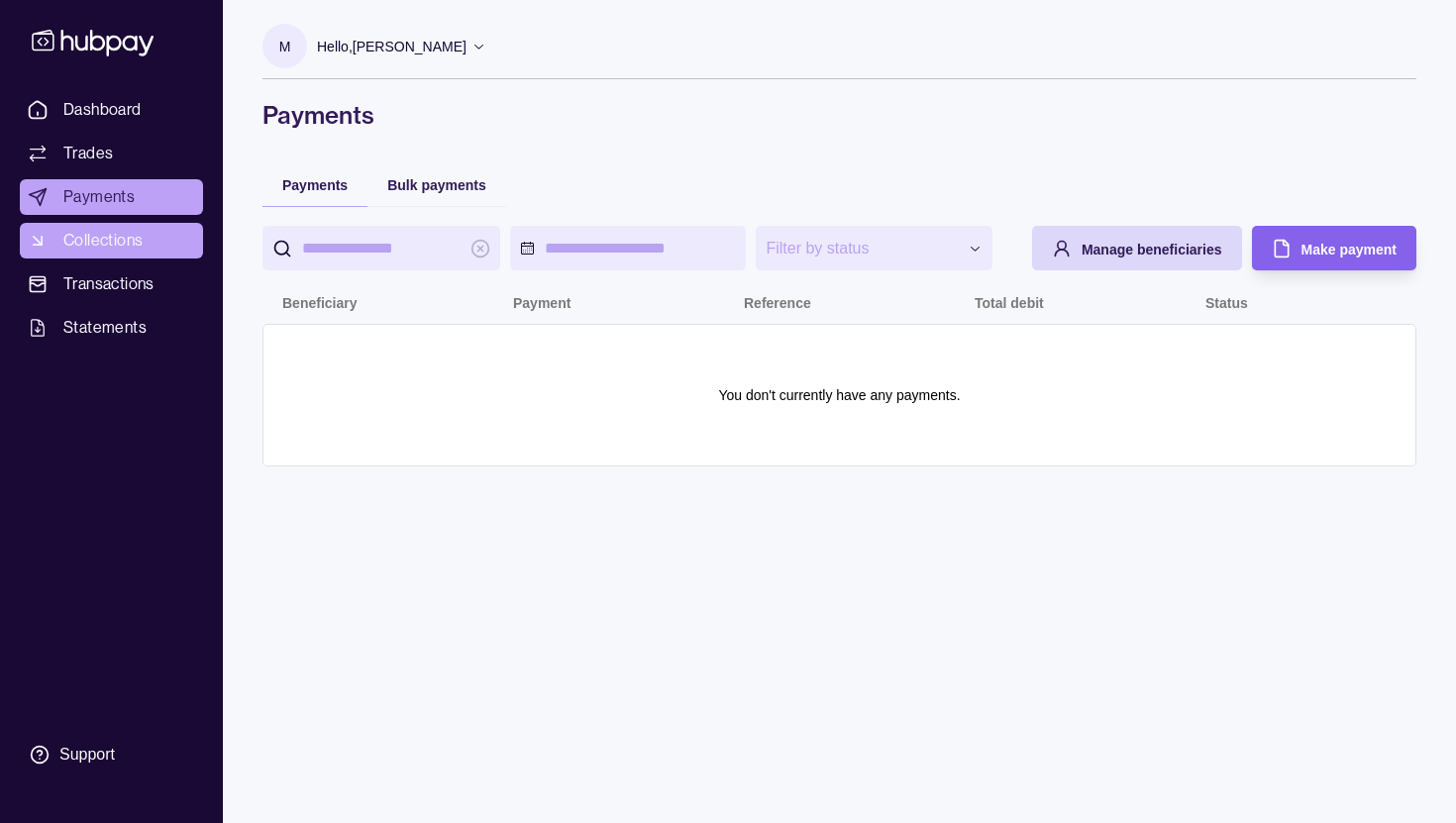 click on "Collections" at bounding box center (103, 241) 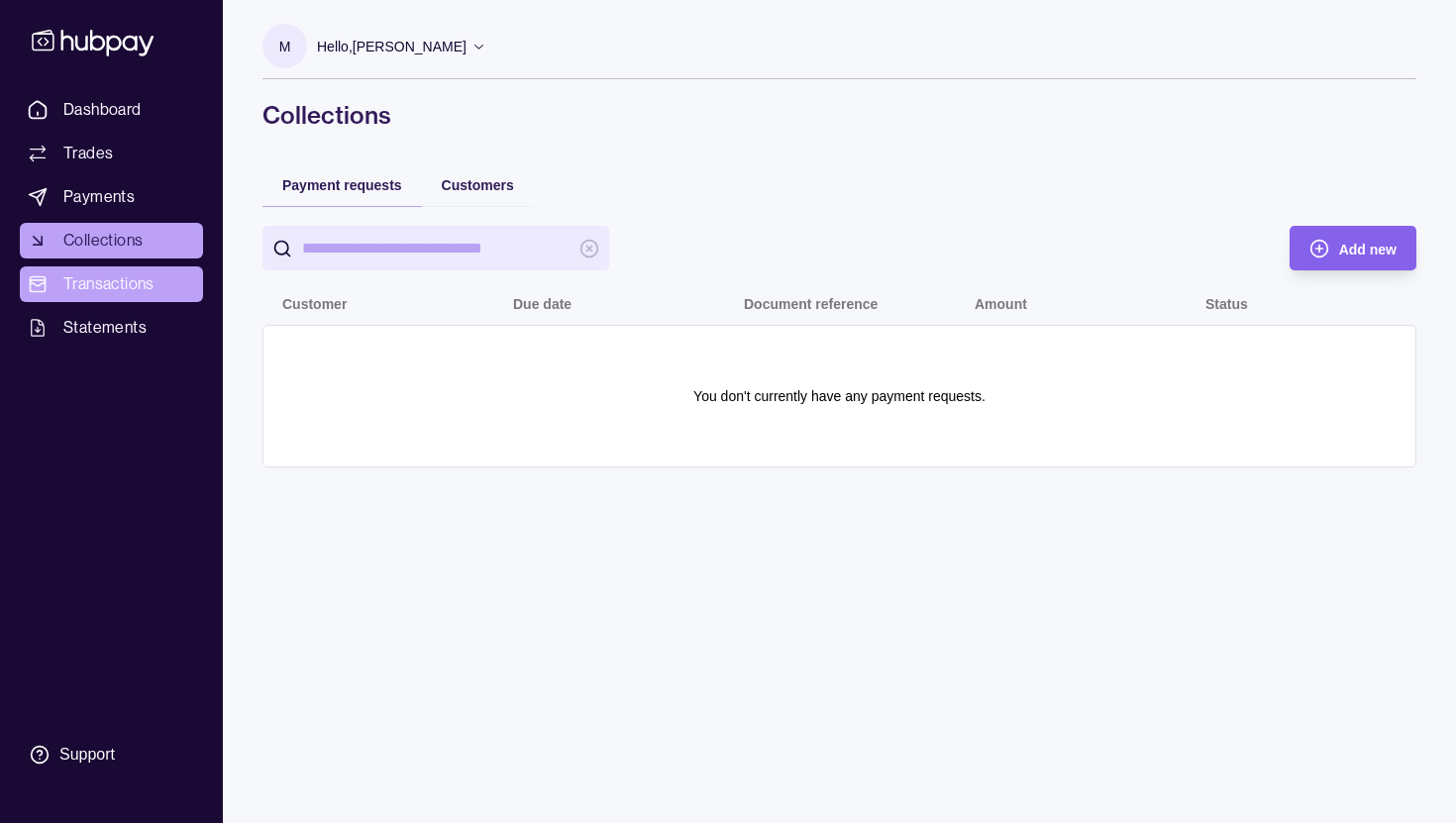 click on "Transactions" at bounding box center (111, 284) 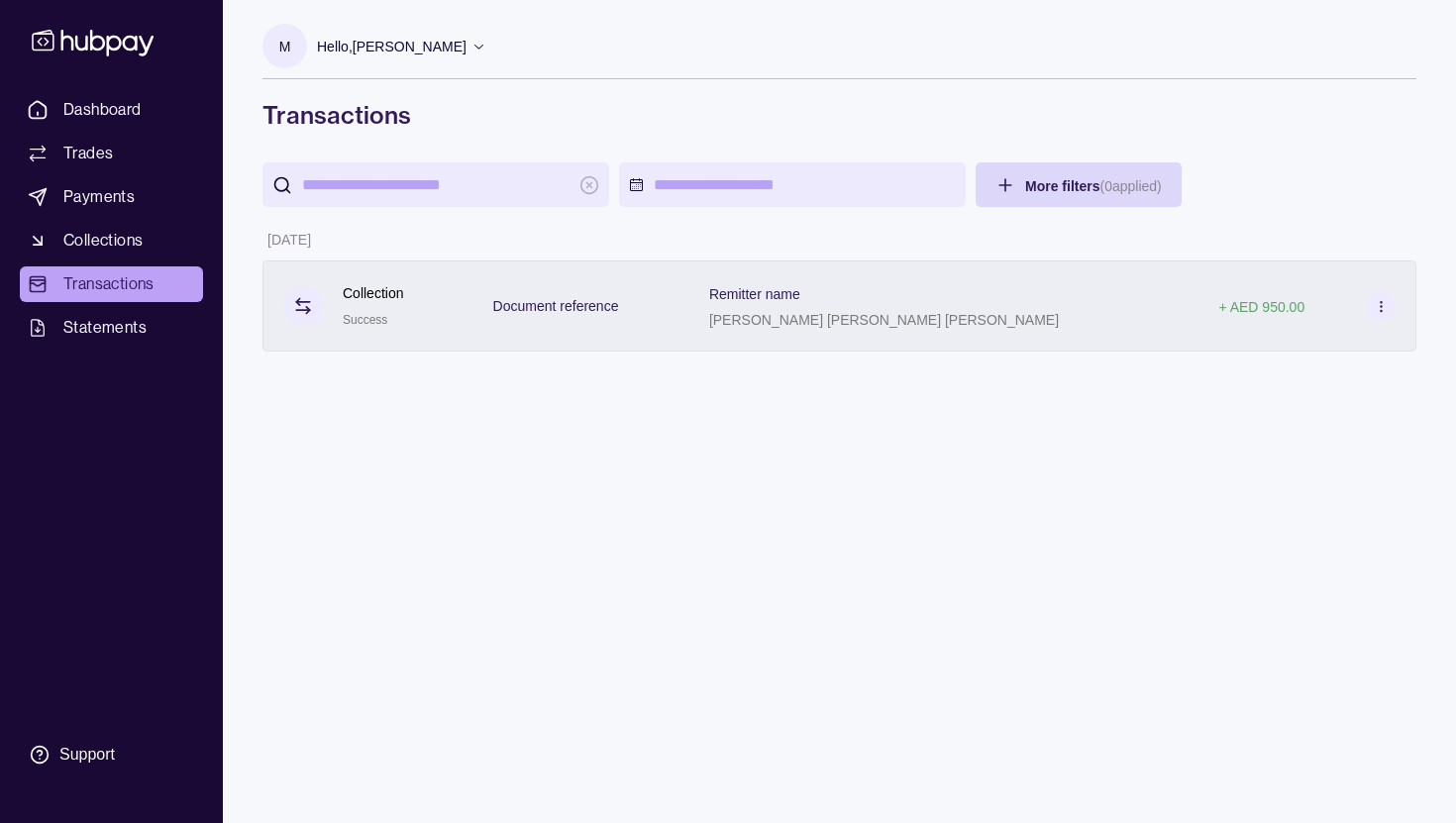 click on "+   AED 950.00" at bounding box center (1307, 306) 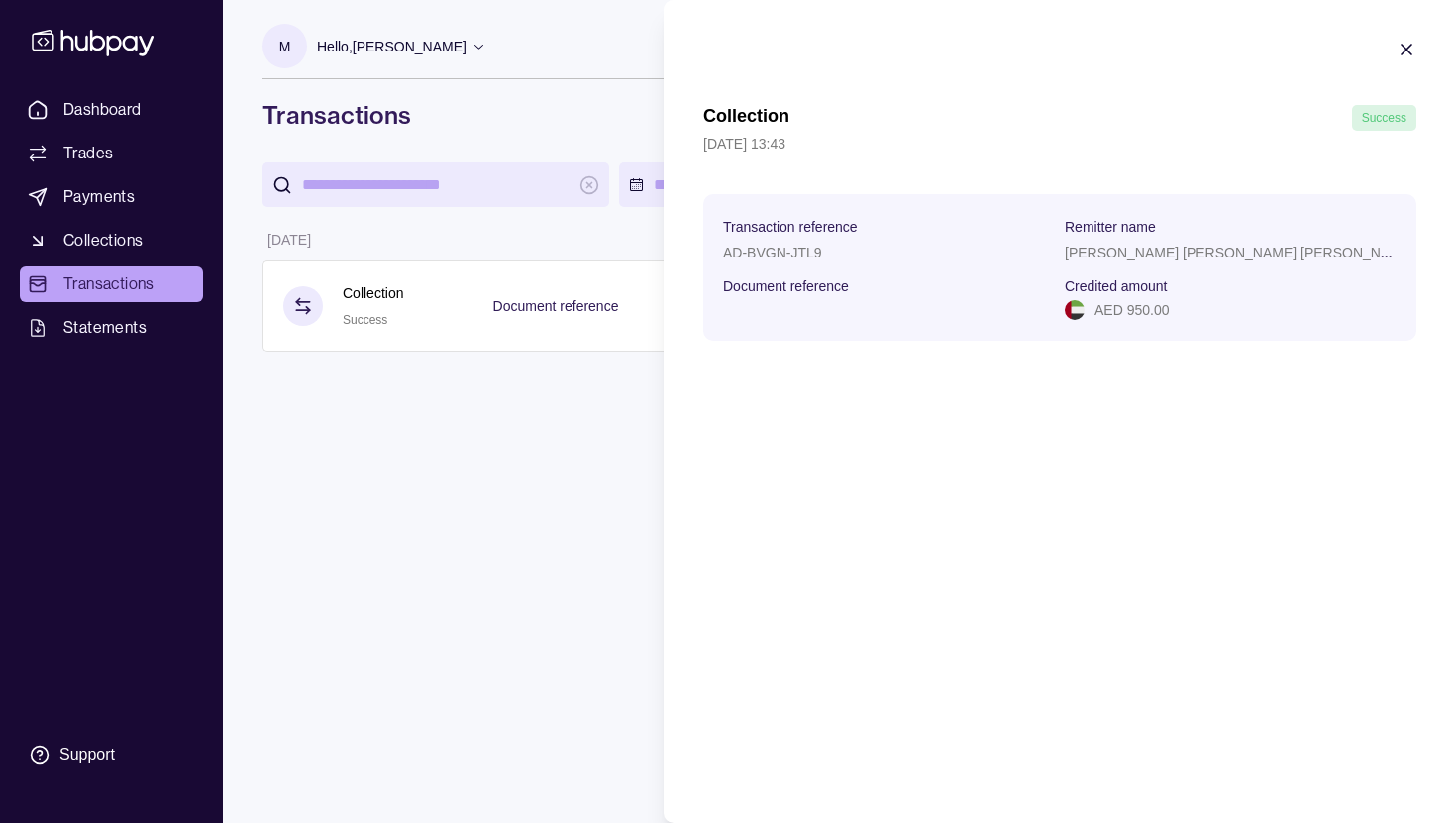 click on "Dashboard Trades Payments Collections Transactions Statements Support M Hello,  [PERSON_NAME]  Prime Flow FZE LLC Account Terms and conditions Privacy policy Sign out Transactions More filters  ( 0  applied) Details Amount [DATE] Collection Success Document reference Remitter name [PERSON_NAME] [PERSON_NAME] [PERSON_NAME] +   AED 950.00 Transactions | Hubpay Collection Success [DATE] 13:43 Transaction reference AD-BVGN-JTL9 Remitter name [PERSON_NAME] [PERSON_NAME] [PERSON_NAME] Document reference        Credited amount AED 950.00" at bounding box center (728, 411) 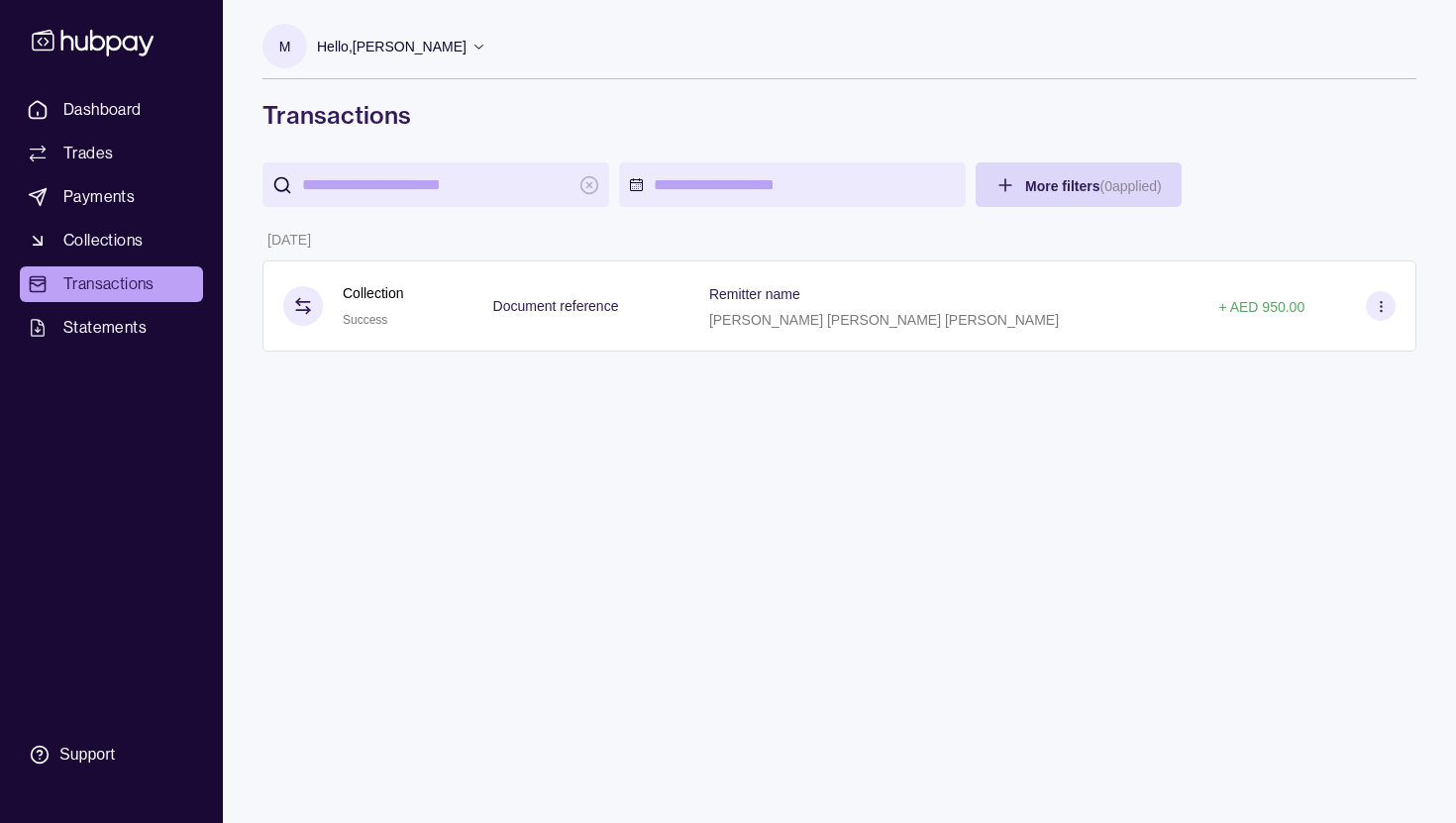 click 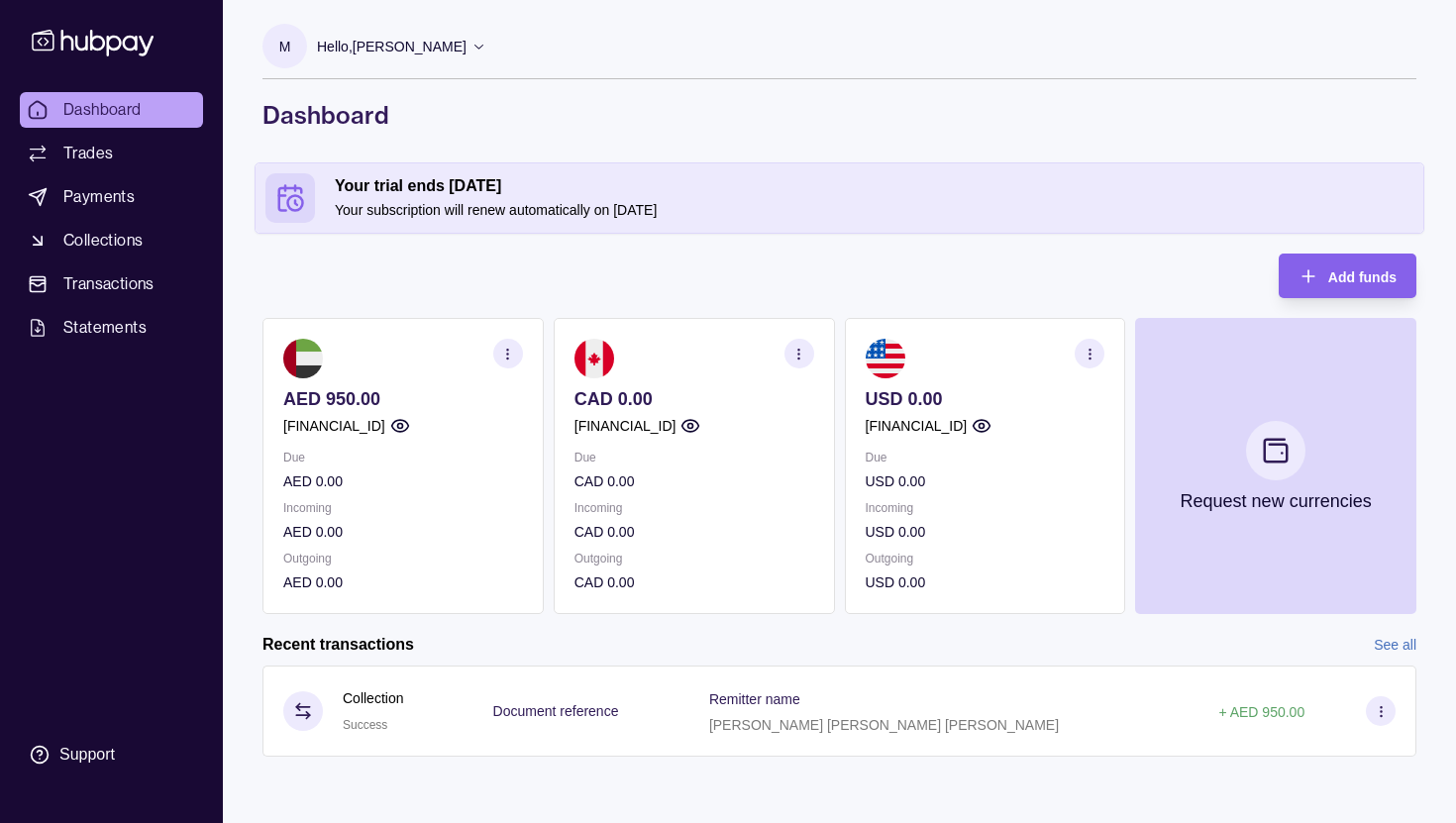 click on "AED 950.00 [FINANCIAL_ID] Due AED 0.00 Incoming AED 0.00 Outgoing AED 0.00" at bounding box center [403, 465] 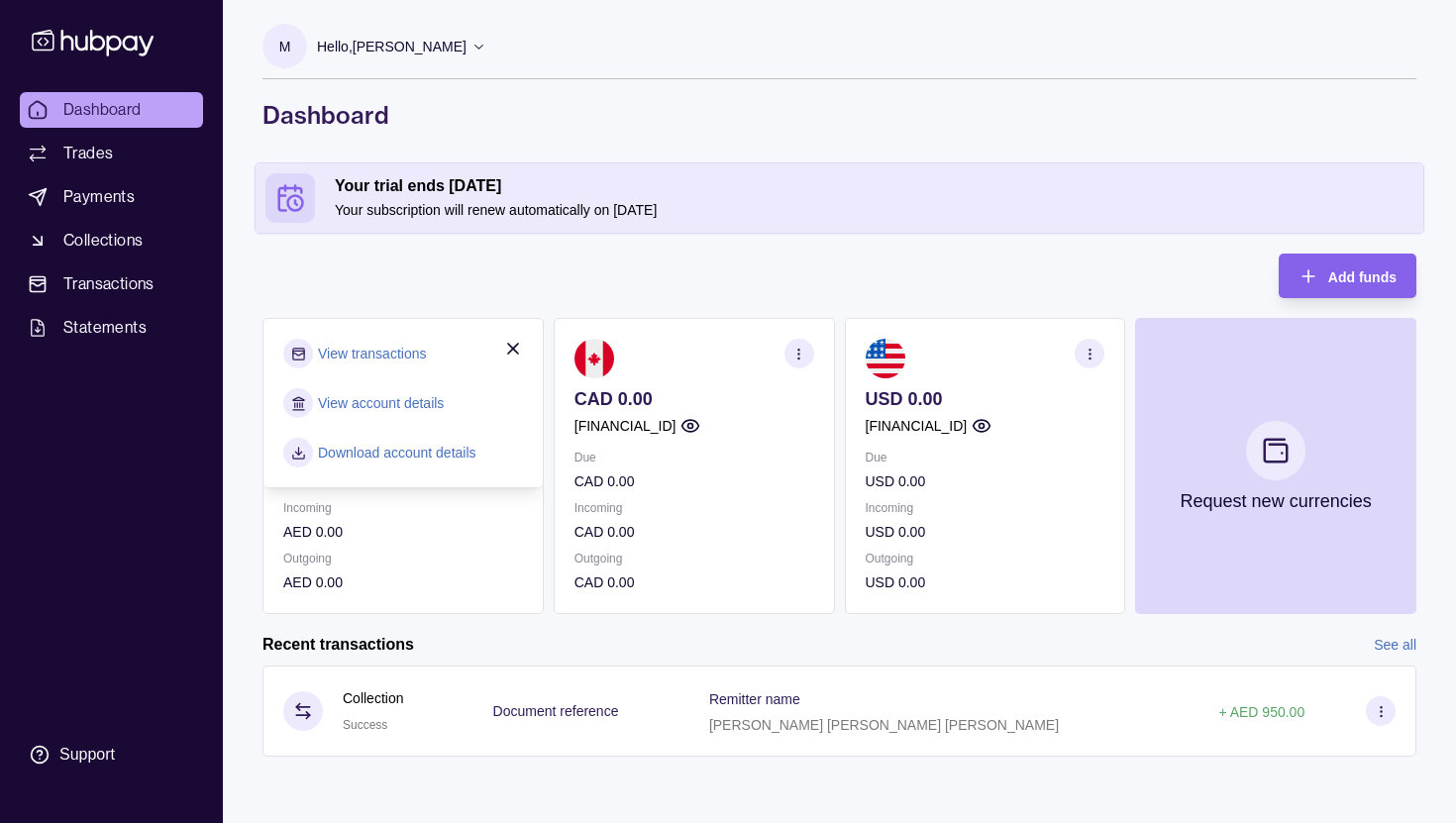 click on "Download account details" at bounding box center [397, 453] 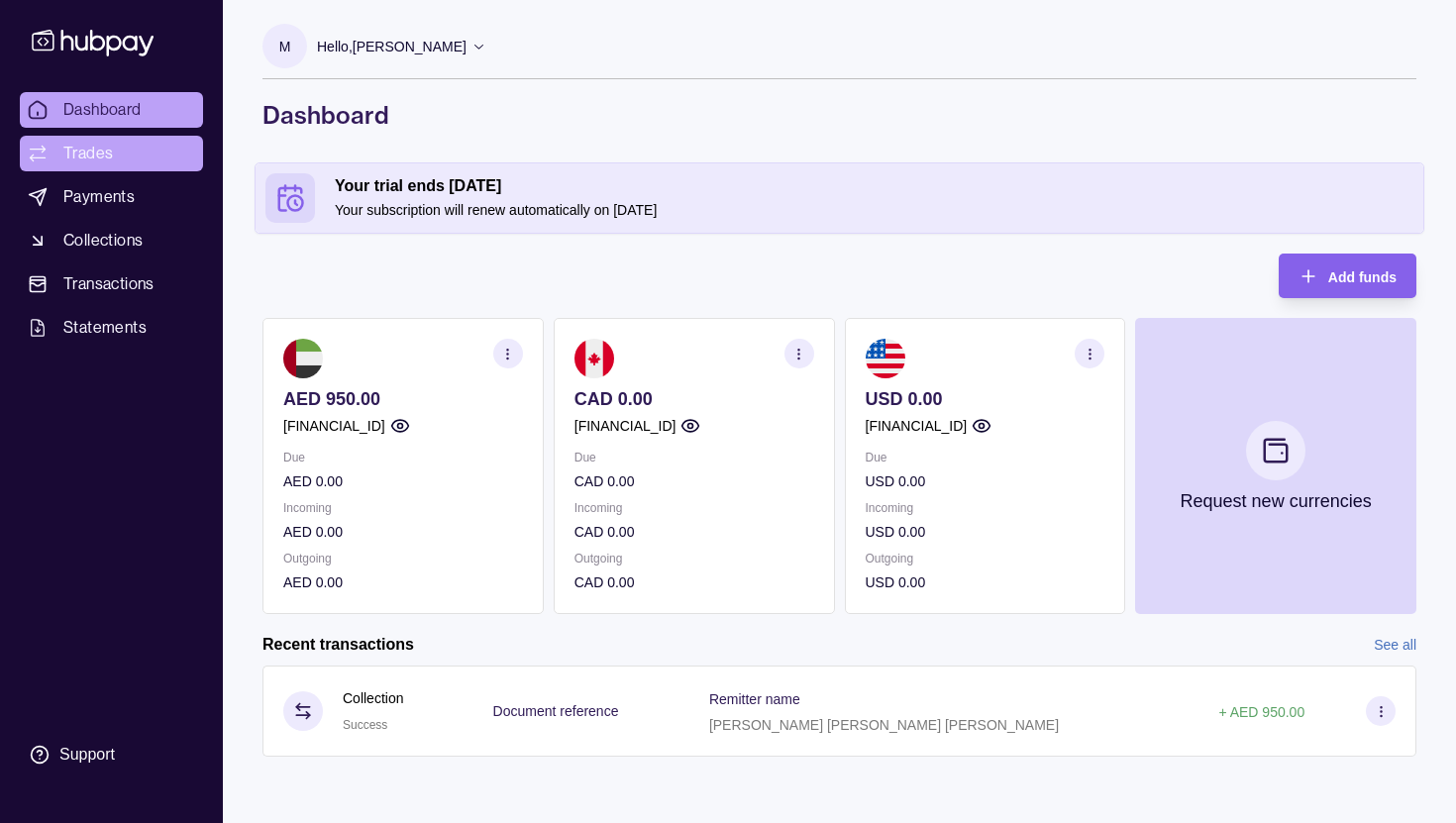 click on "Trades" at bounding box center [111, 154] 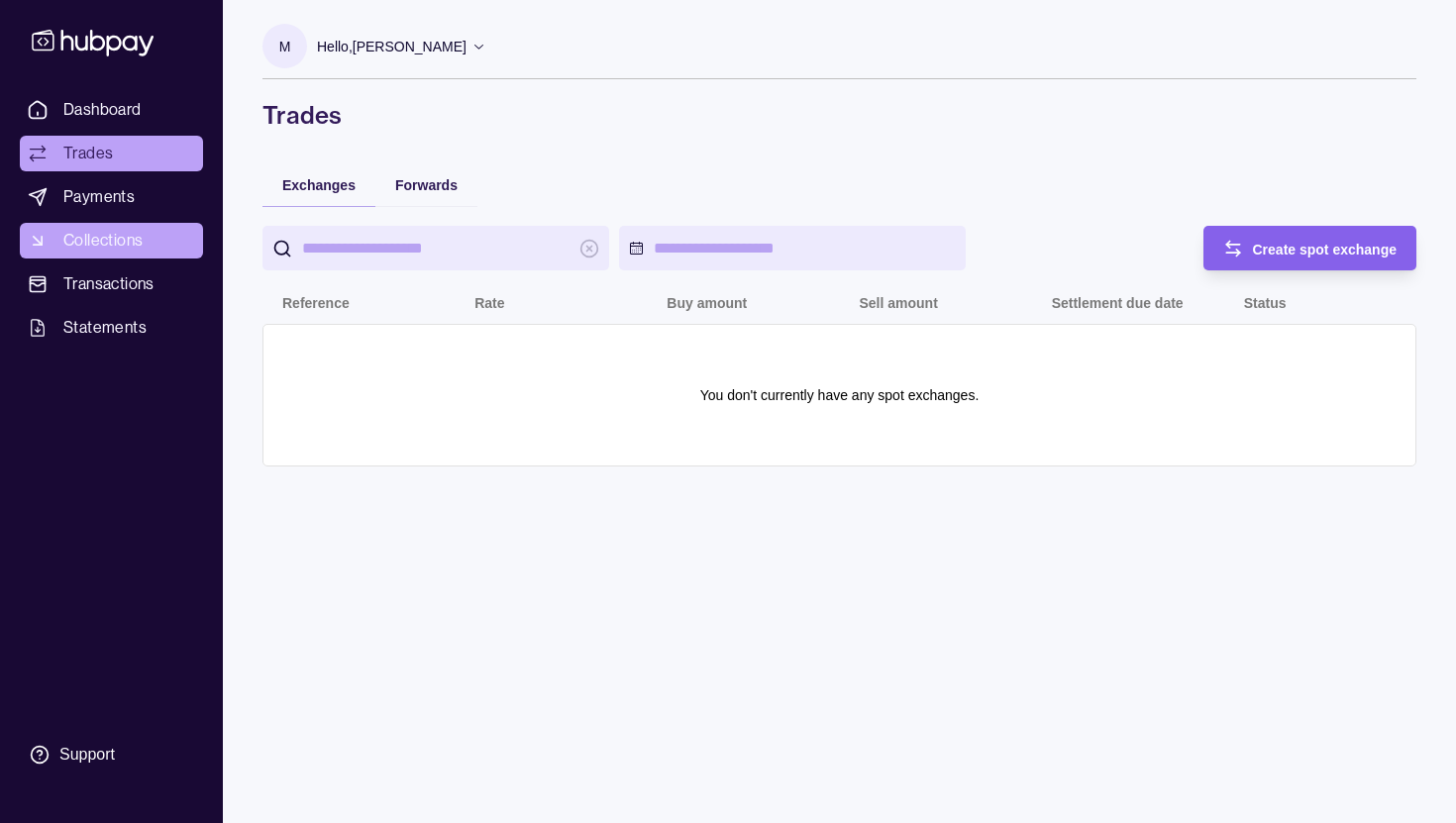 click on "Collections" at bounding box center (103, 241) 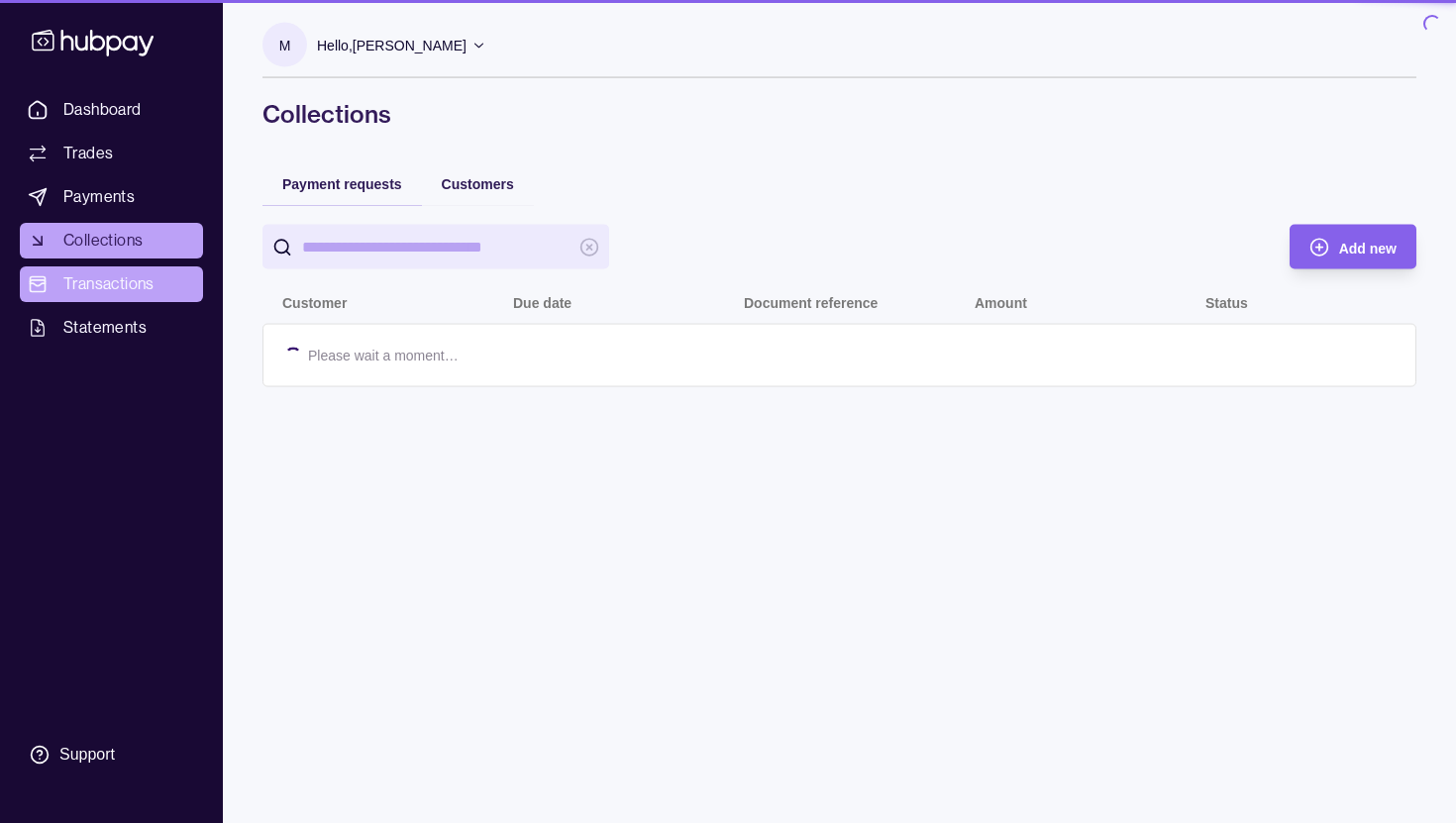 click on "Transactions" at bounding box center (109, 284) 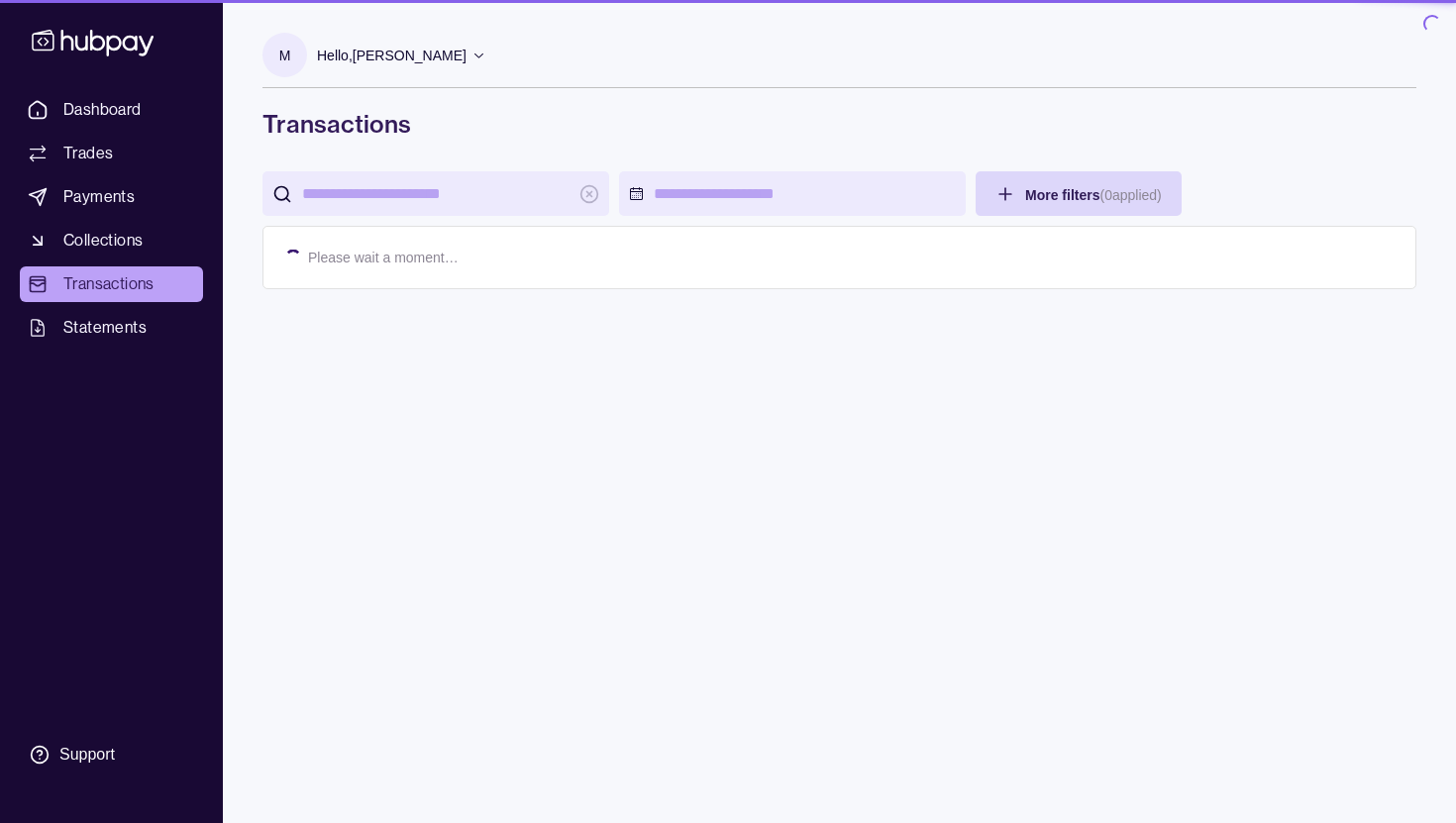 click on "Statements" at bounding box center [105, 328] 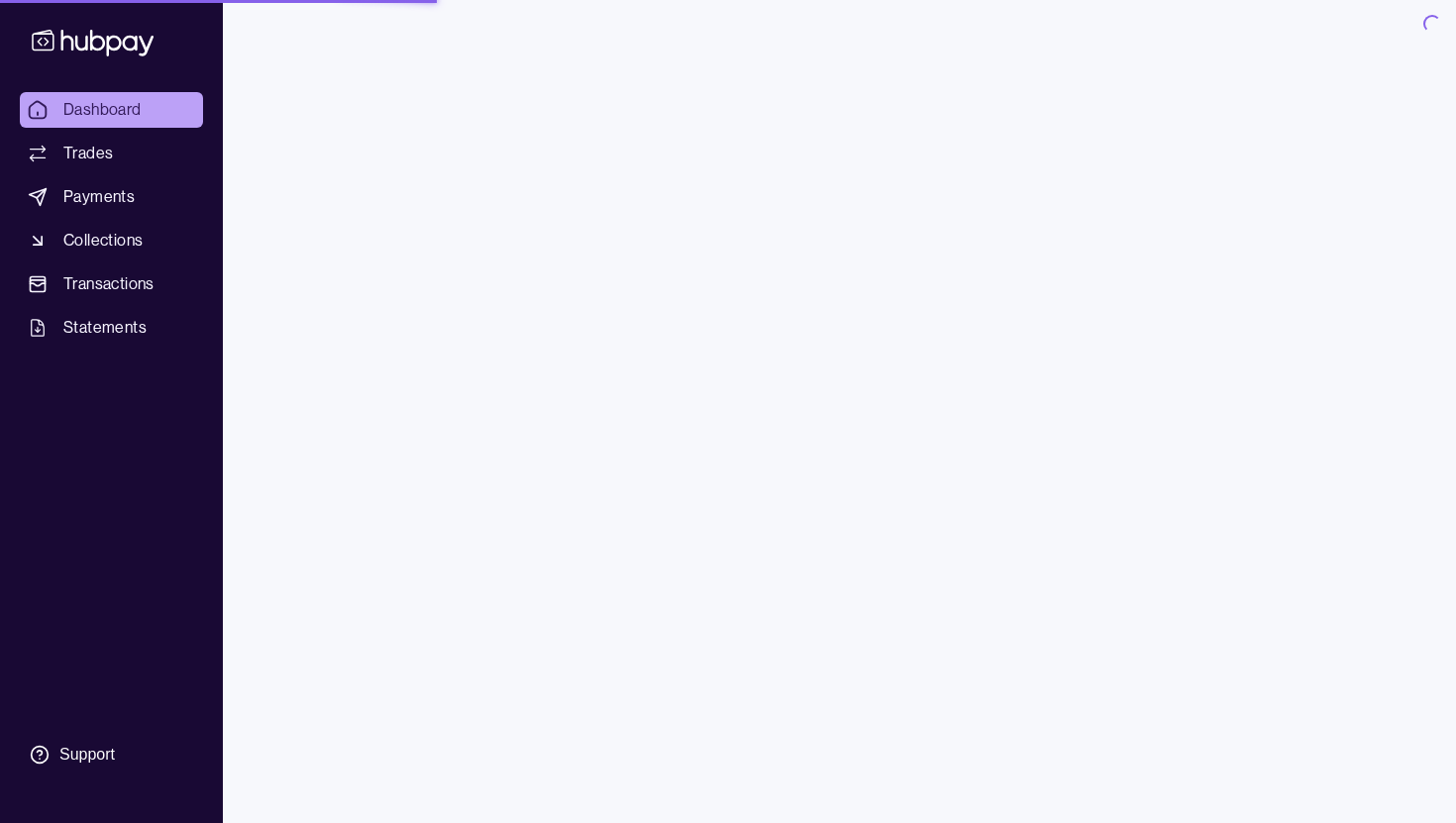 scroll, scrollTop: 0, scrollLeft: 0, axis: both 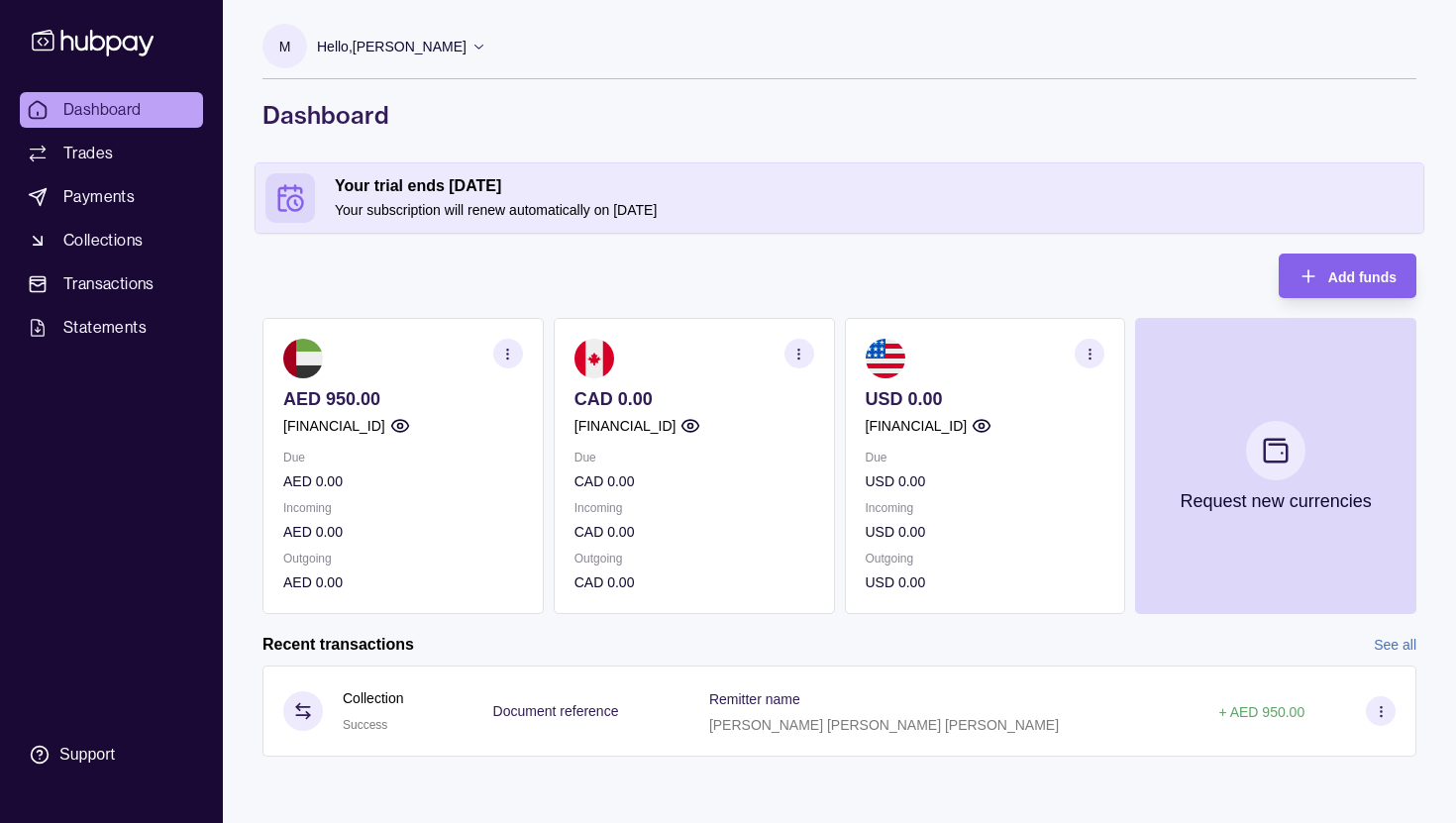 click on "Your subscription will renew automatically on   30 Jul 2025" at bounding box center (874, 210) 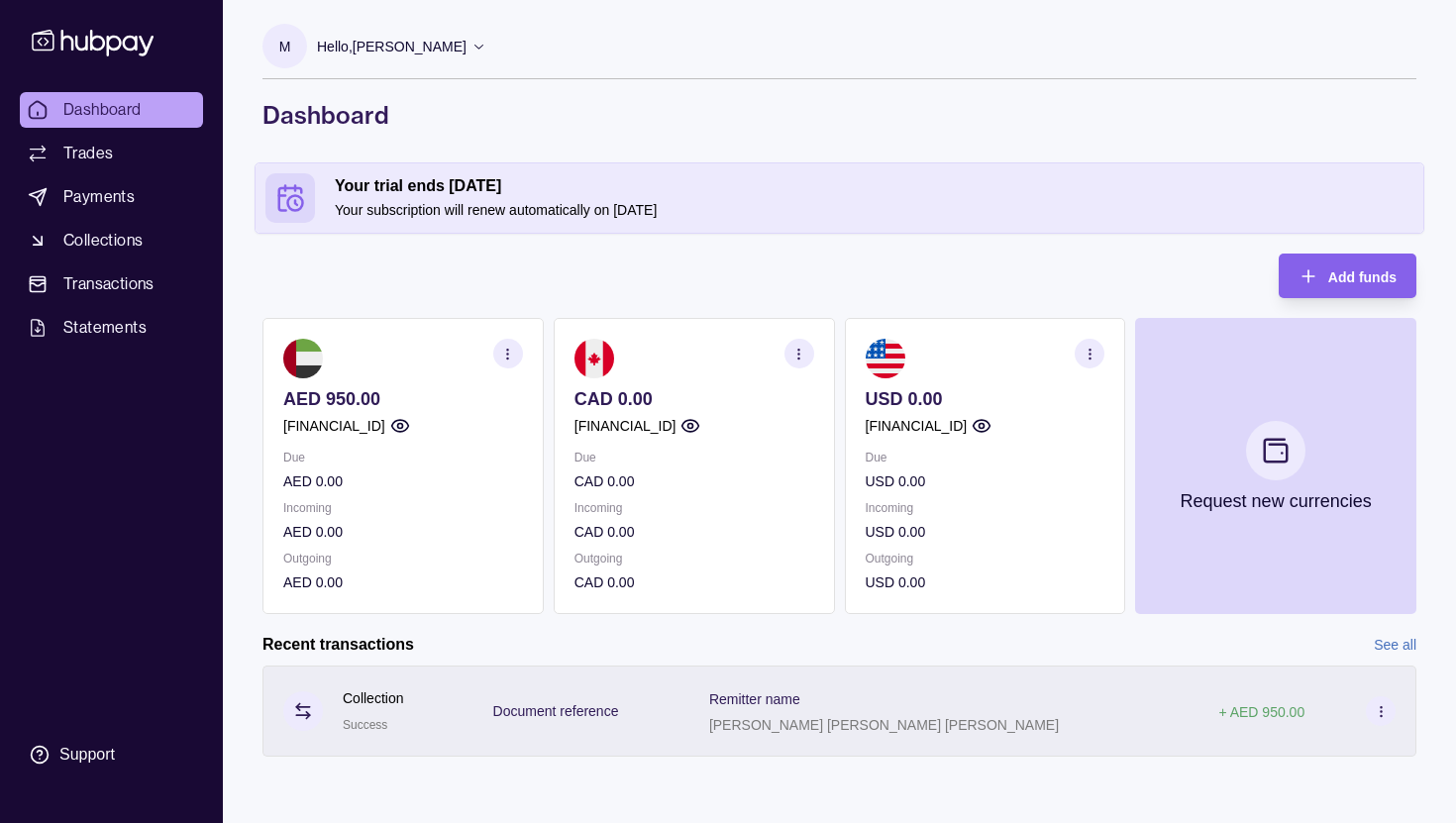 click at bounding box center (1381, 711) 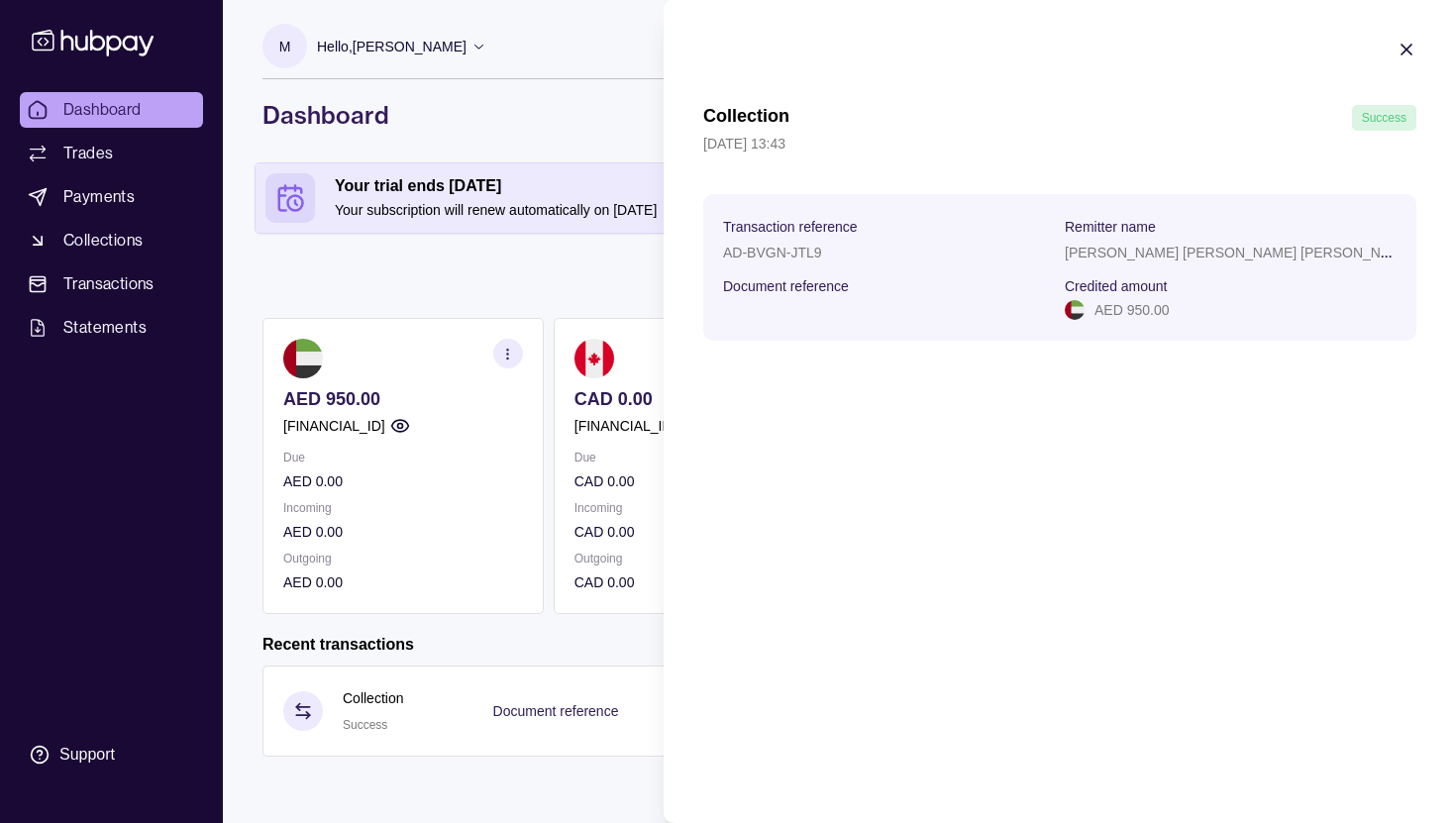 click on "Document reference" at bounding box center [785, 286] 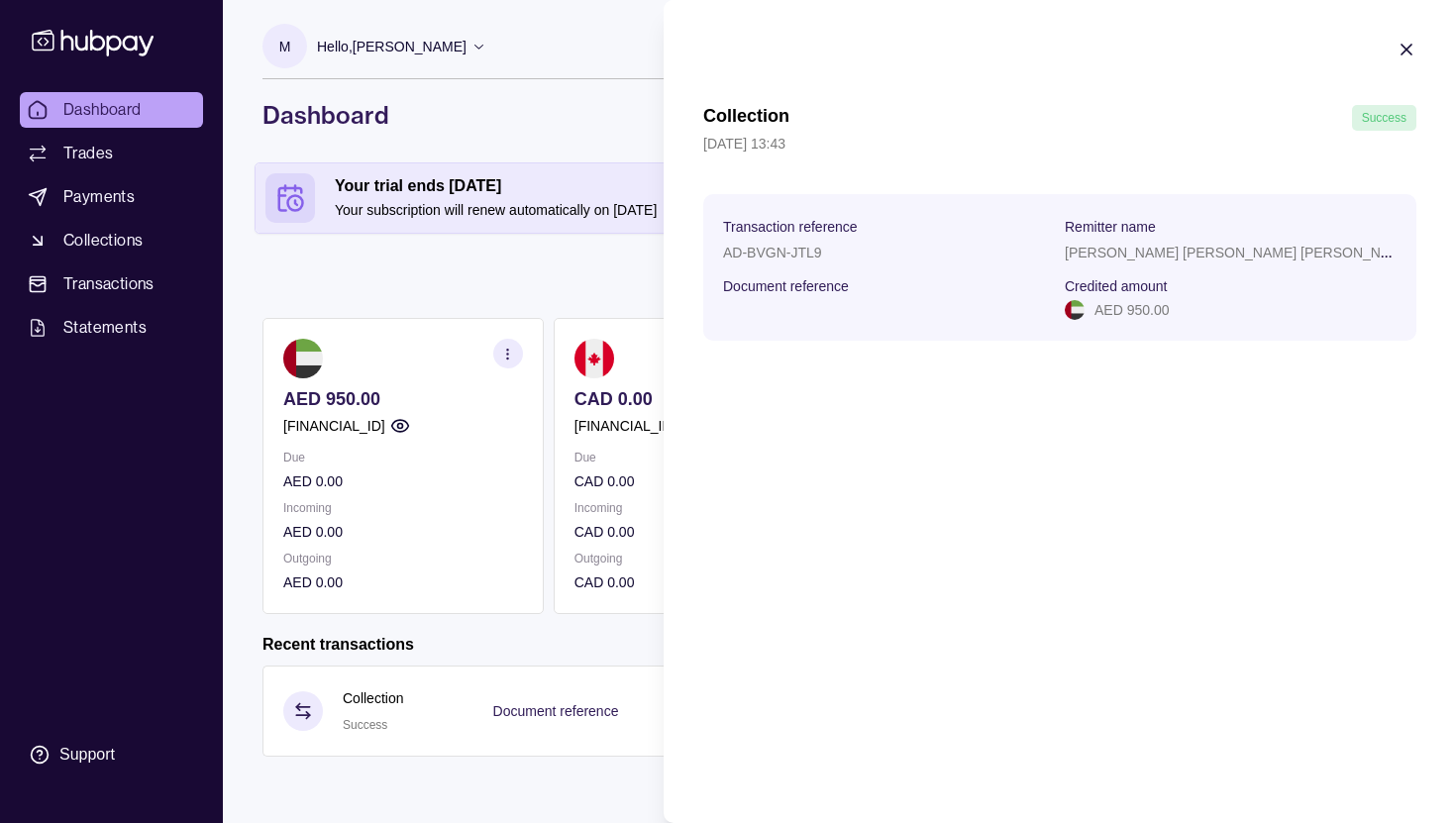 click on "Collection" at bounding box center (746, 118) 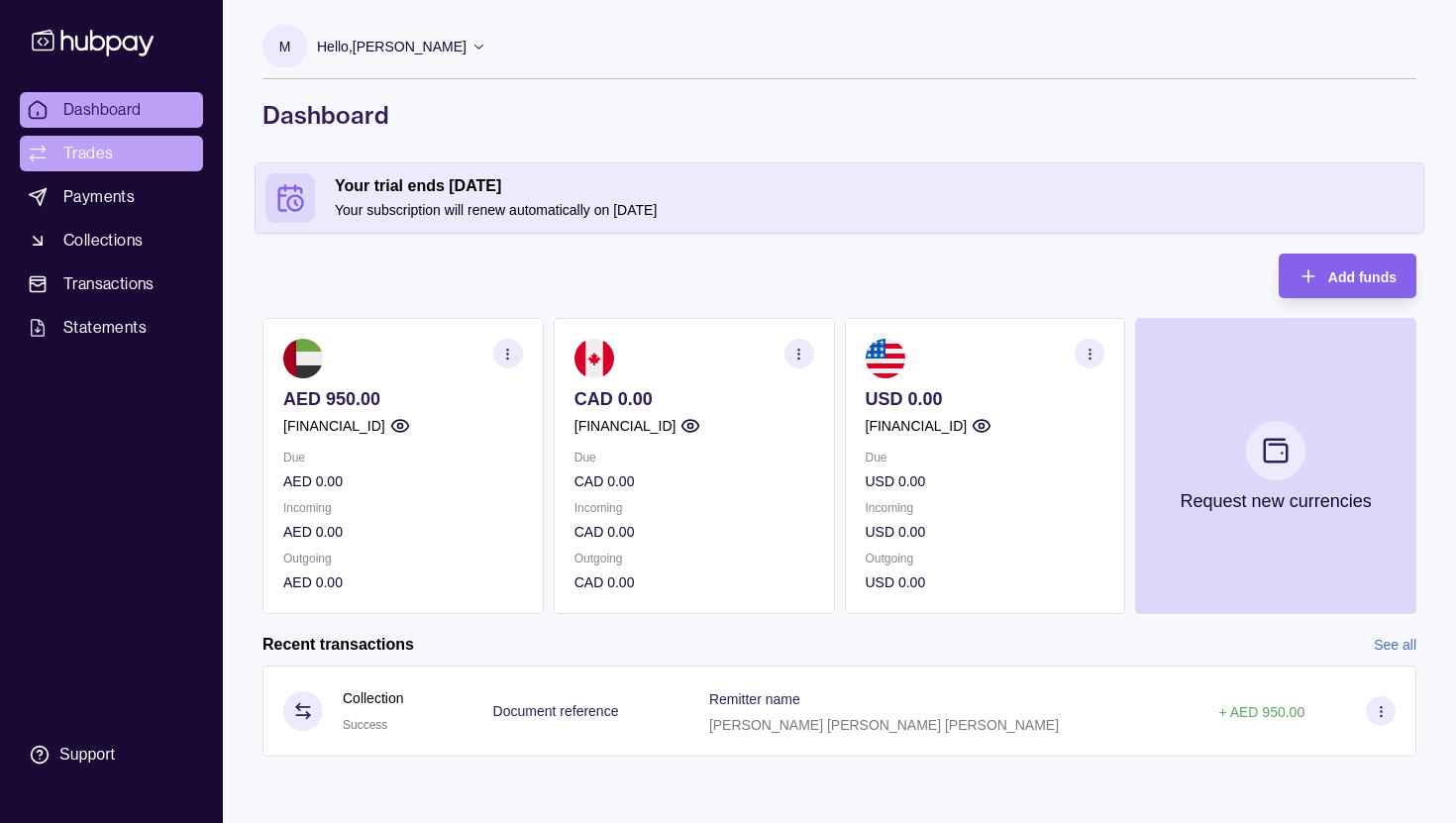click on "Dashboard Trades Payments Collections Transactions Statements Support M Hello,  Mohammad Bakhsh Khan  Prime Flow FZE LLC Account Terms and conditions Privacy policy Sign out Dashboard Your trial ends in 28 days Your subscription will renew automatically on   30 Jul 2025 Add funds AED 950.00 AE690960000536060001062 Due AED 0.00 Incoming AED 0.00 Outgoing AED 0.00 CAD 0.00 GB65TCCL04140477516466 Due CAD 0.00 Incoming CAD 0.00 Outgoing CAD 0.00 USD 0.00 GB65TCCL04140477516466 Due USD 0.00 Incoming USD 0.00 Outgoing USD 0.00 Request new currencies Recent transactions See all Details Amount Collection Success Document reference Remitter name MOHAMMAD BAKHSH KHAN JHANDO KHAN SA SABB +   AED 950.00 Dashboard | Hubpay" at bounding box center (728, 411) 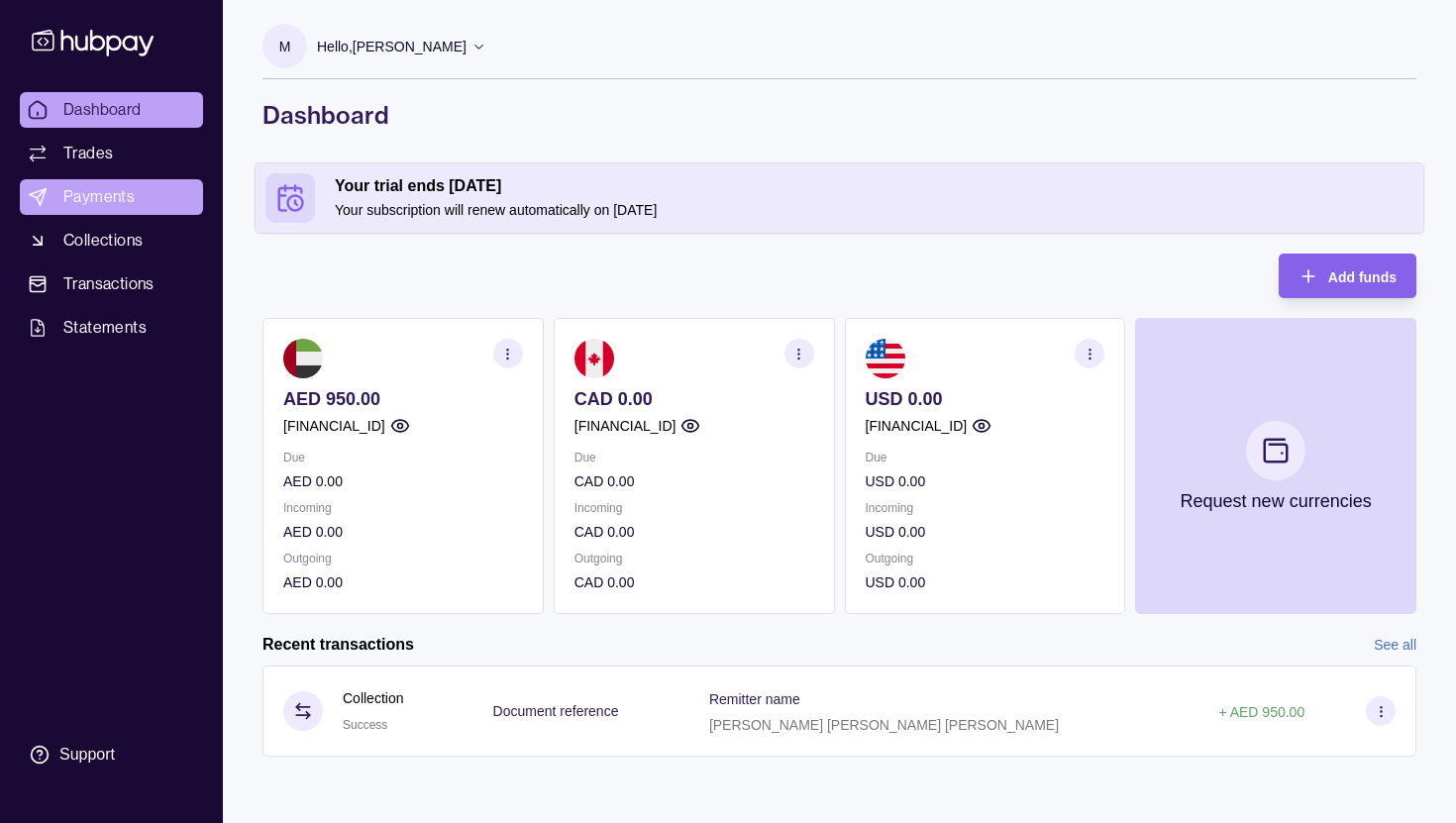 click on "Payments" at bounding box center [99, 197] 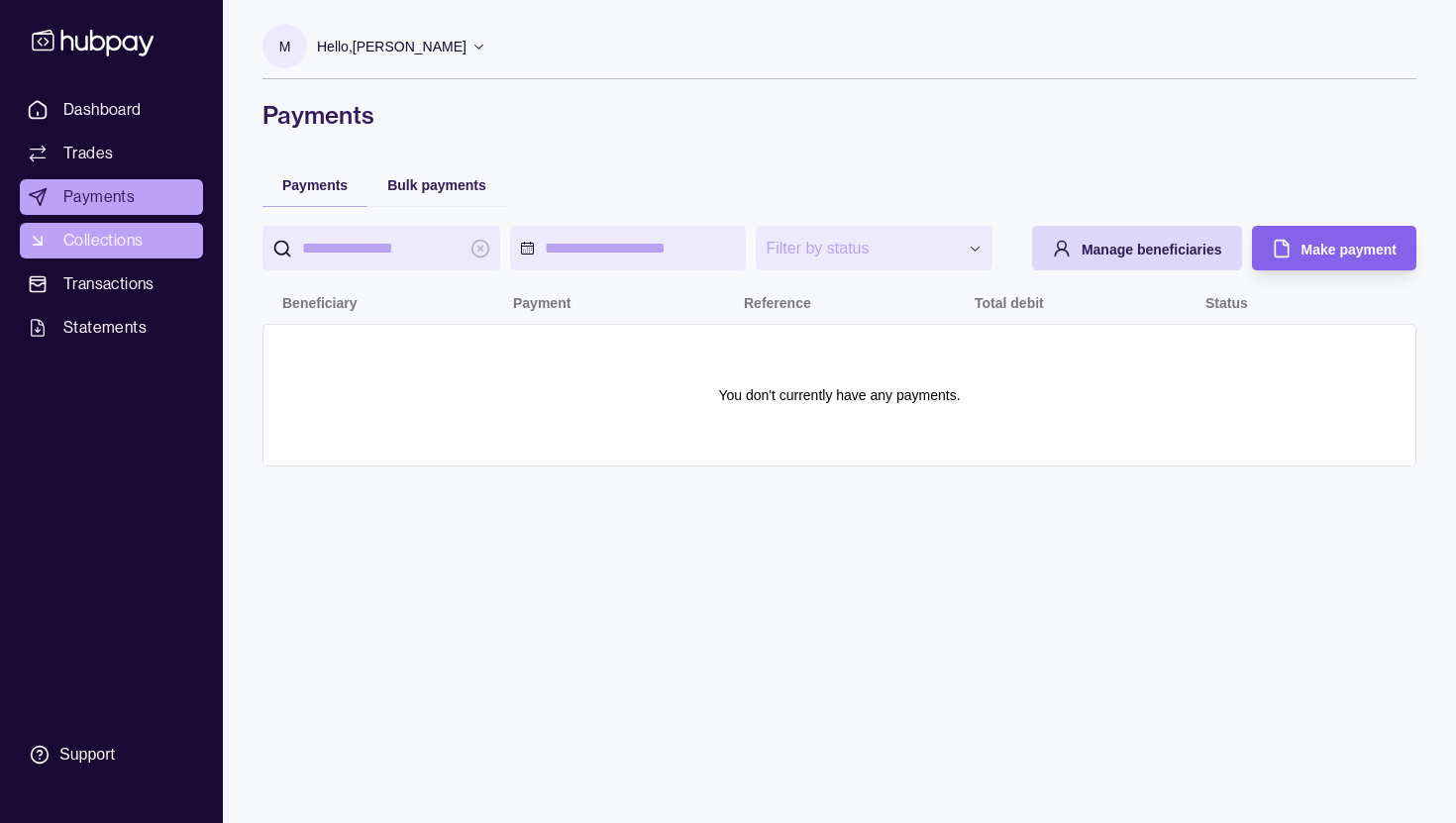 click on "Collections" at bounding box center (111, 241) 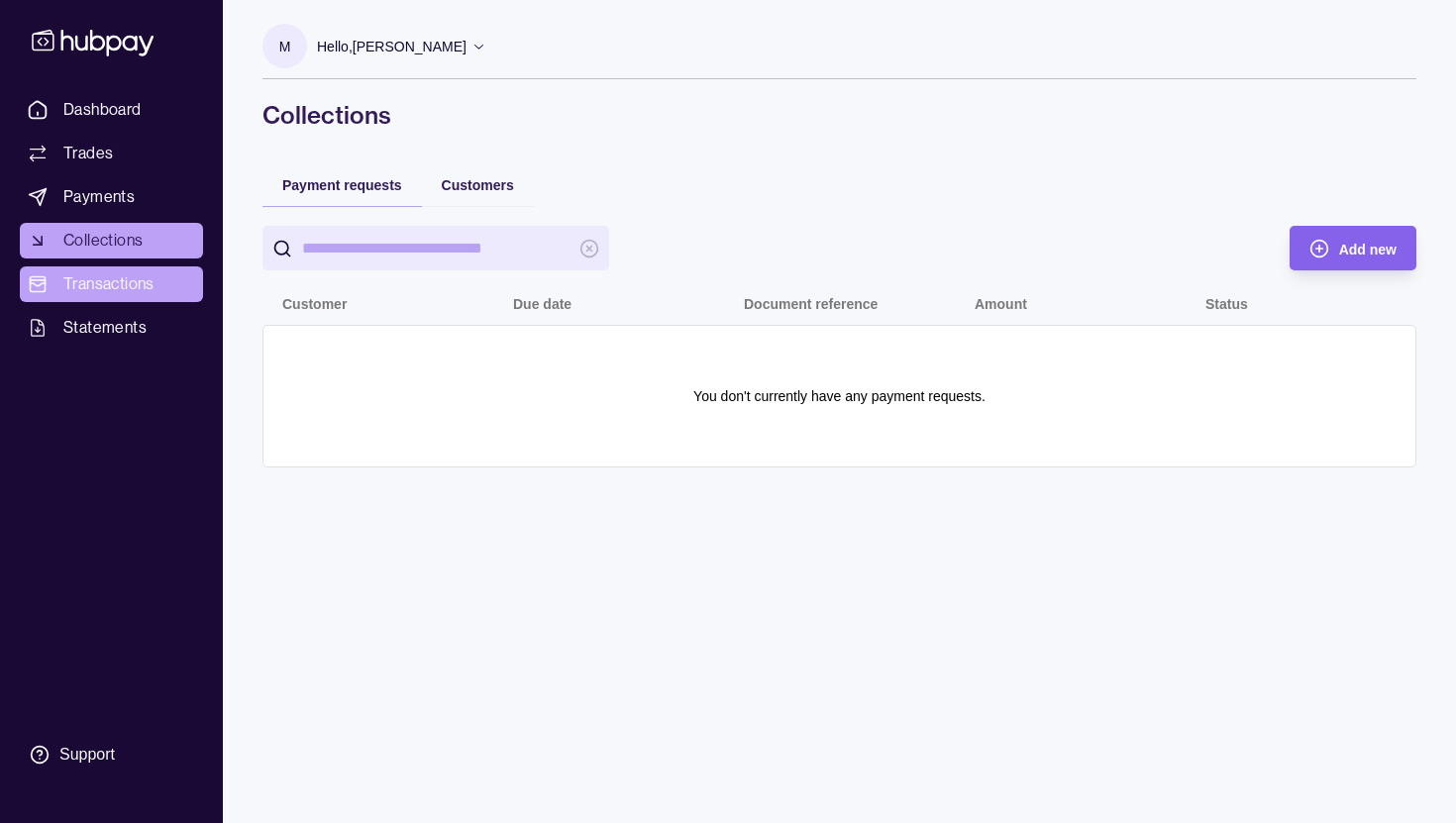 click on "Transactions" at bounding box center (109, 284) 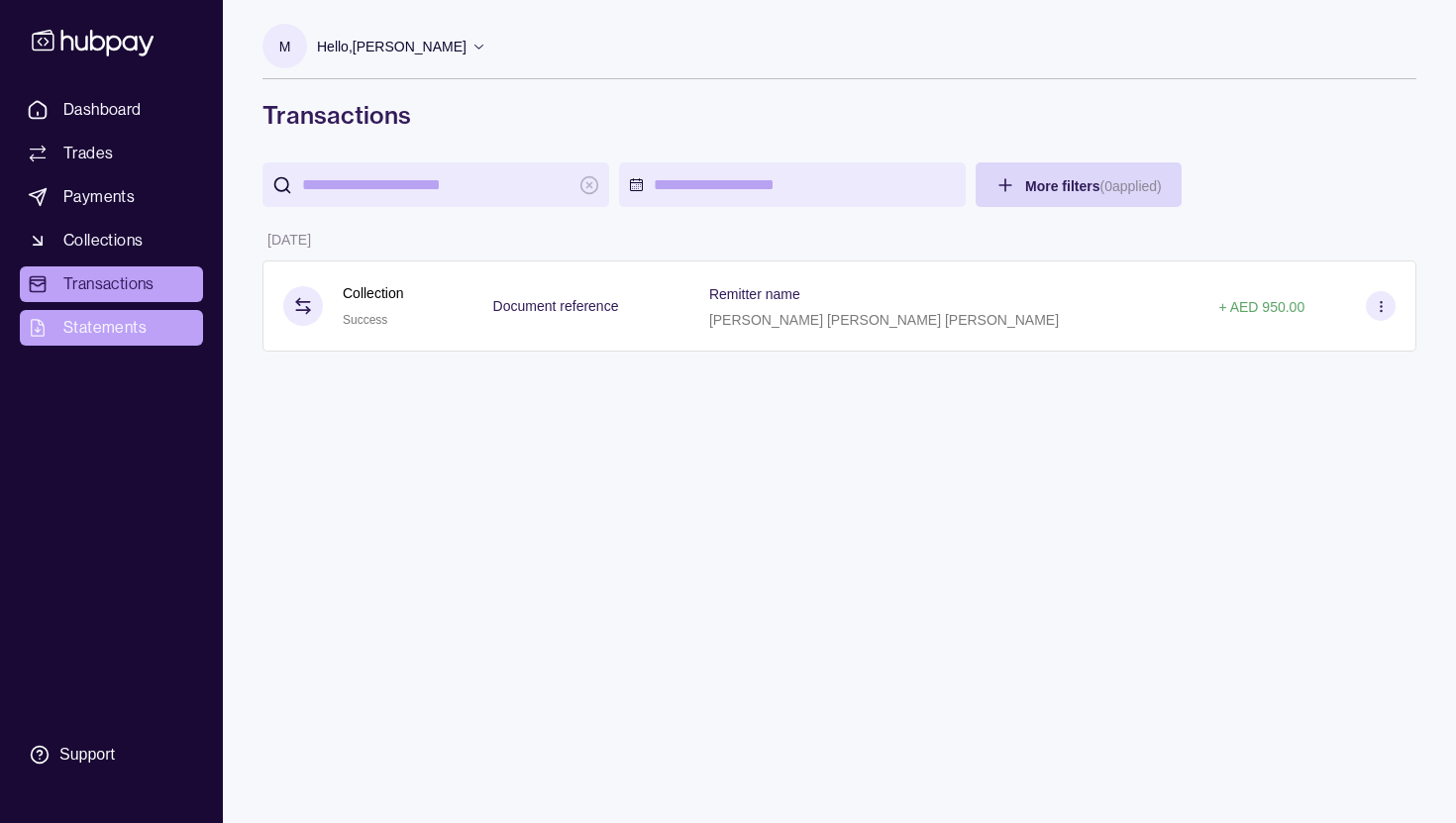 click on "Statements" at bounding box center [105, 328] 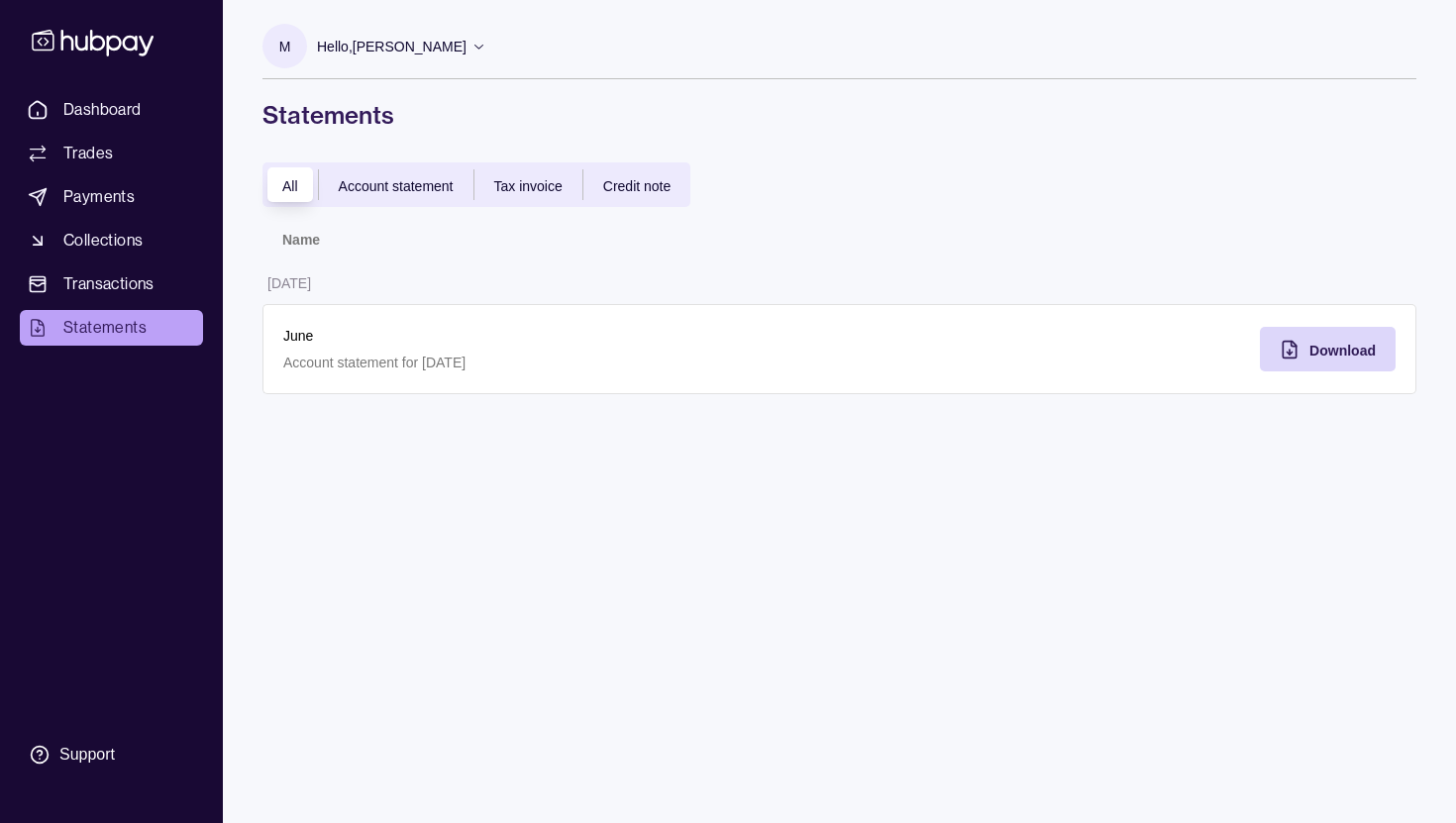 click on "Tax invoice" at bounding box center (528, 186) 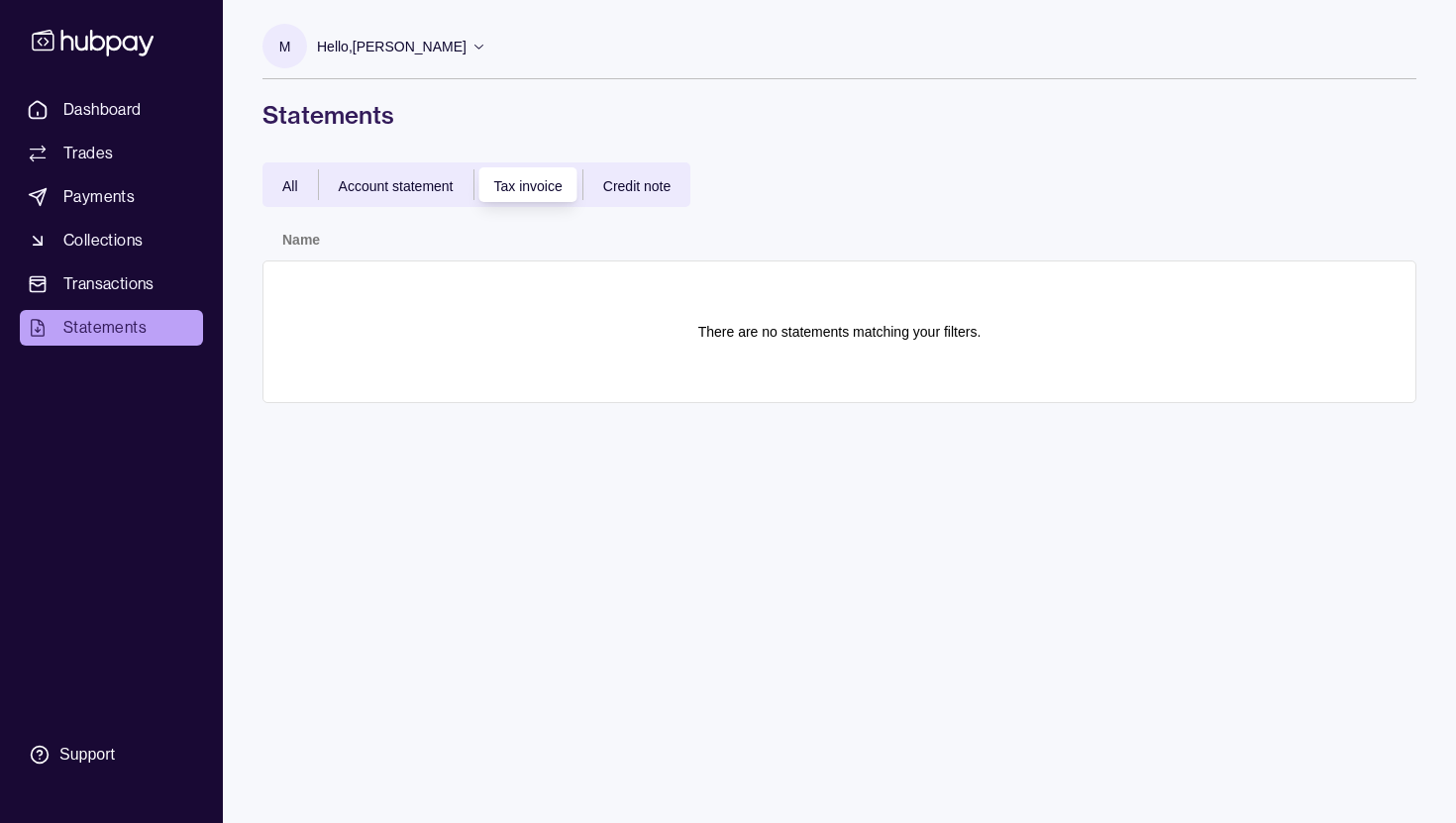 click on "Account statement" at bounding box center (396, 186) 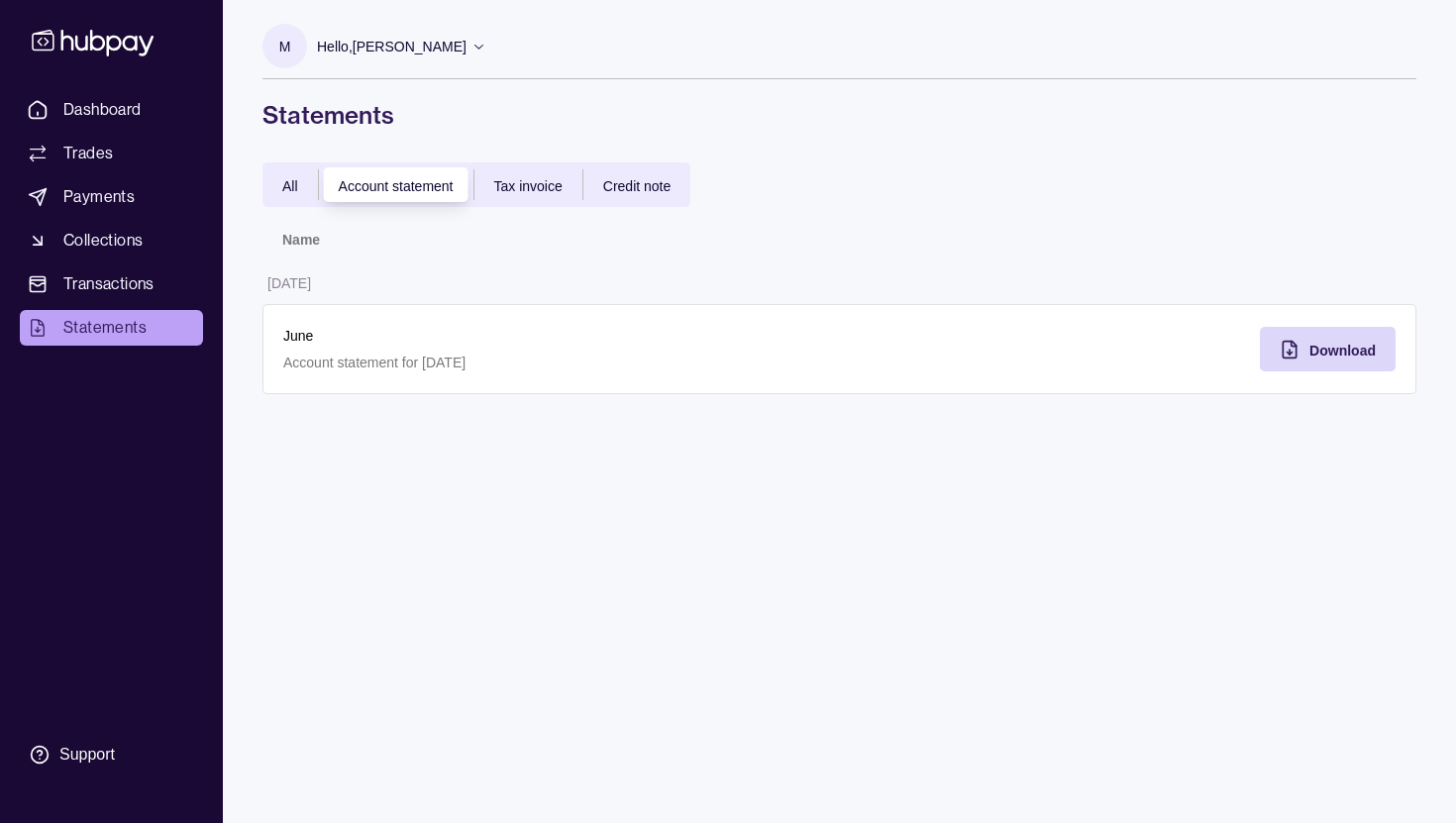 click on "Credit note" at bounding box center (637, 186) 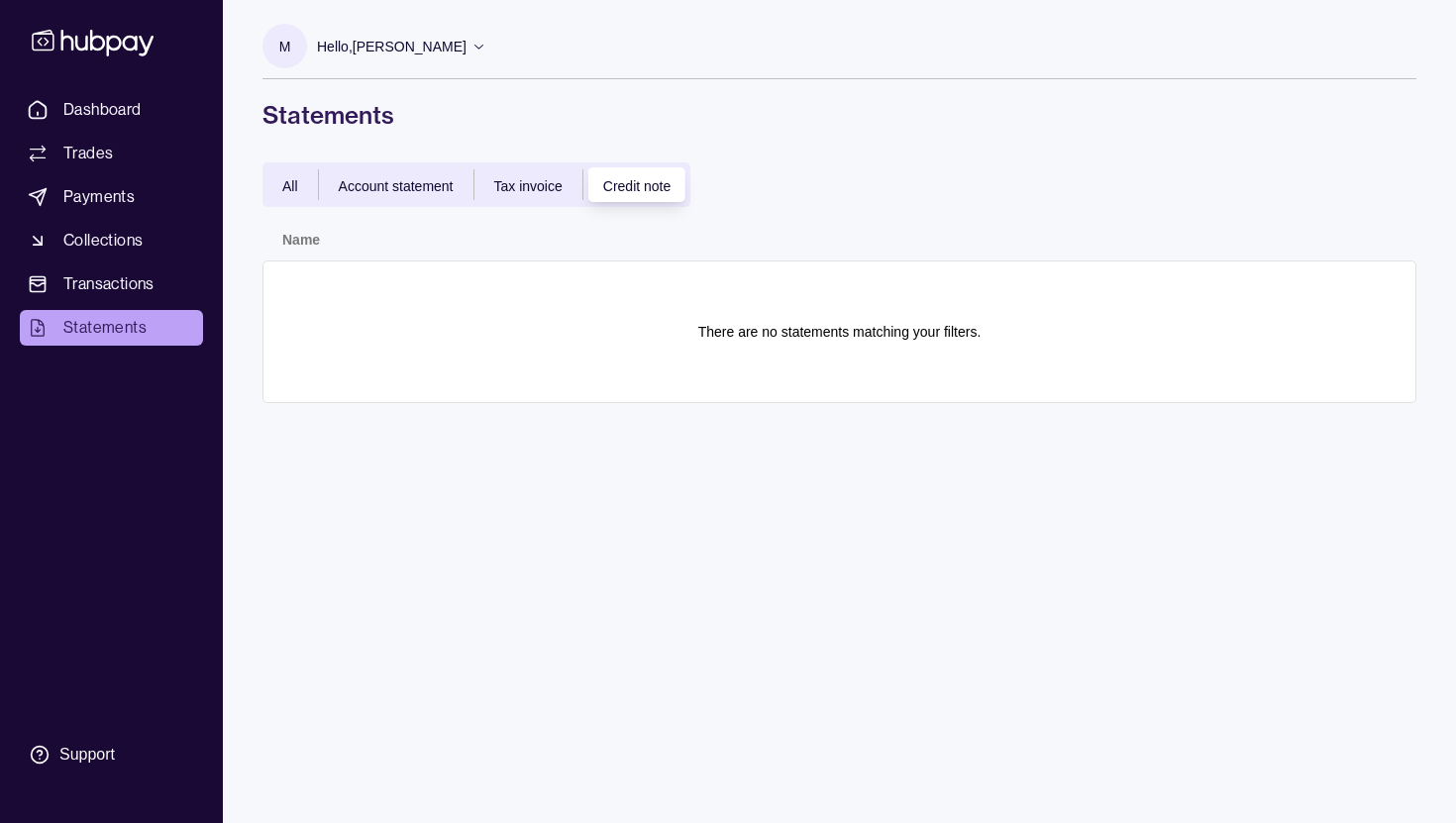 click 